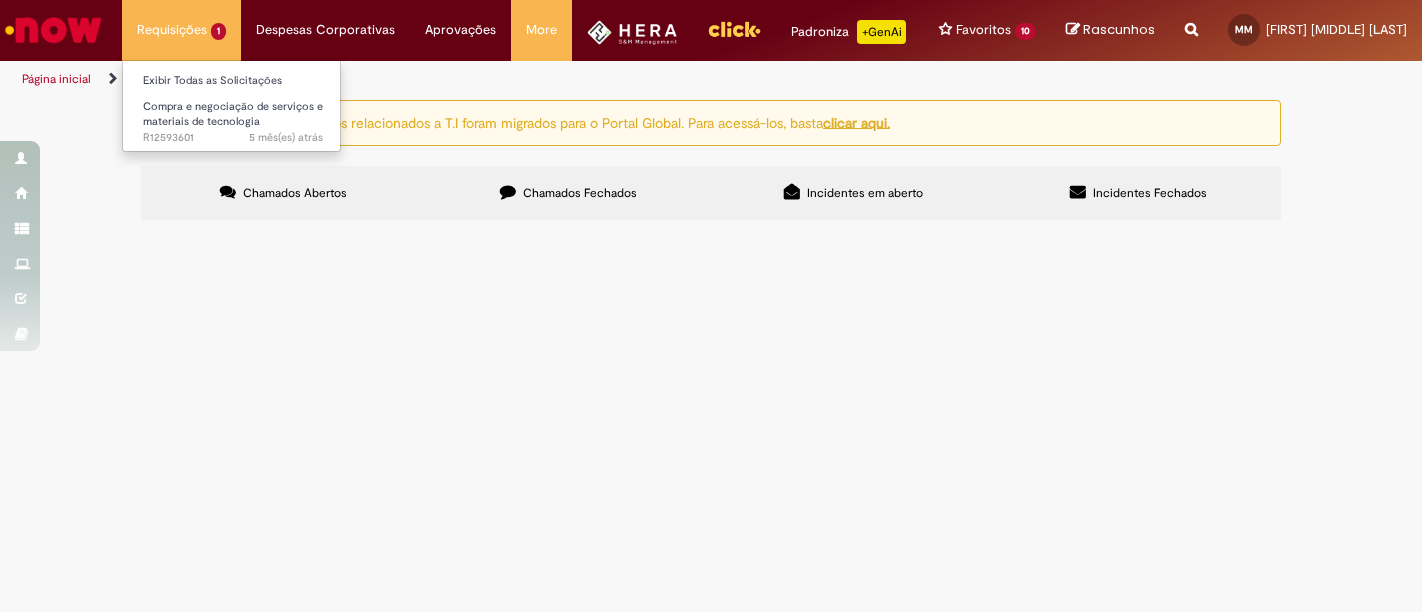 scroll, scrollTop: 0, scrollLeft: 0, axis: both 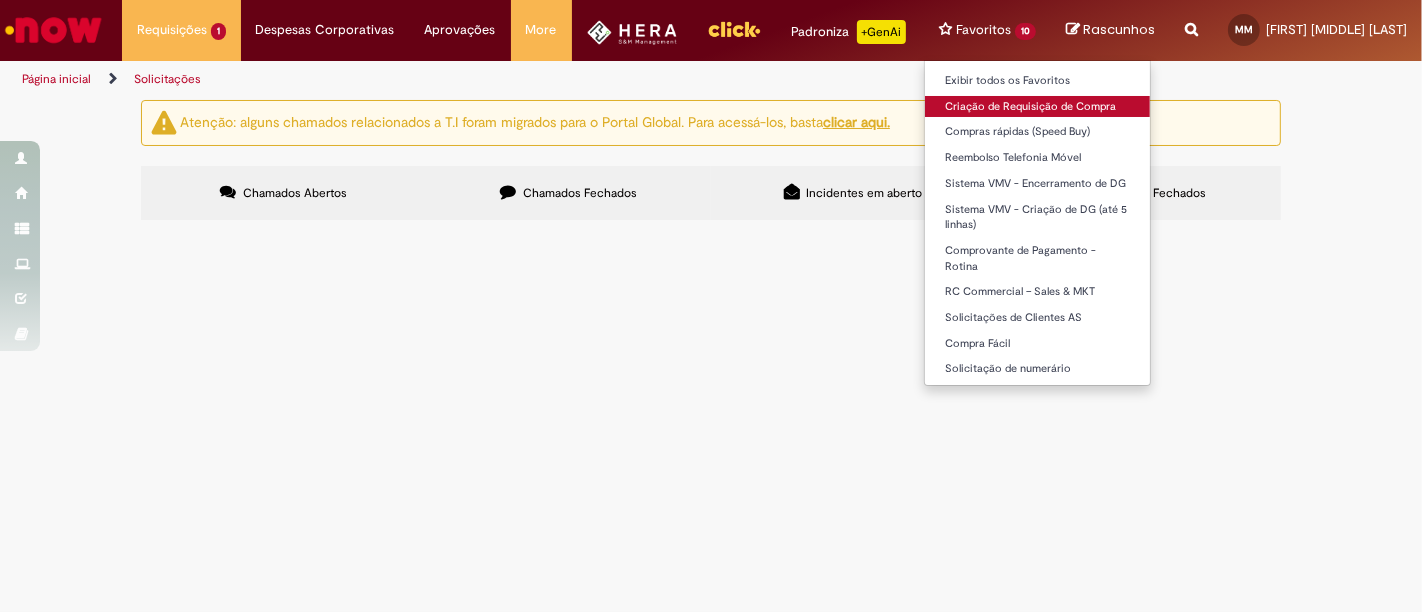 click on "Criação de Requisição de Compra" at bounding box center [1037, 107] 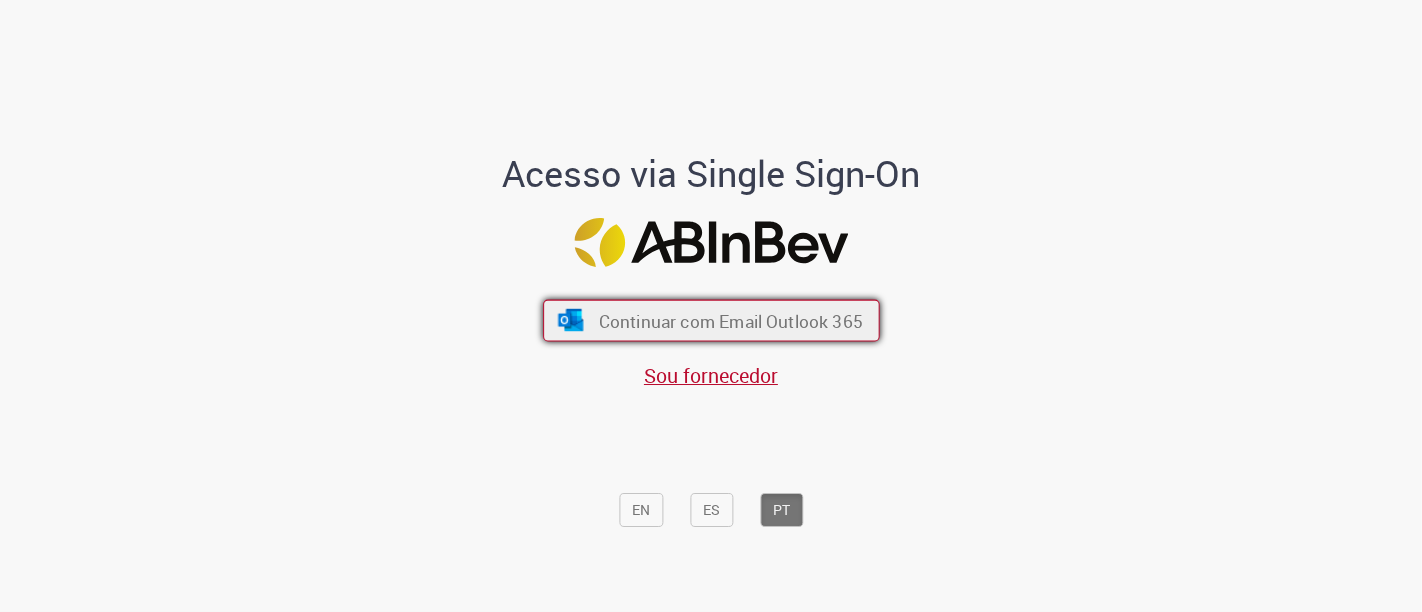click on "Continuar com Email Outlook 365" at bounding box center [730, 320] 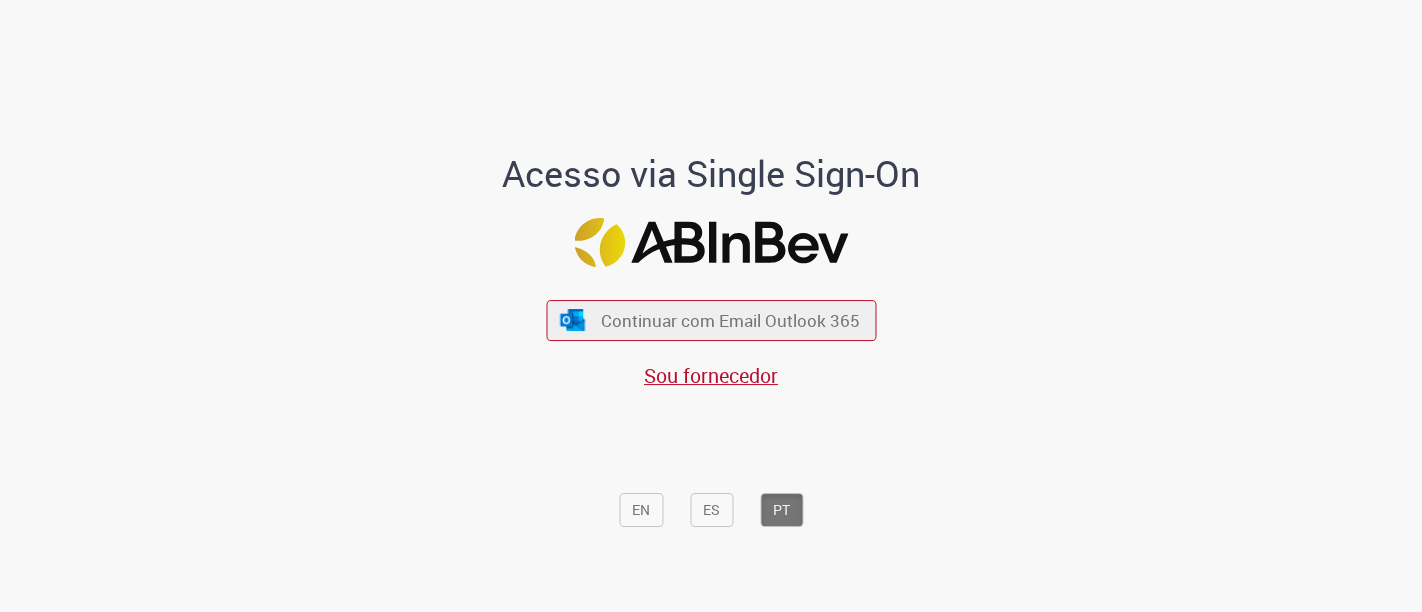 scroll, scrollTop: 0, scrollLeft: 0, axis: both 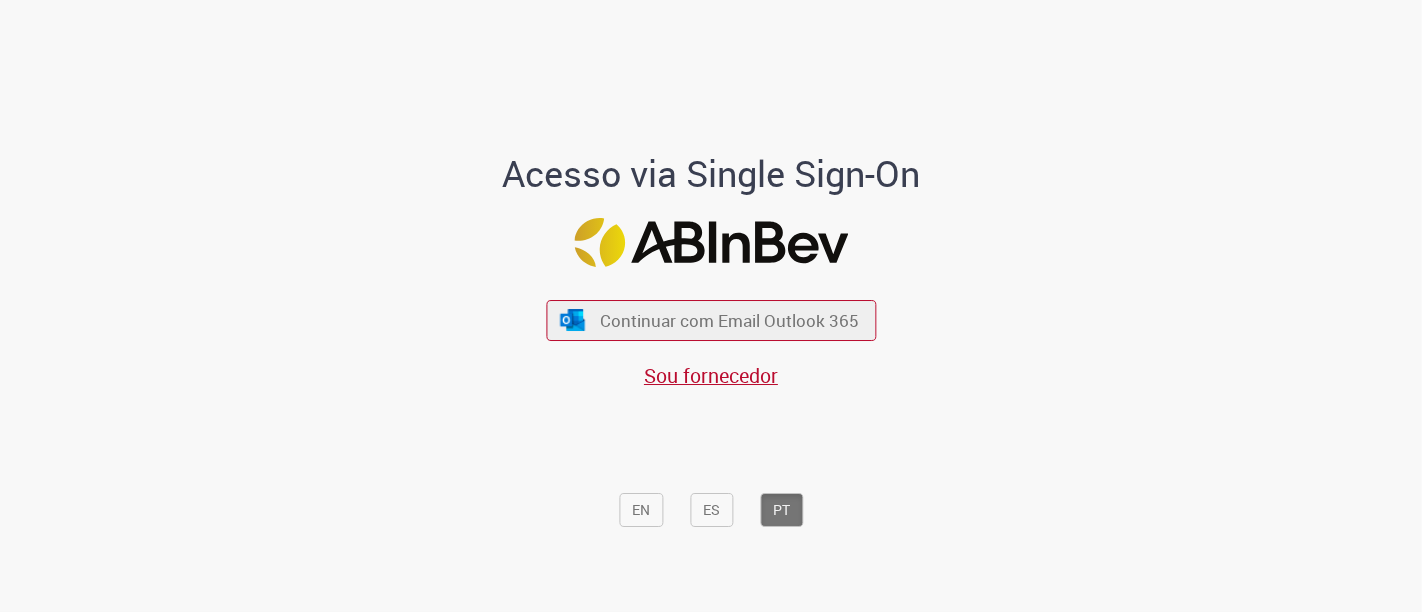 click on "Continuar com Email Outlook 365" at bounding box center [730, 320] 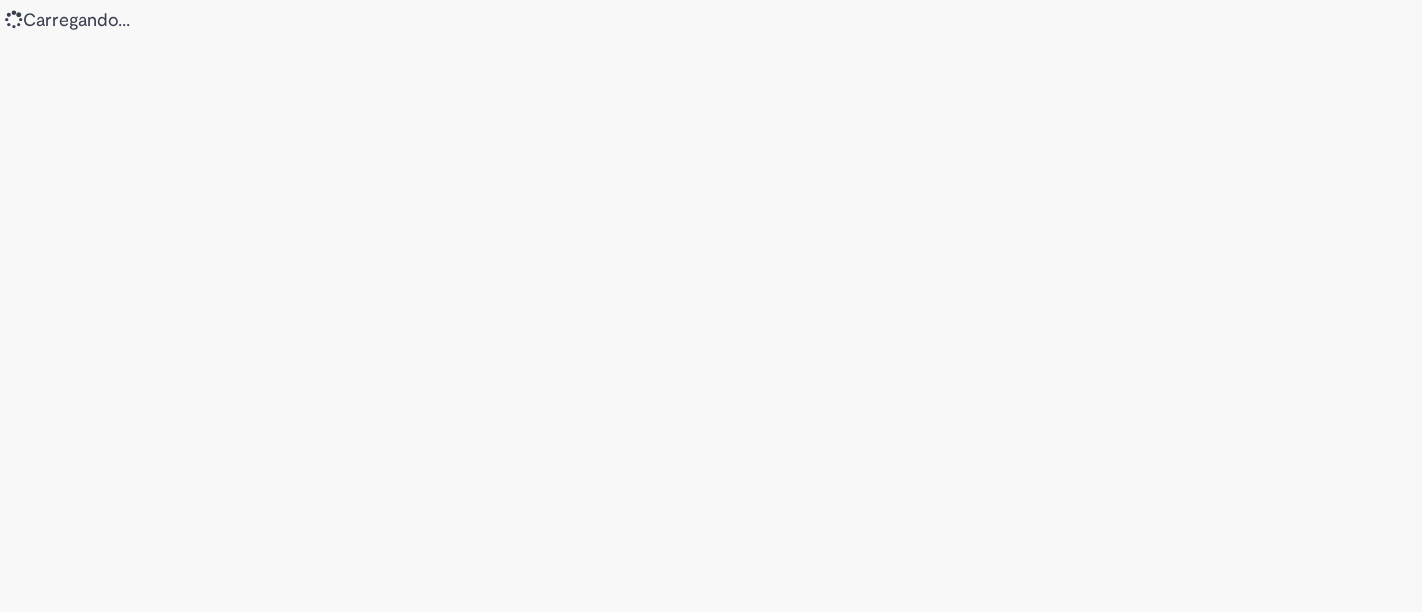 scroll, scrollTop: 0, scrollLeft: 0, axis: both 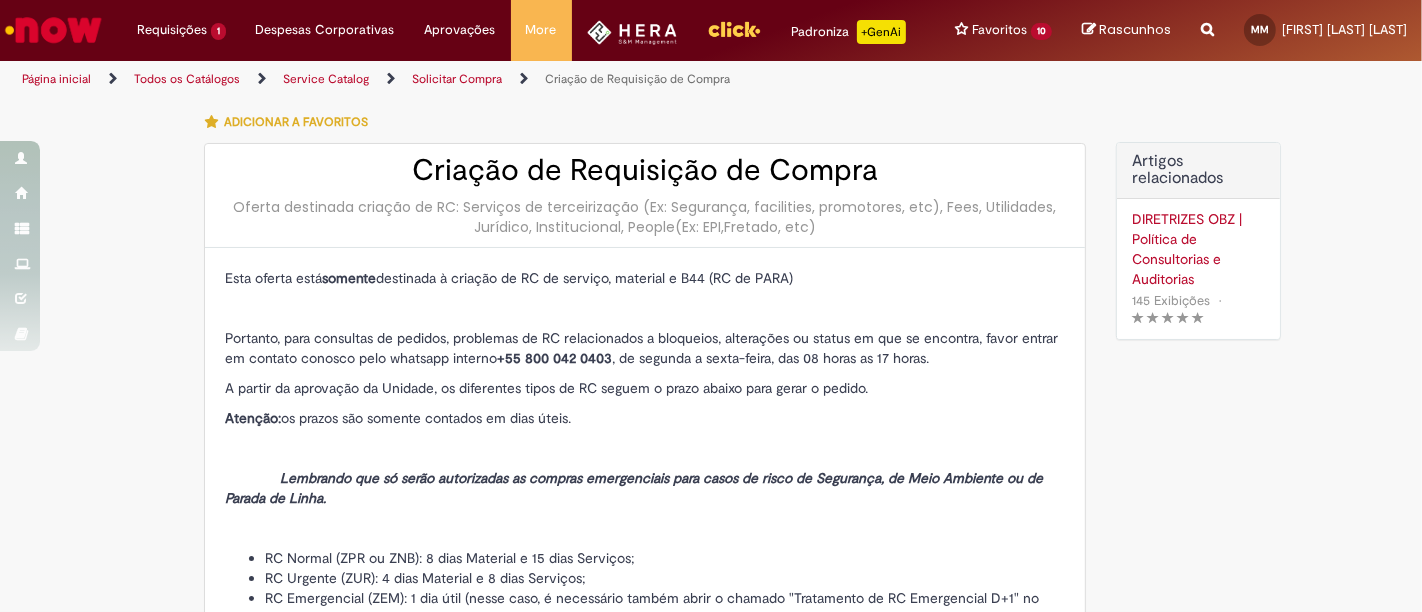 type on "********" 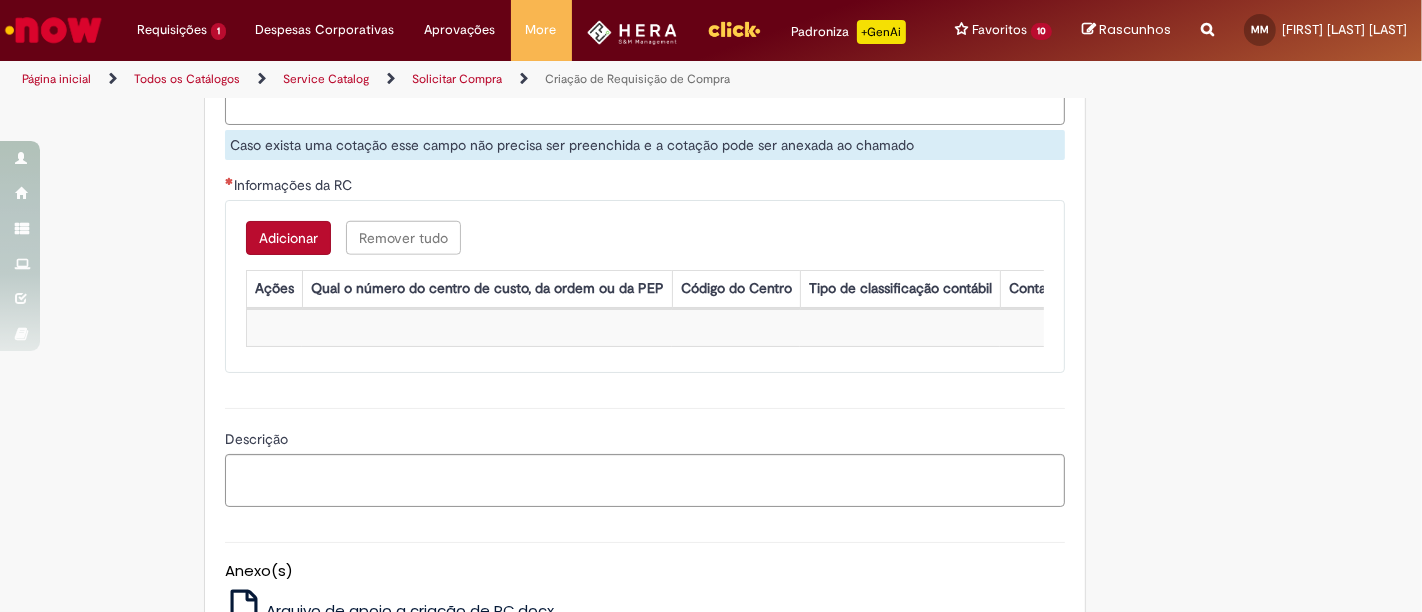 scroll, scrollTop: 1575, scrollLeft: 0, axis: vertical 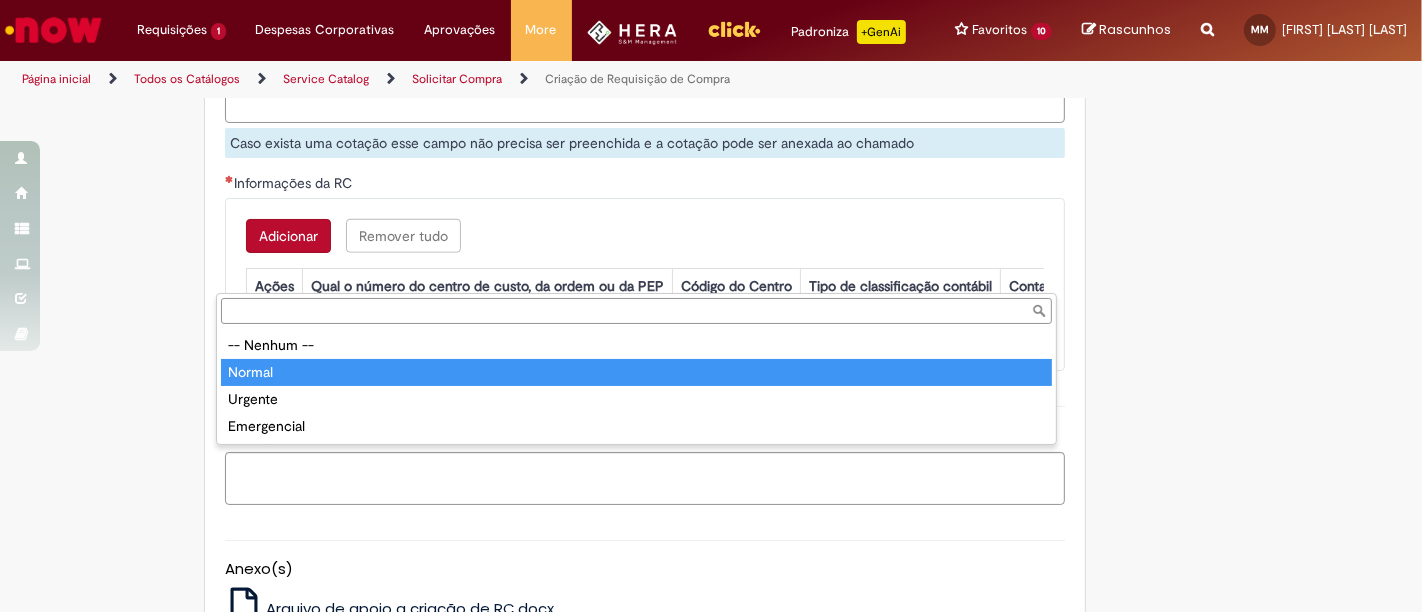 type on "******" 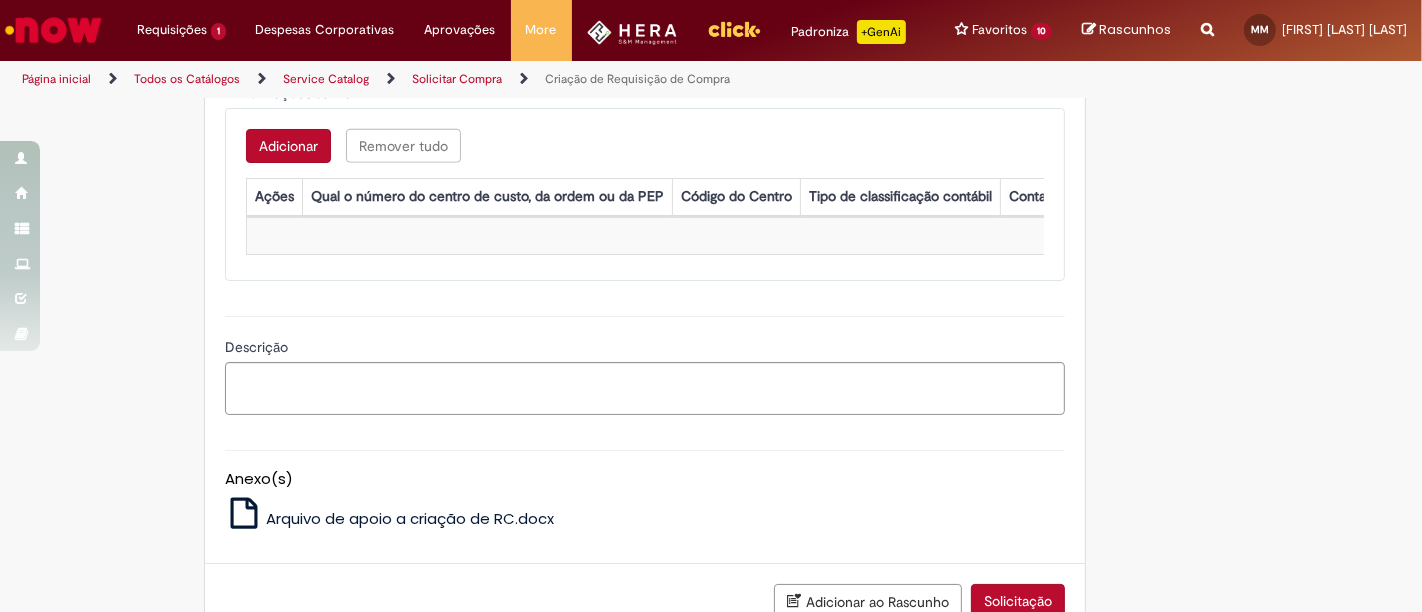 scroll, scrollTop: 1668, scrollLeft: 0, axis: vertical 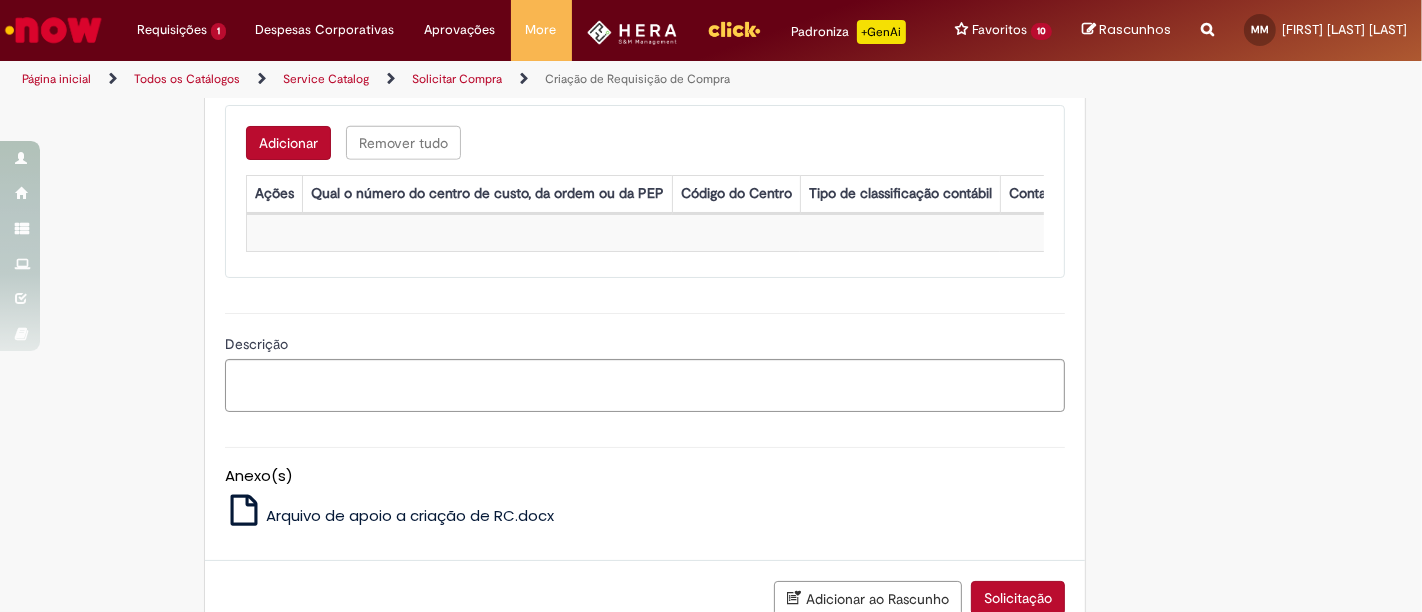 click on "Código do atendimento LUPI" at bounding box center [427, -135] 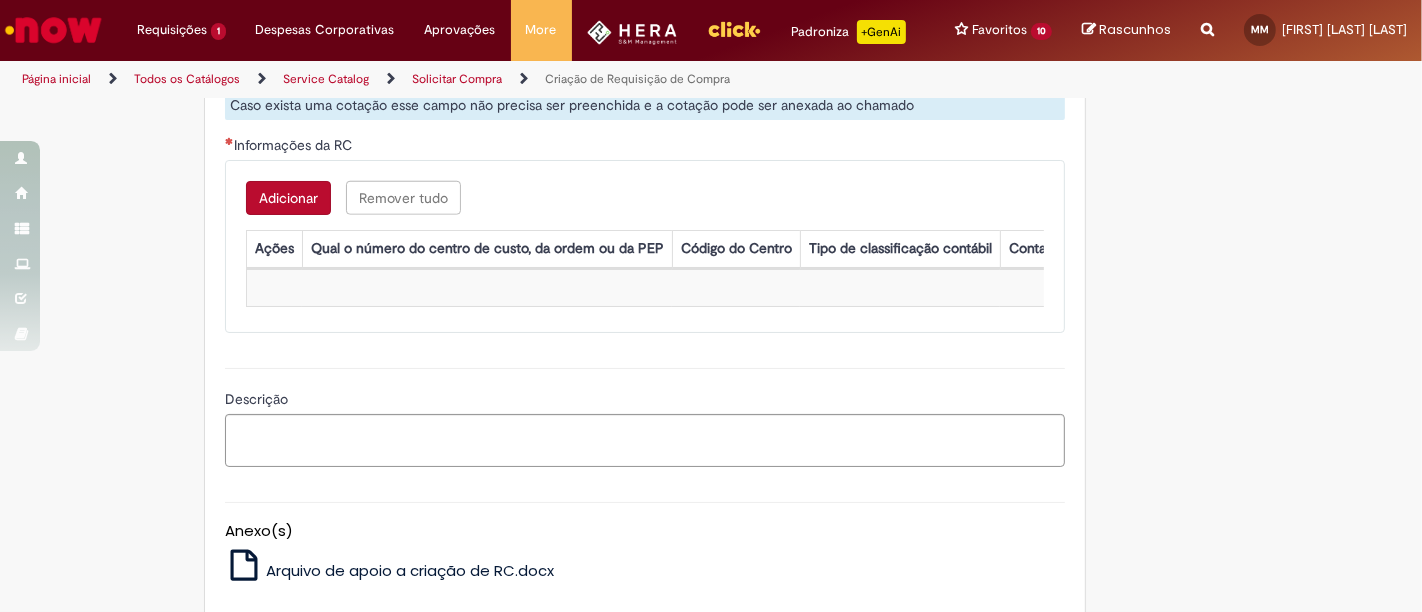 type on "********" 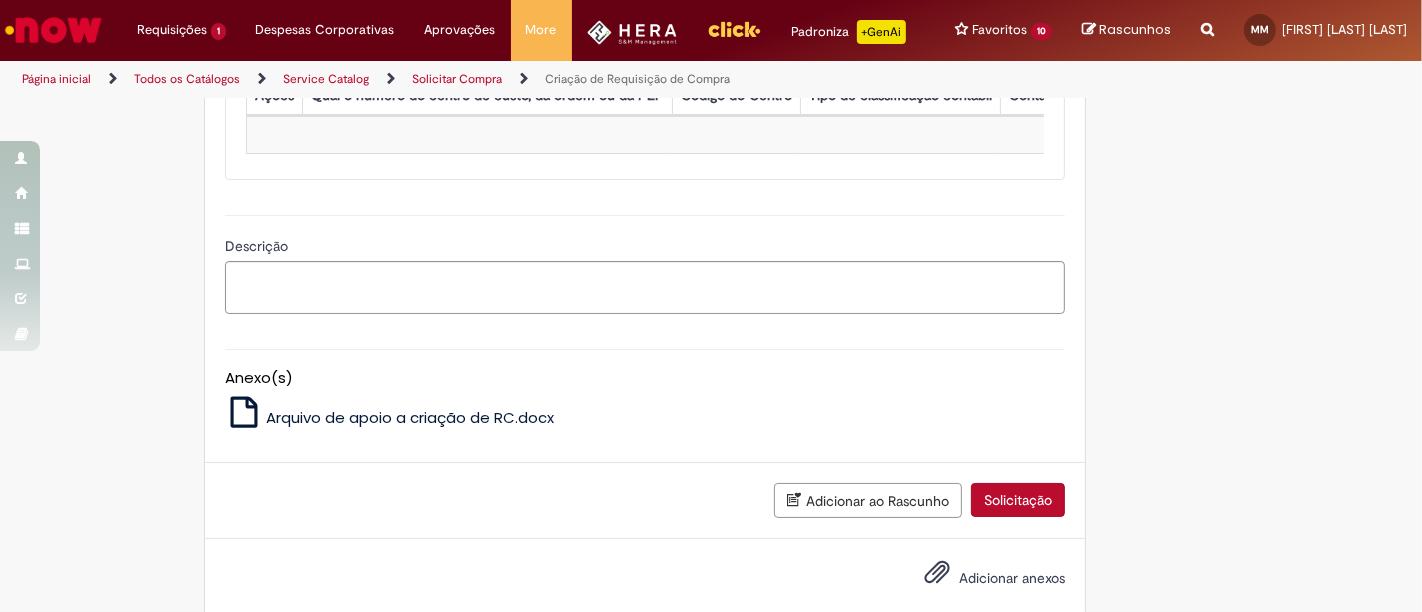 scroll, scrollTop: 1817, scrollLeft: 0, axis: vertical 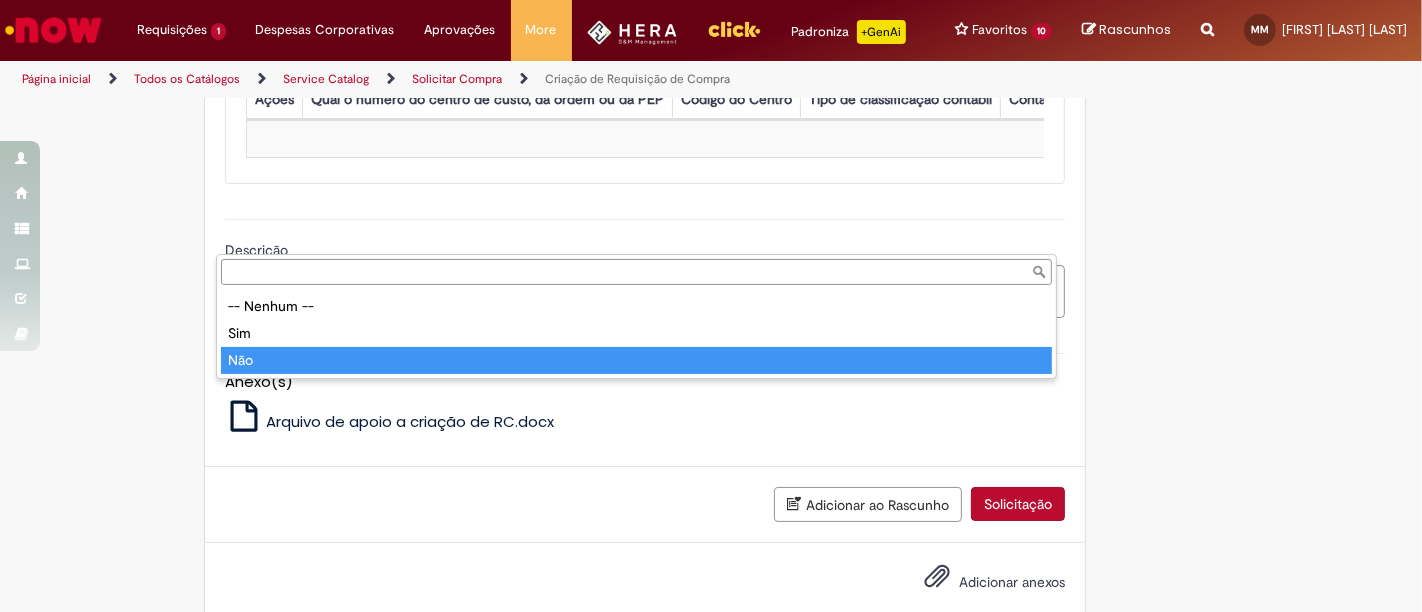 type on "***" 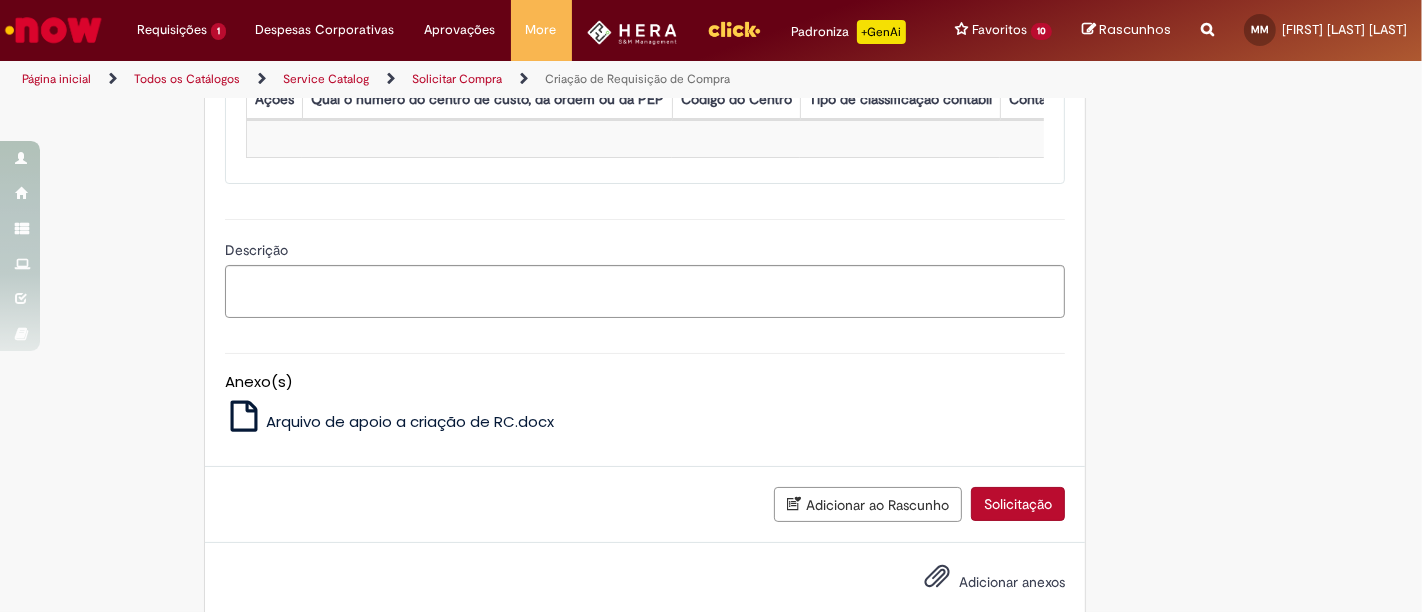 click on "Descrição detalhada do que deseja comprar" at bounding box center (645, -81) 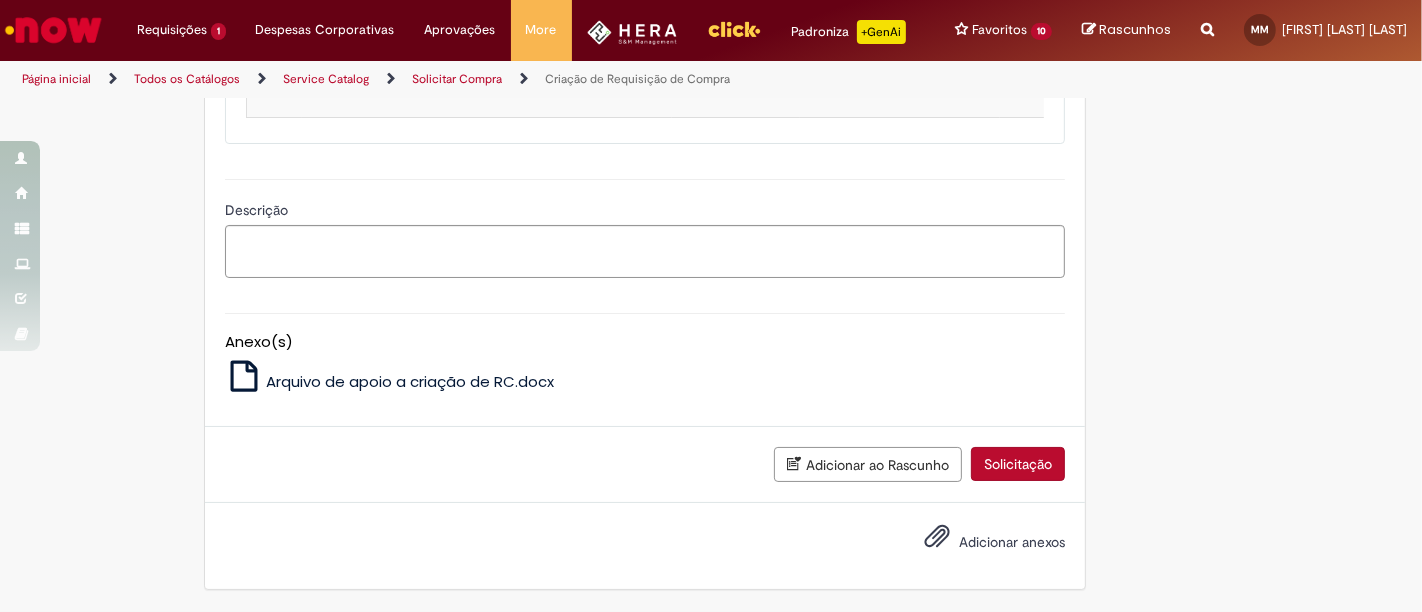 scroll, scrollTop: 1988, scrollLeft: 0, axis: vertical 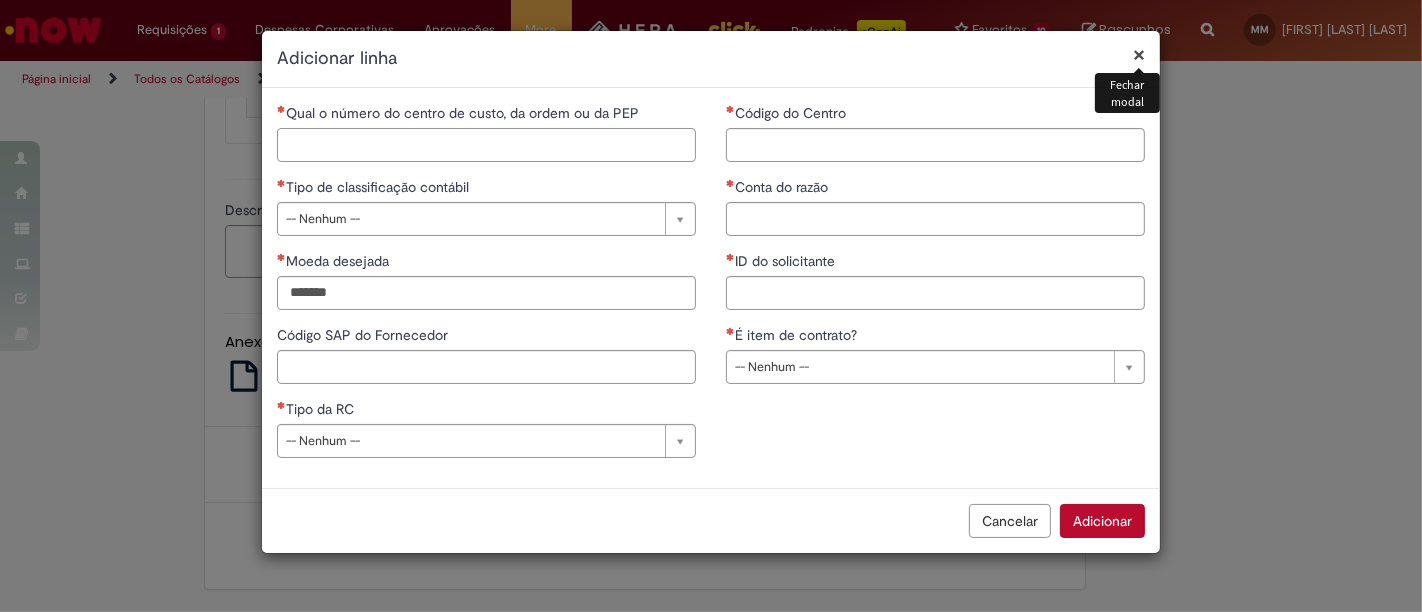 click on "Qual o número do centro de custo, da ordem ou da PEP" at bounding box center (486, 145) 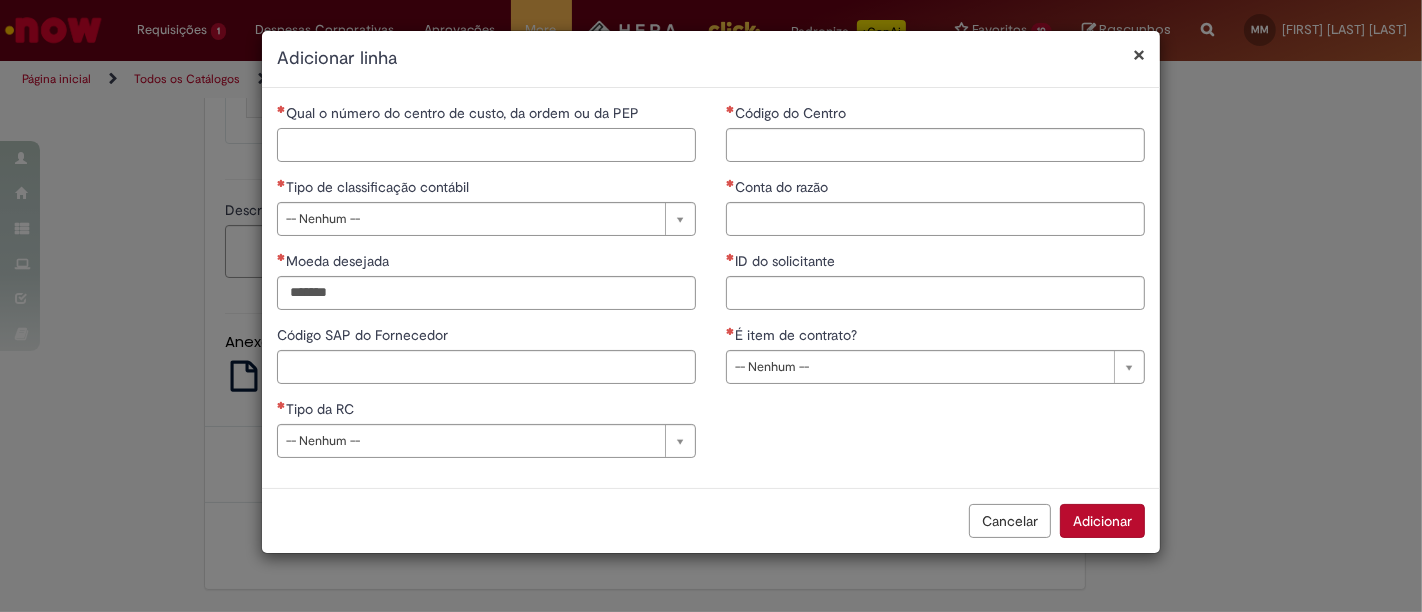 paste on "**********" 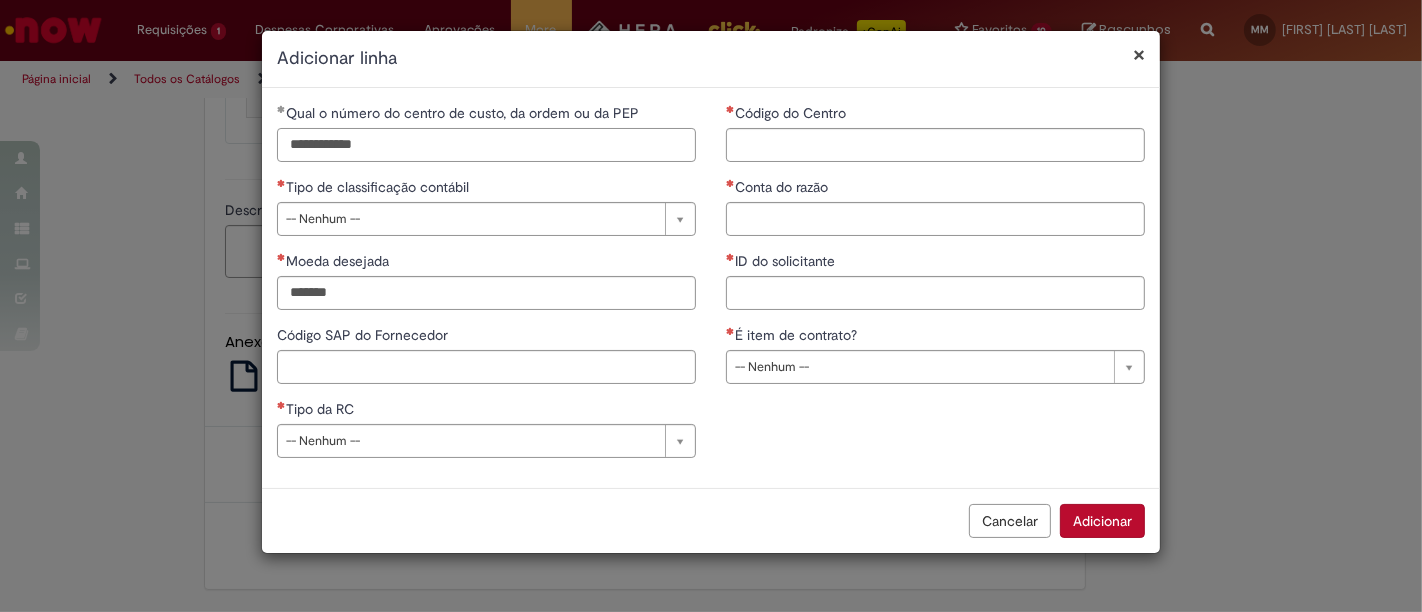 type on "**********" 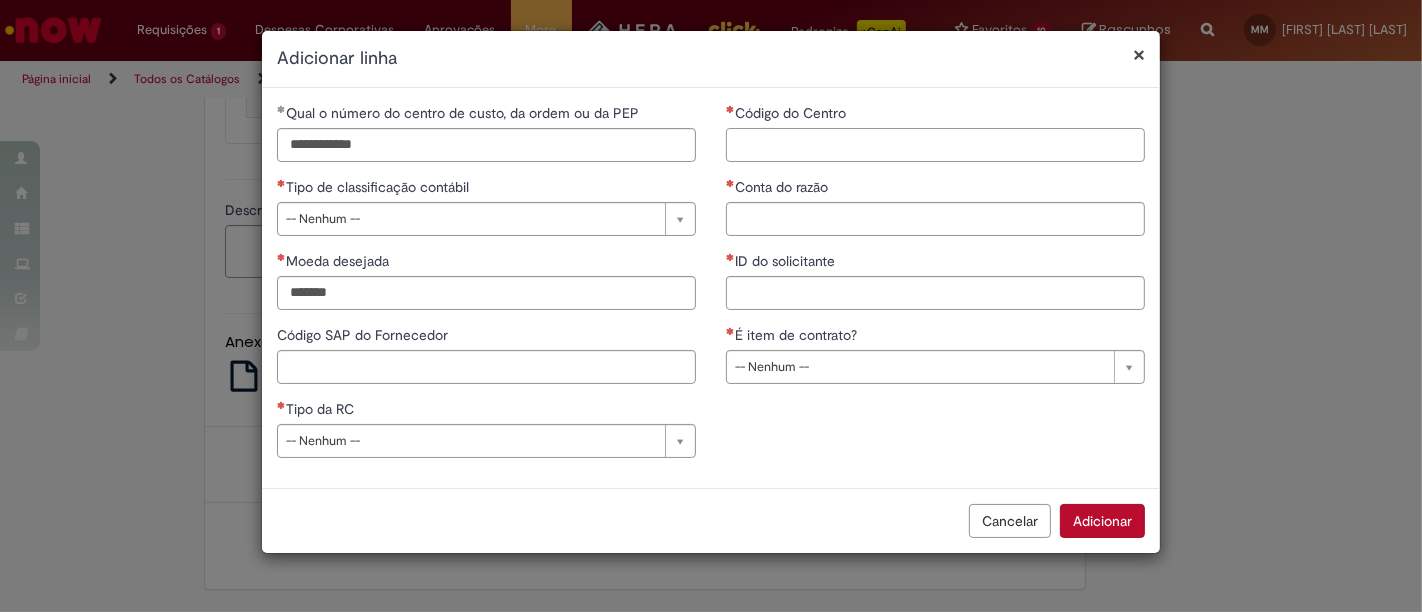 click on "Código do Centro" at bounding box center [935, 145] 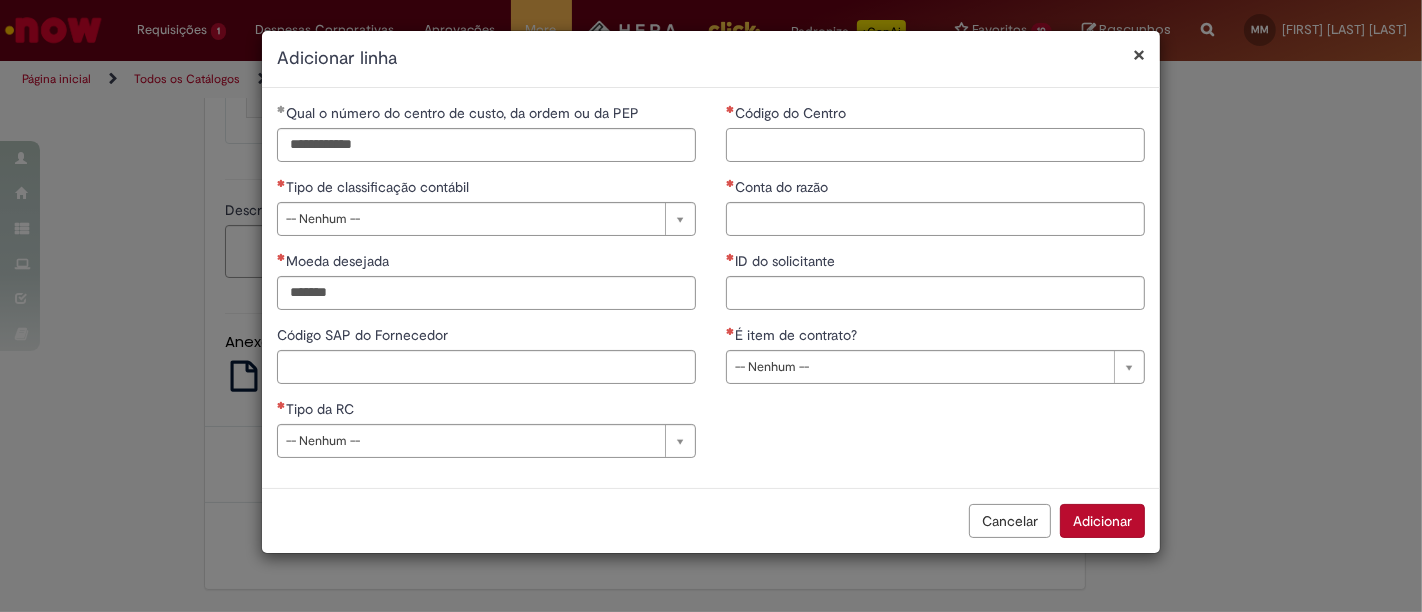 paste on "****" 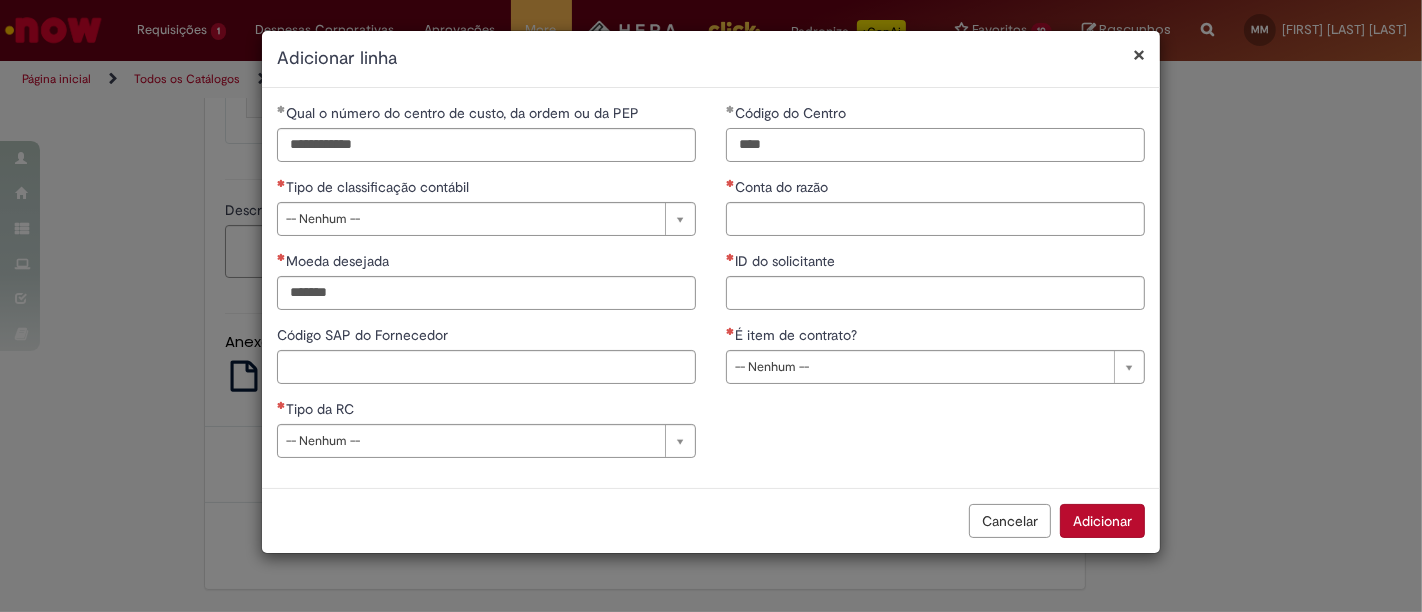 type on "****" 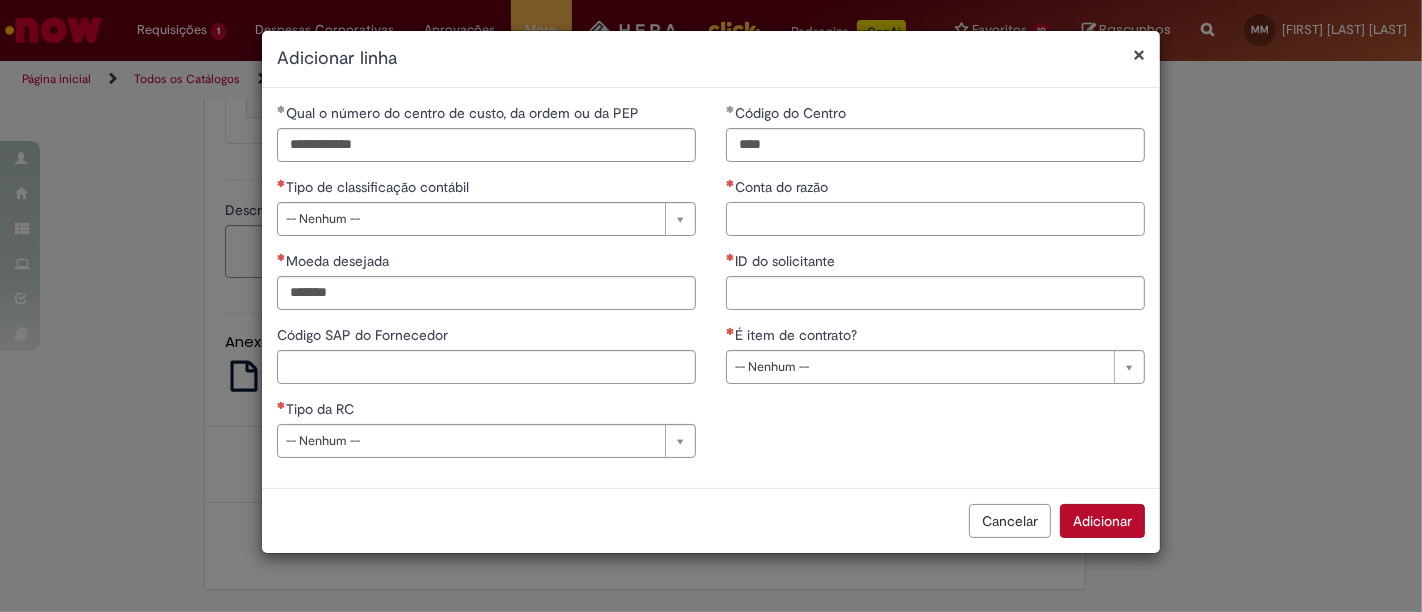 click on "Conta do razão" at bounding box center (935, 219) 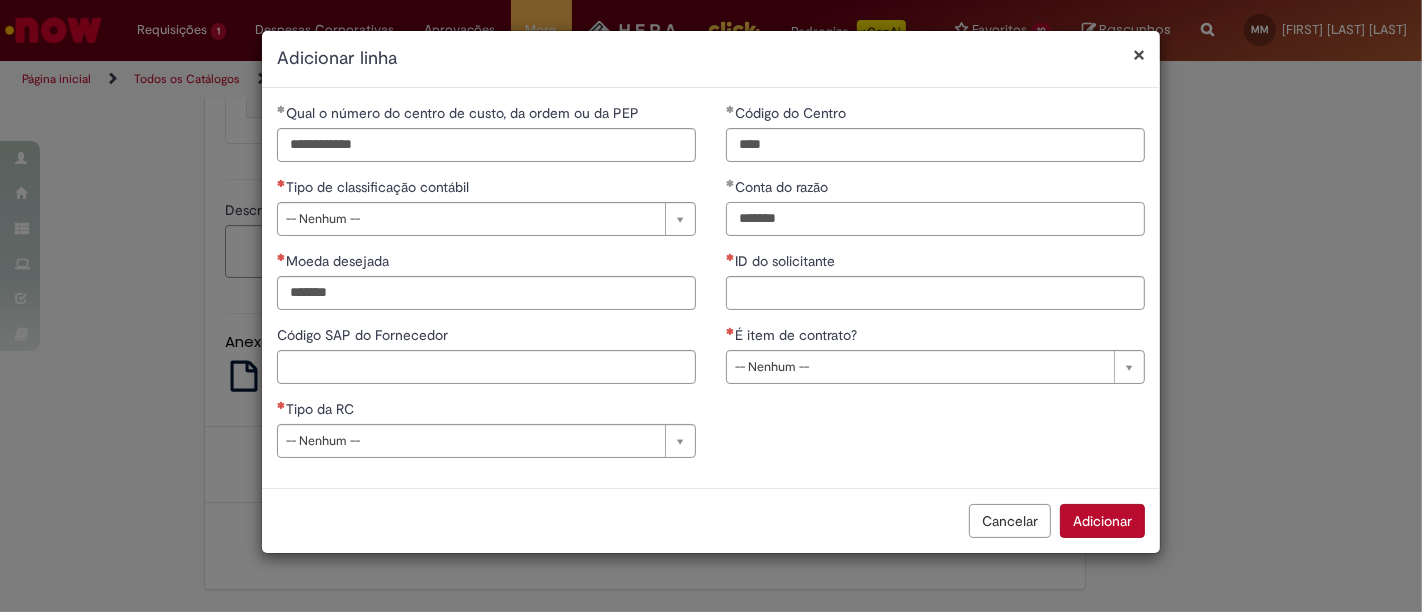 type on "*******" 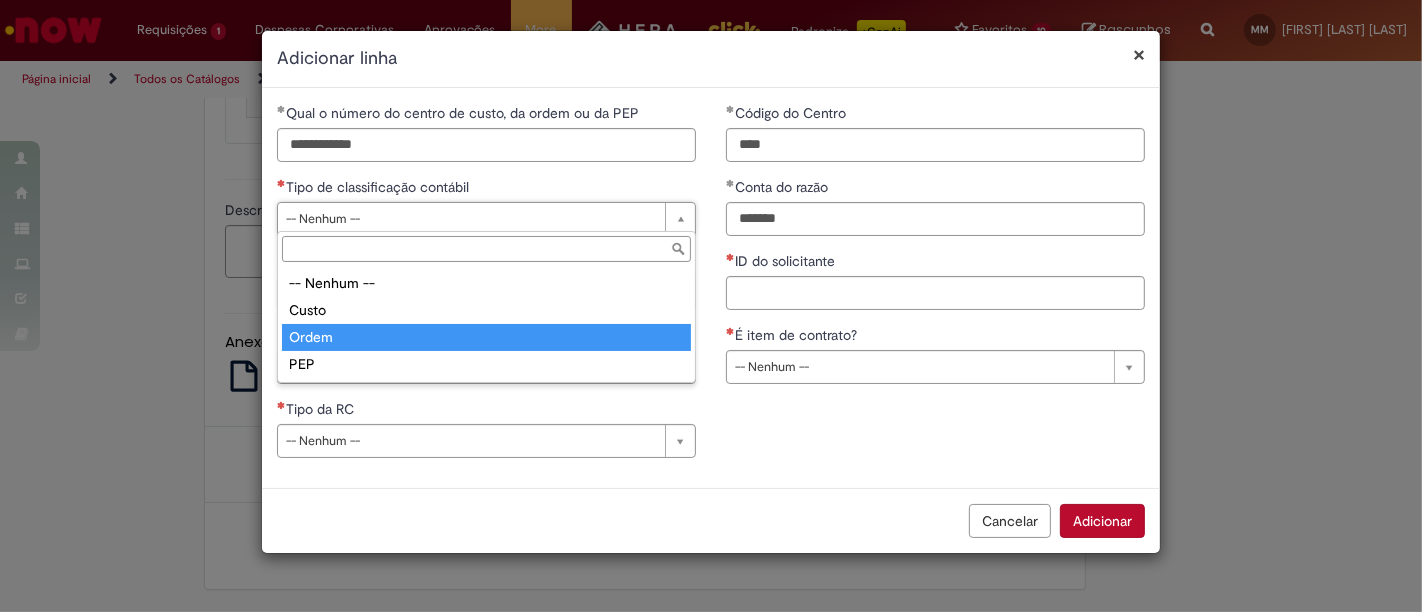 select on "*****" 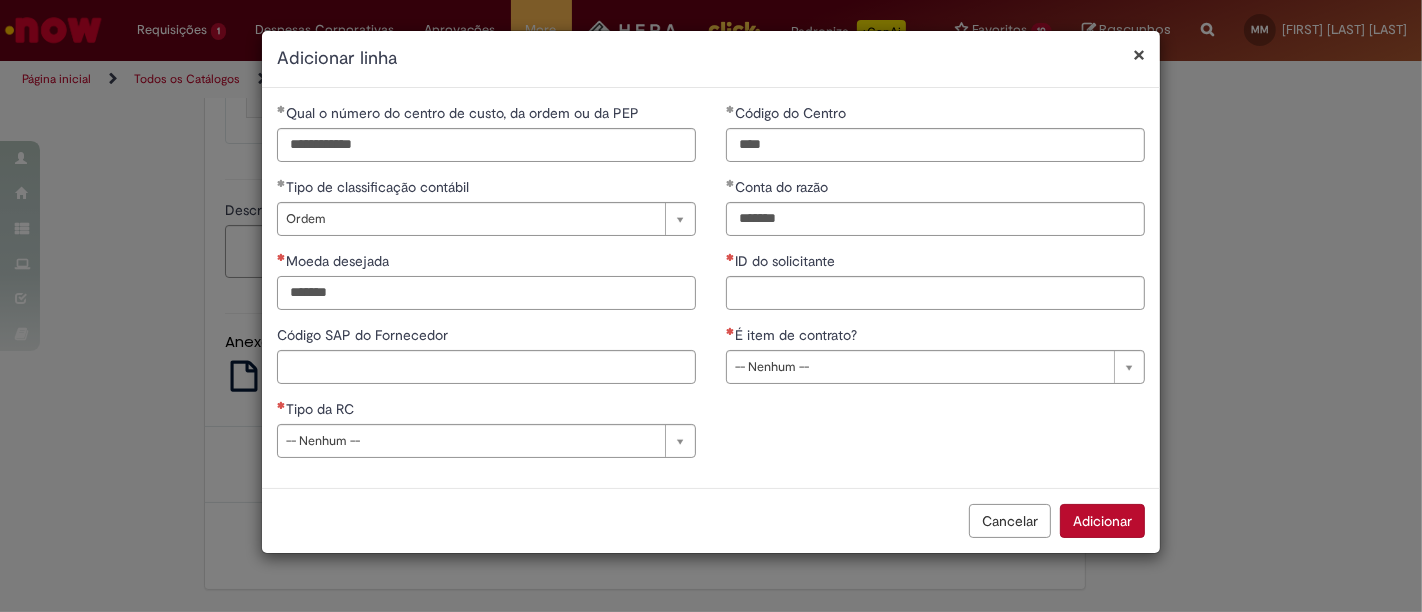 click on "Moeda desejada" at bounding box center (486, 293) 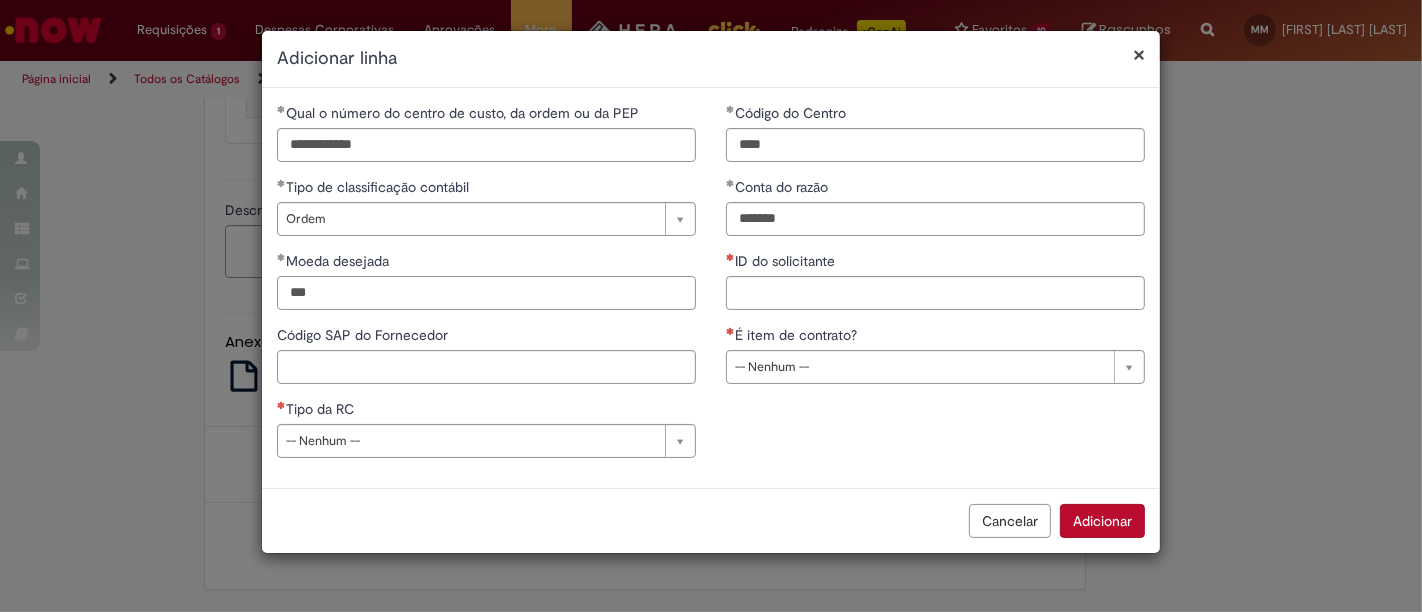 type on "***" 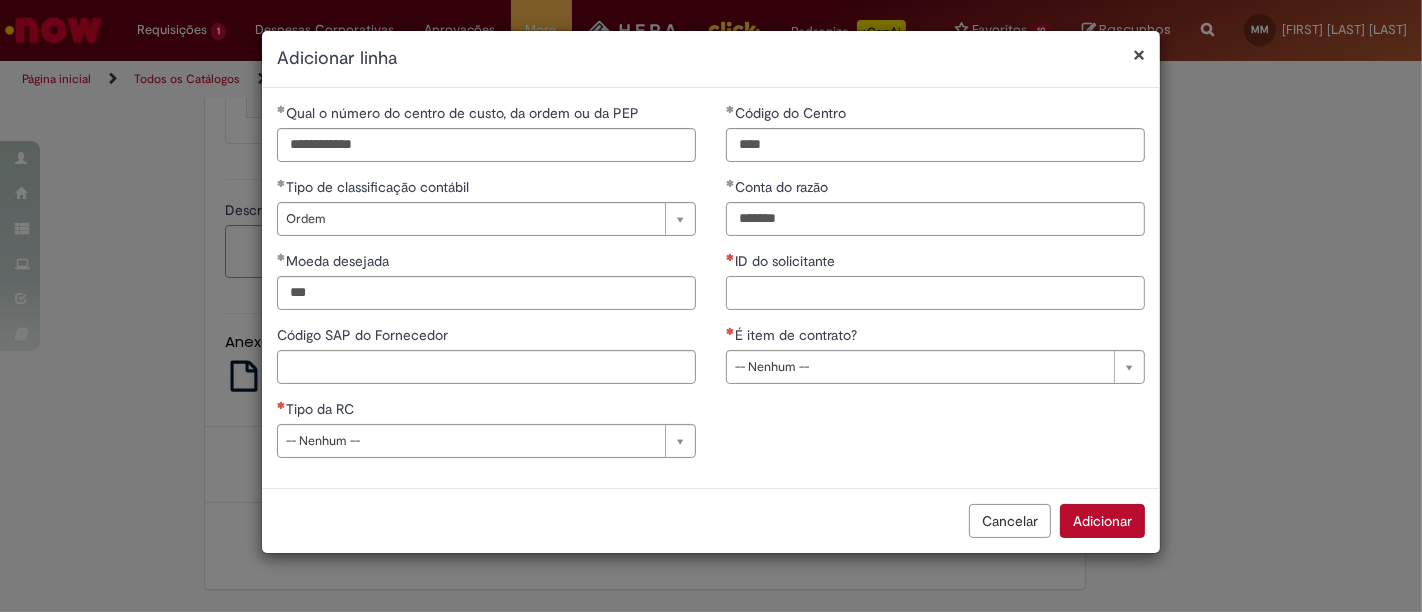 click on "ID do solicitante" at bounding box center (935, 293) 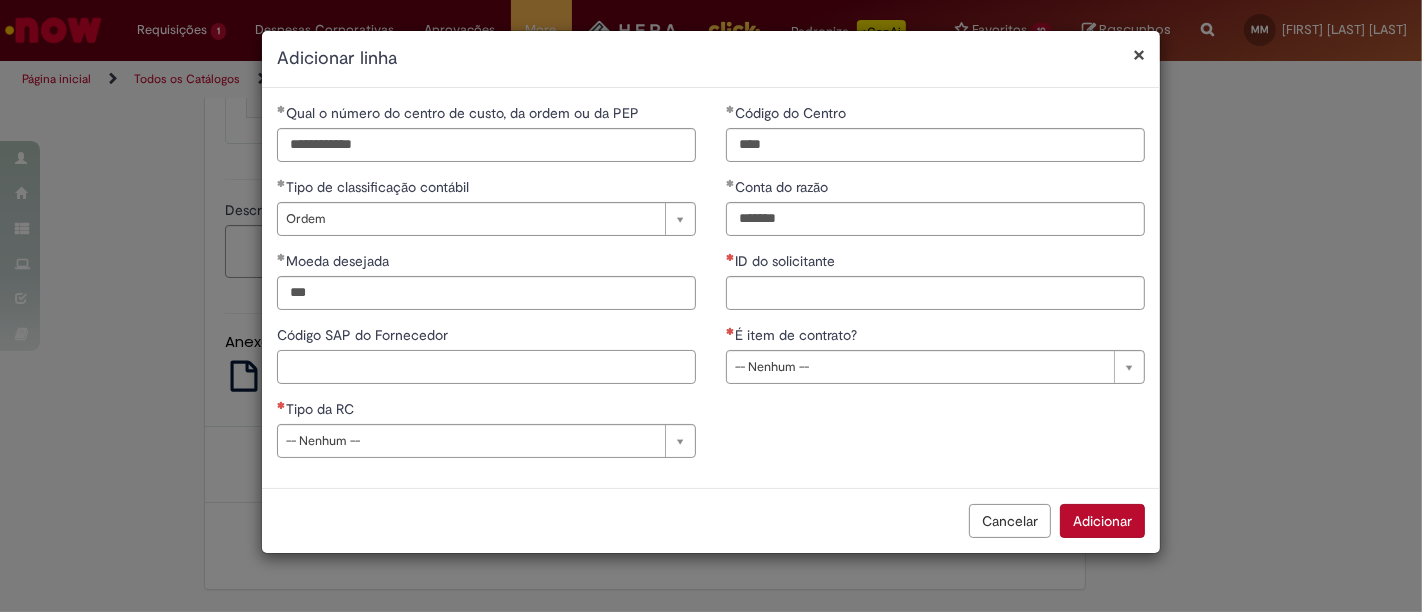 click on "Código SAP do Fornecedor" at bounding box center [486, 367] 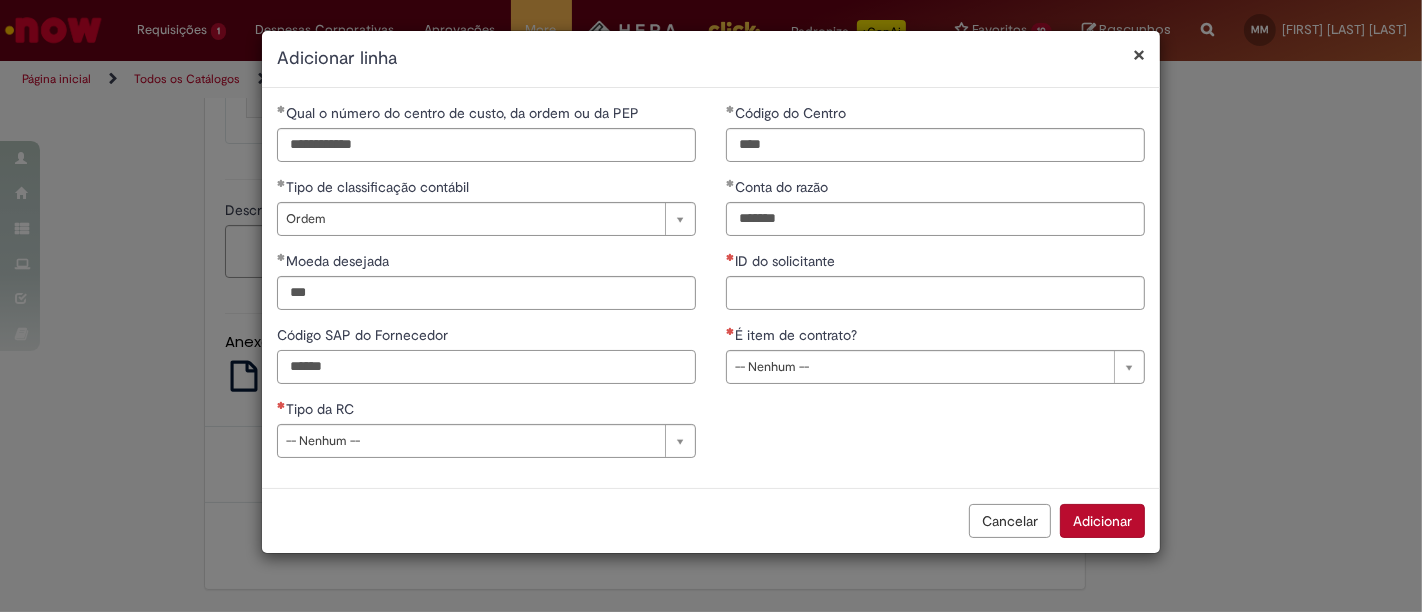 type on "******" 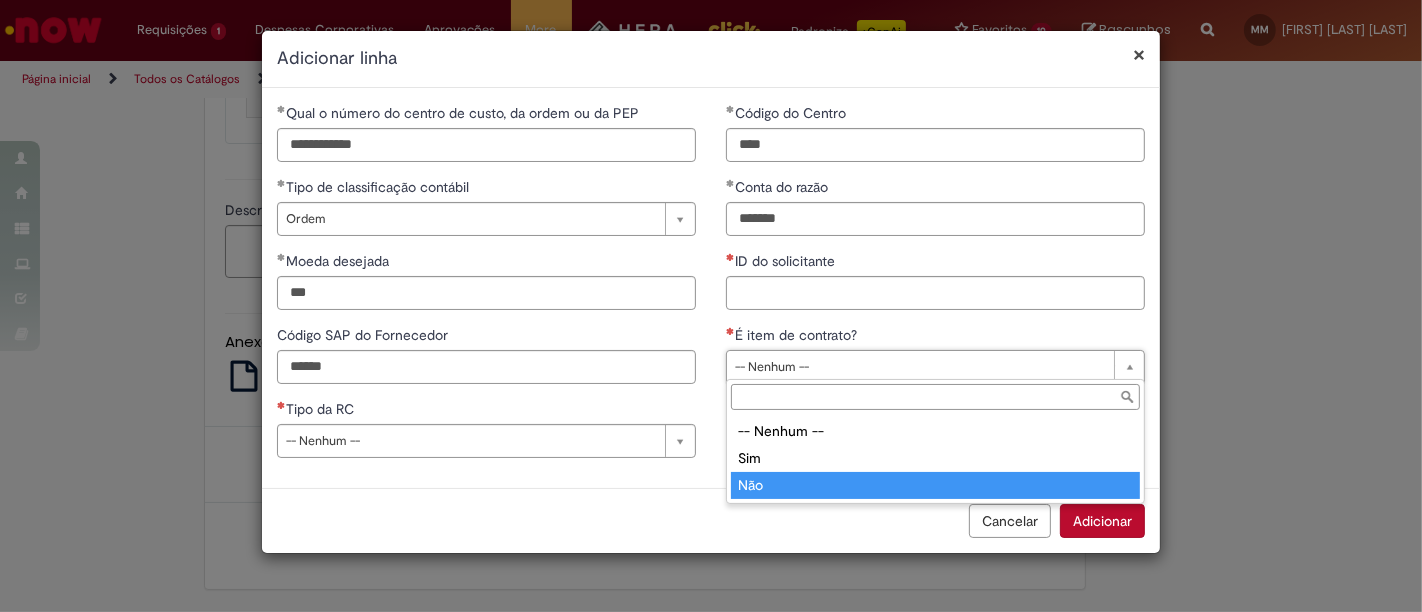 type on "***" 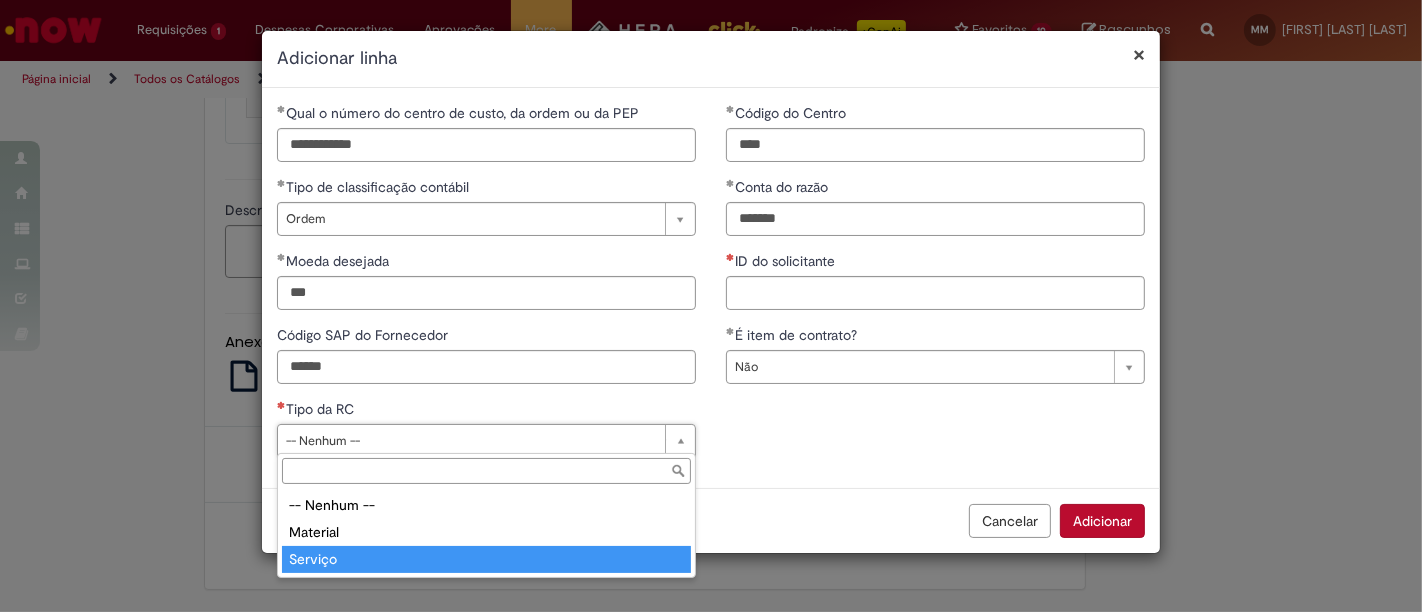 type on "*******" 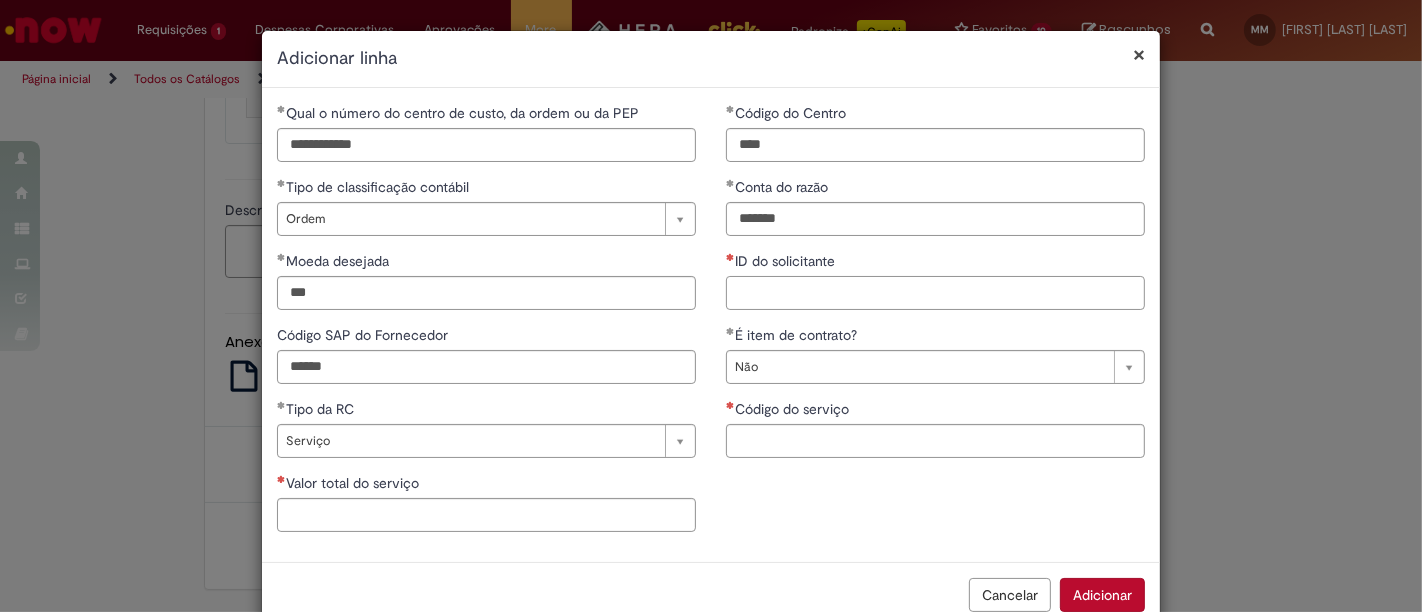 click on "ID do solicitante" at bounding box center (935, 293) 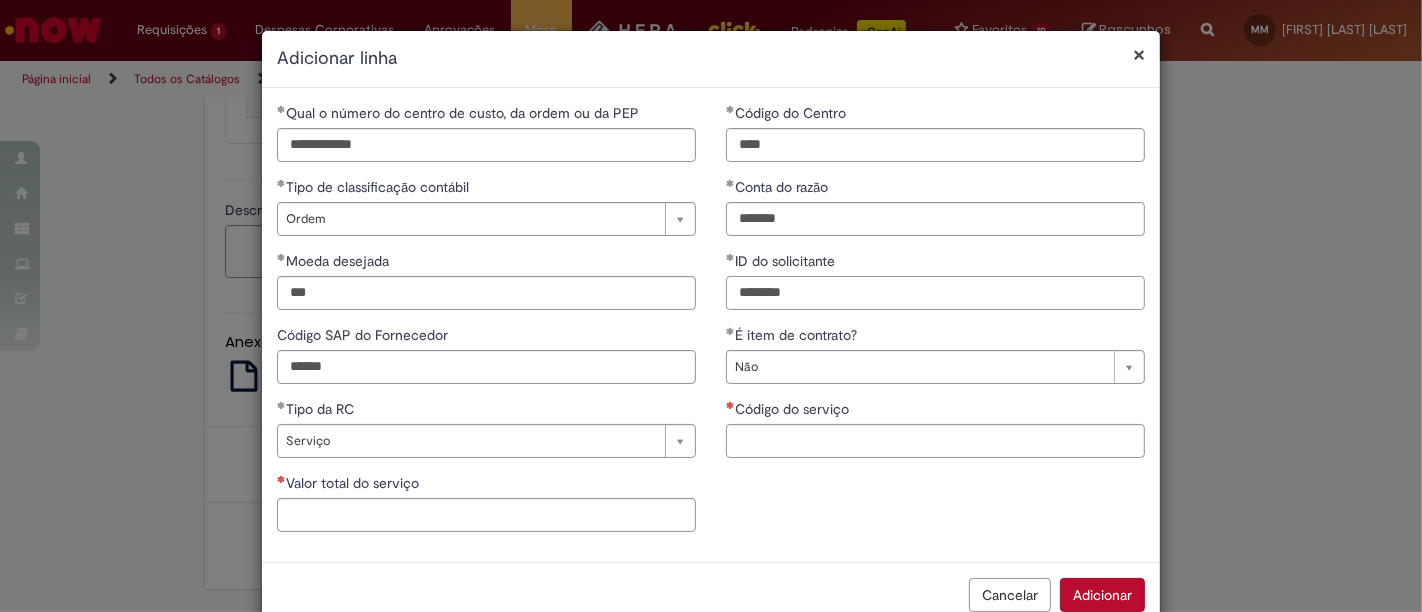 type on "********" 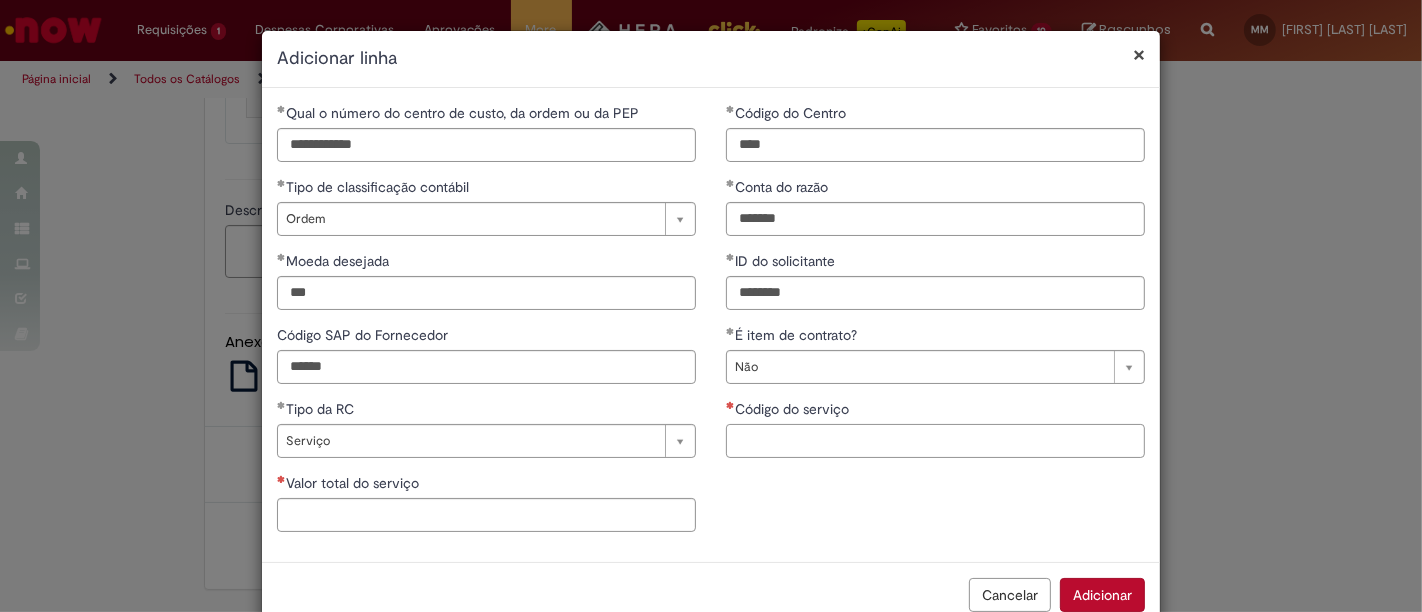 click on "Código do serviço" at bounding box center (935, 441) 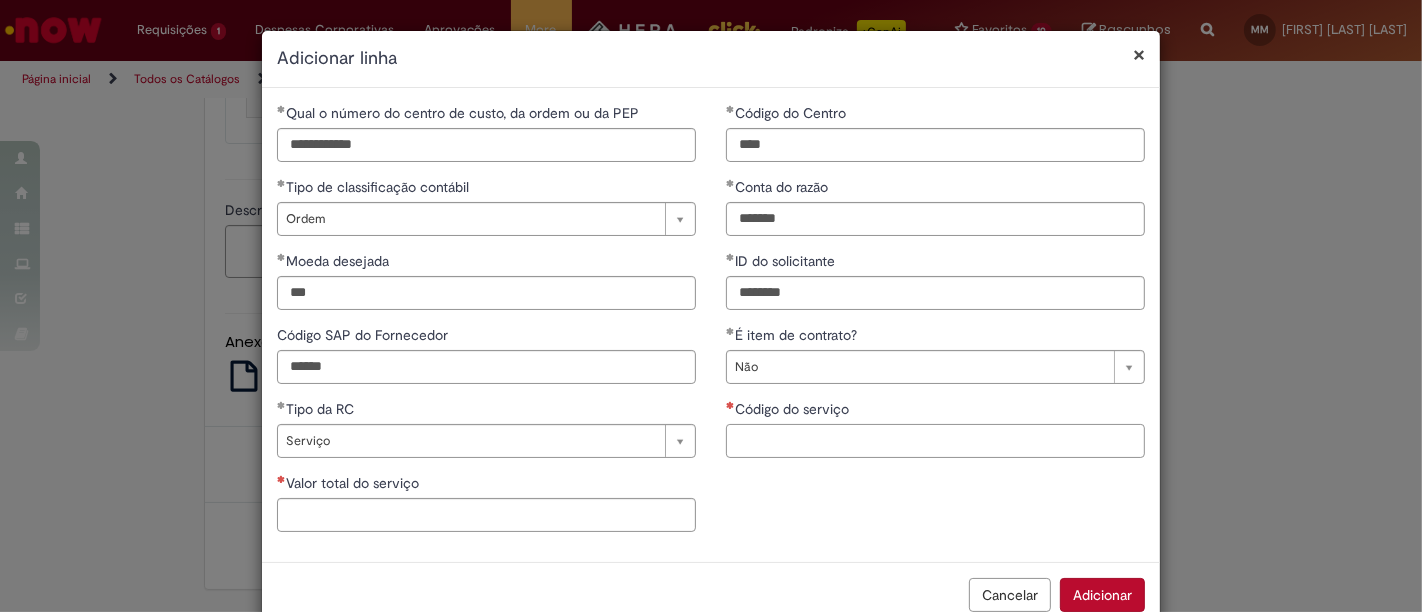 paste on "*******" 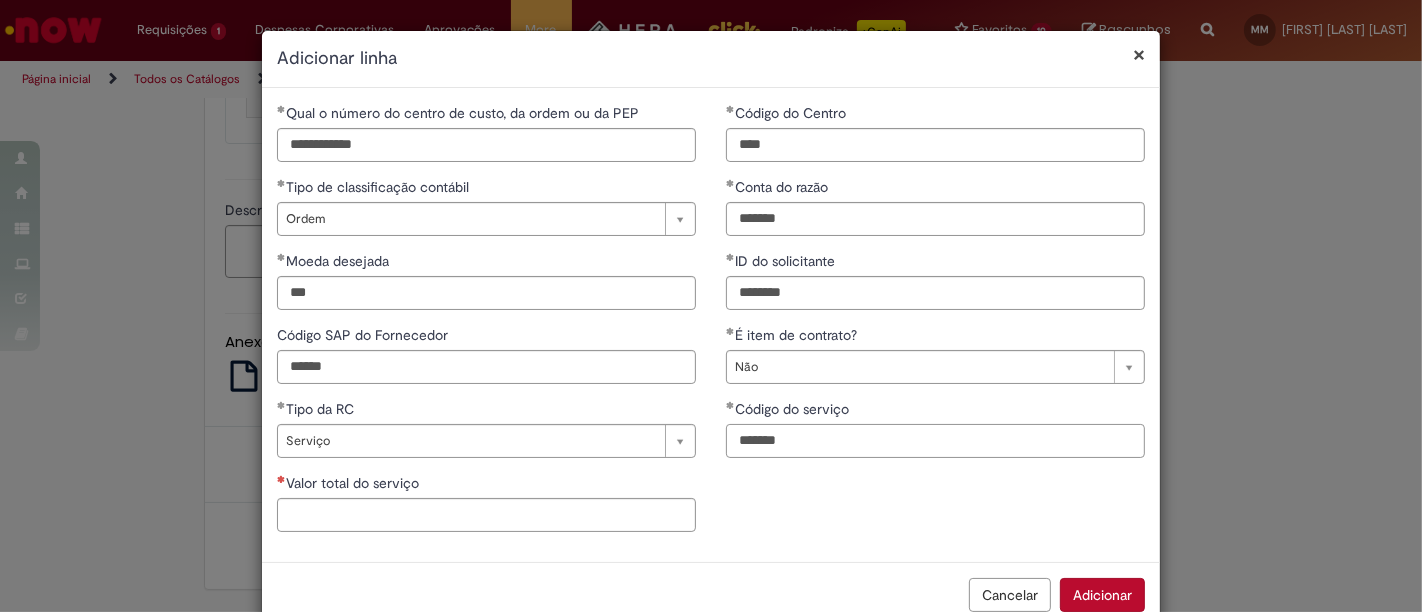 type on "*******" 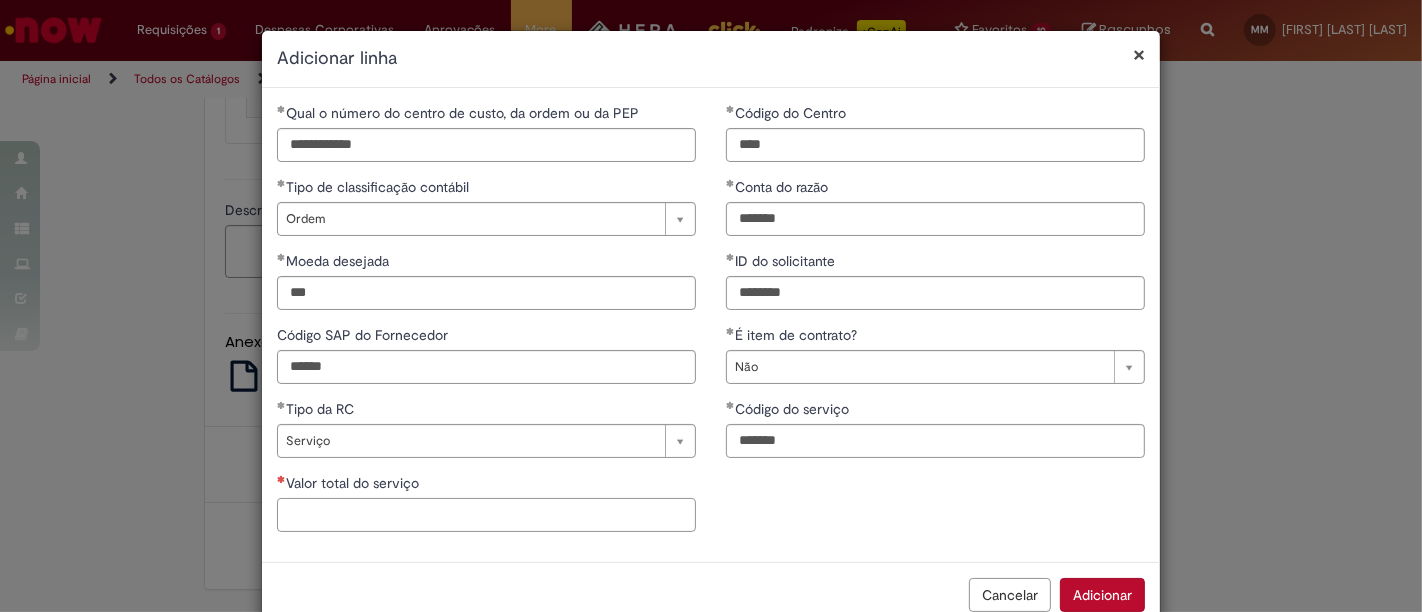 click on "Valor total do serviço" at bounding box center (486, 515) 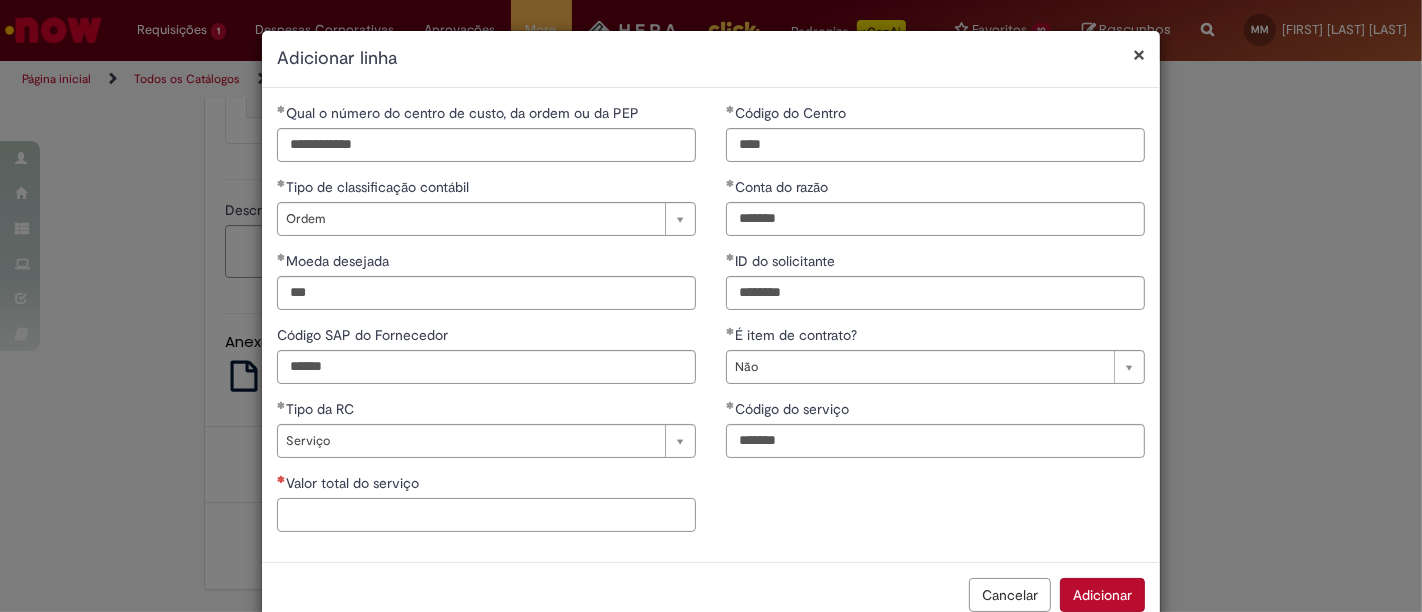 paste on "******" 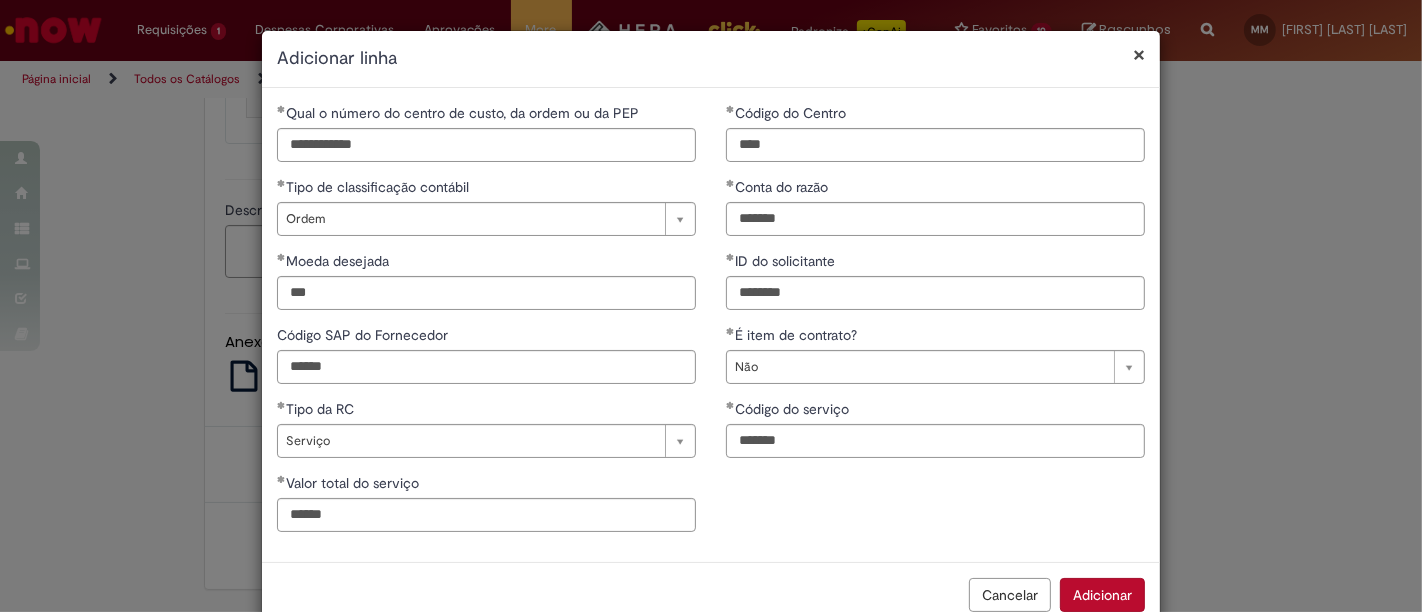 type on "**********" 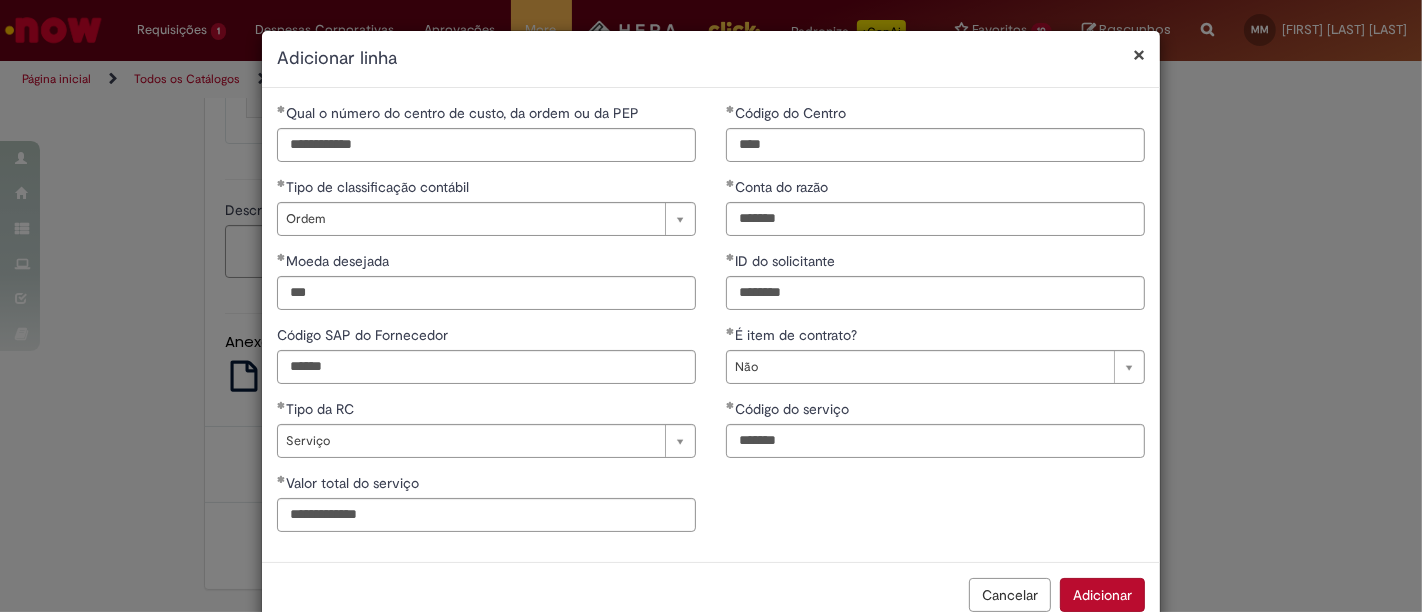 click on "**********" at bounding box center (711, 325) 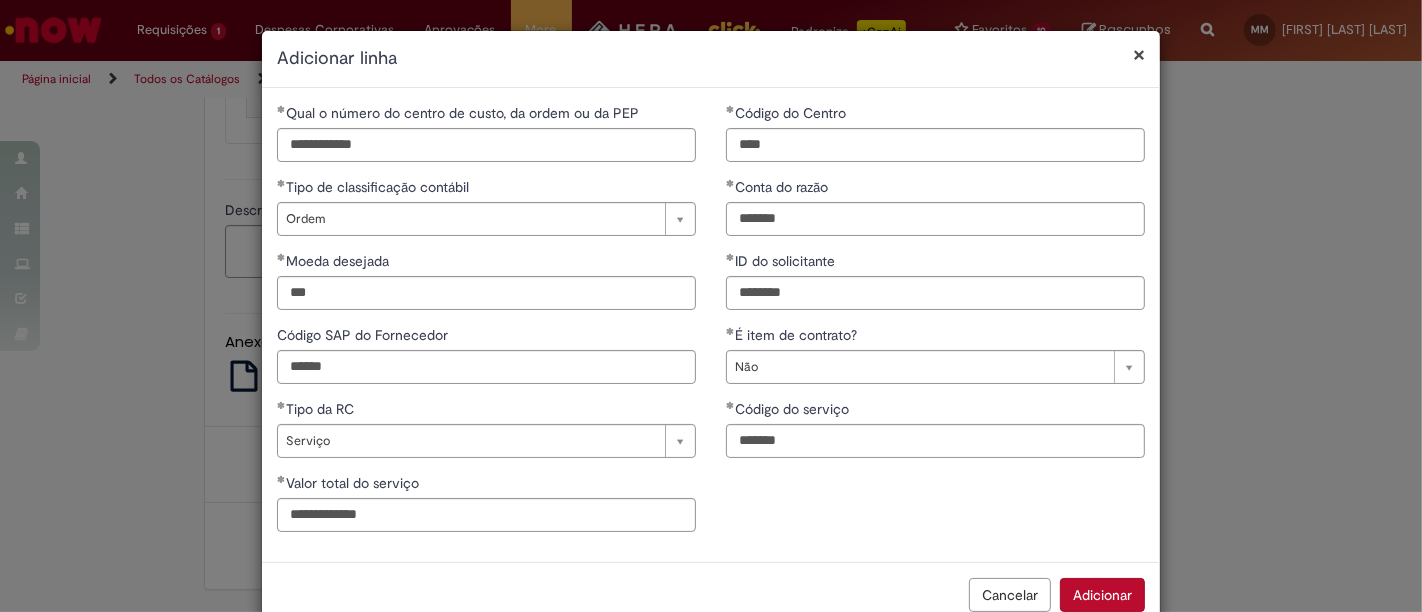 click on "Adicionar" at bounding box center [1102, 595] 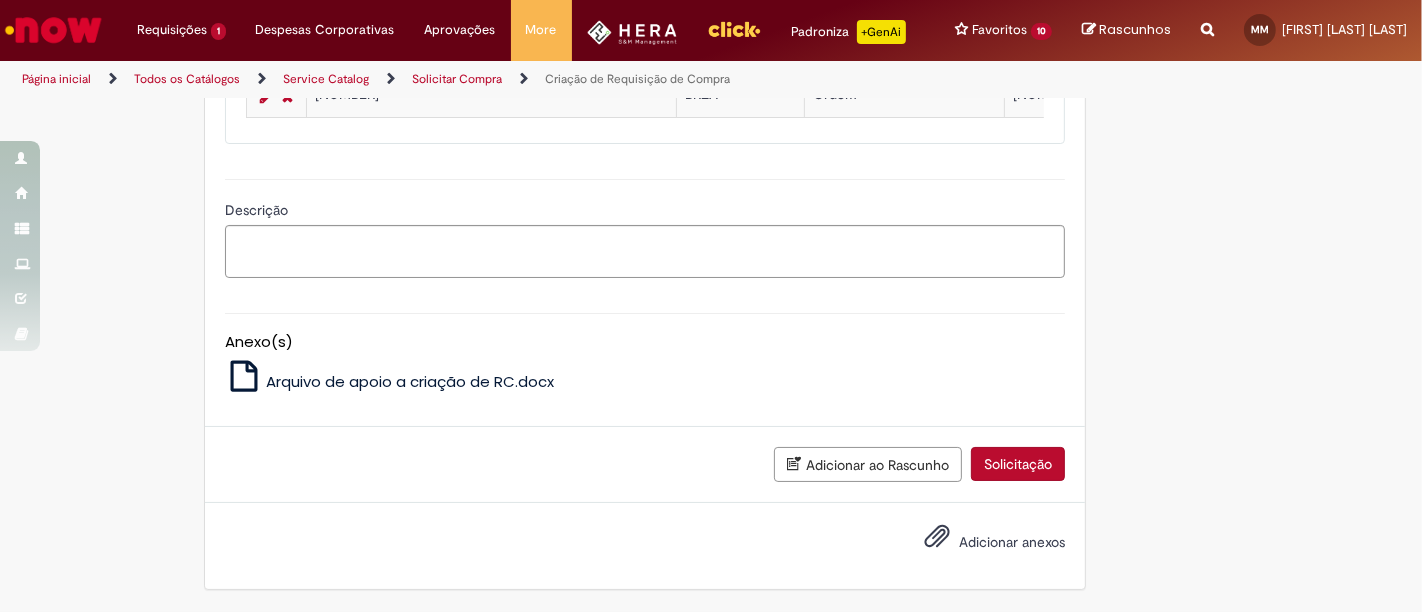 scroll, scrollTop: 2271, scrollLeft: 0, axis: vertical 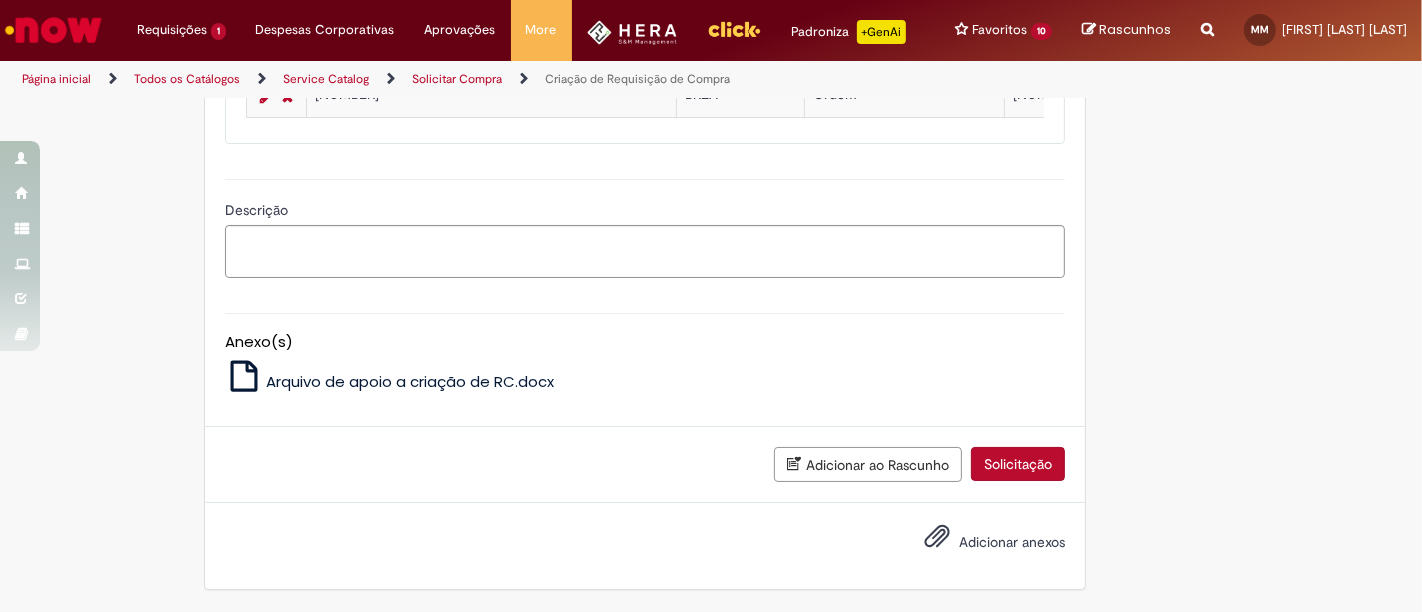 click on "Solicitação" at bounding box center [1018, 464] 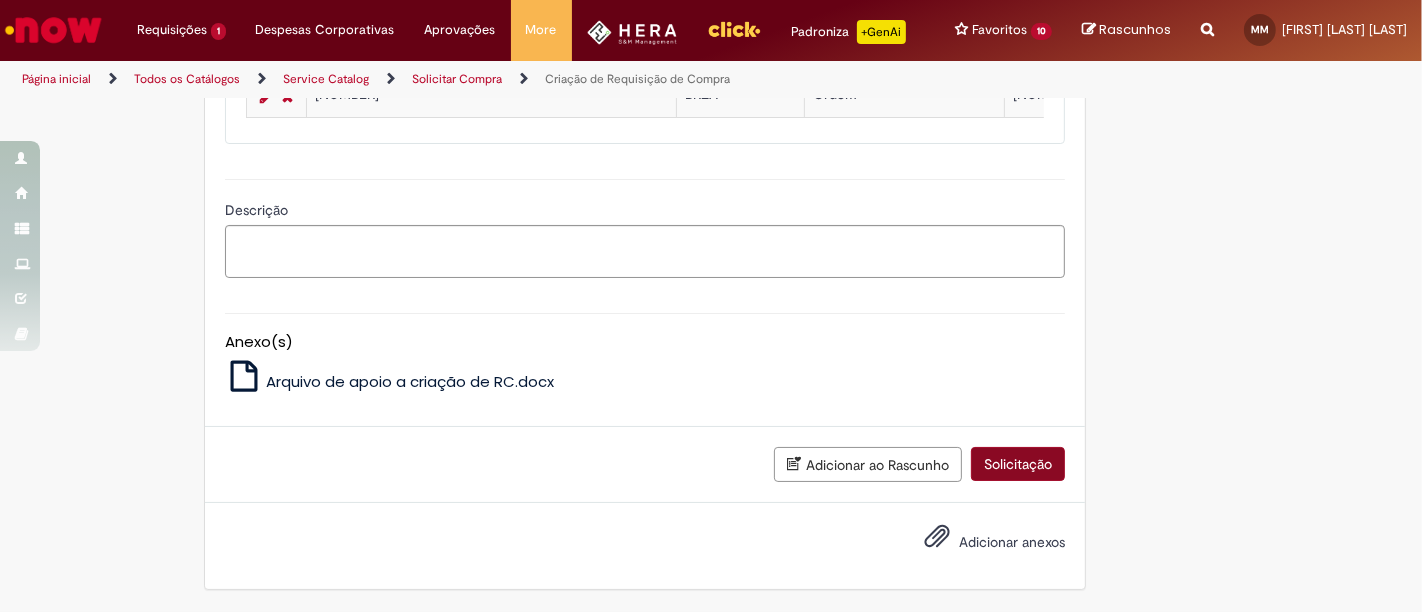 scroll, scrollTop: 2225, scrollLeft: 0, axis: vertical 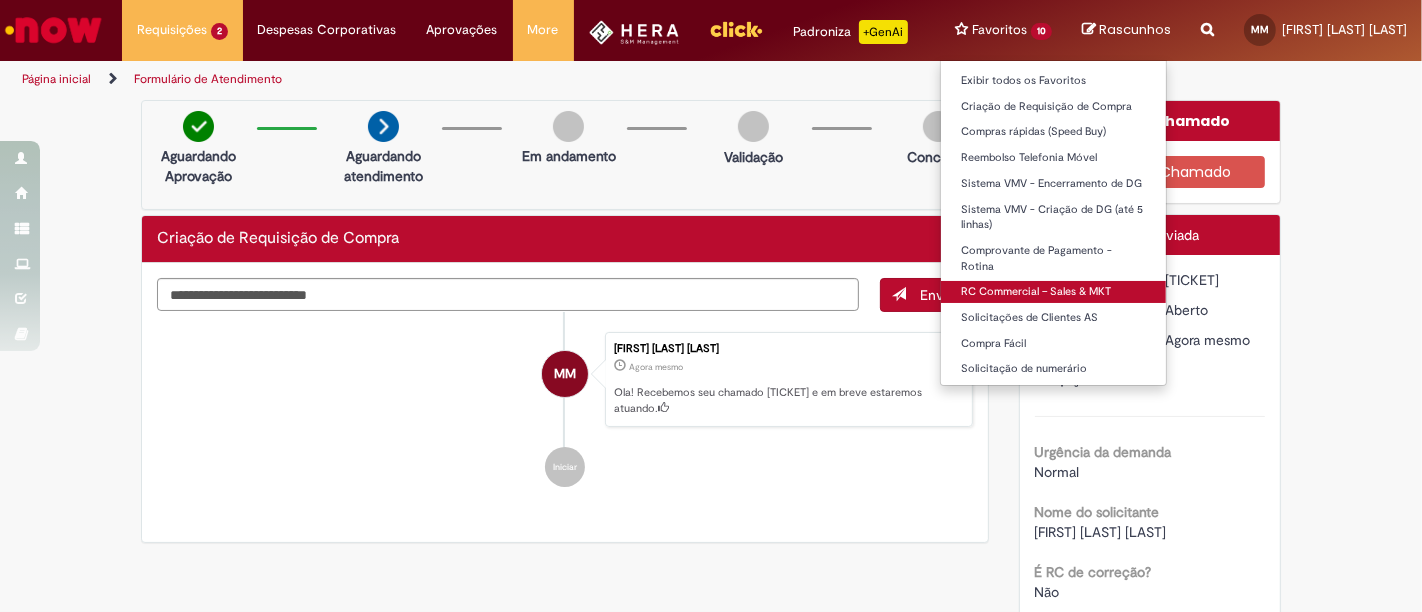 click on "RC Commercial – Sales & MKT" at bounding box center [1053, 292] 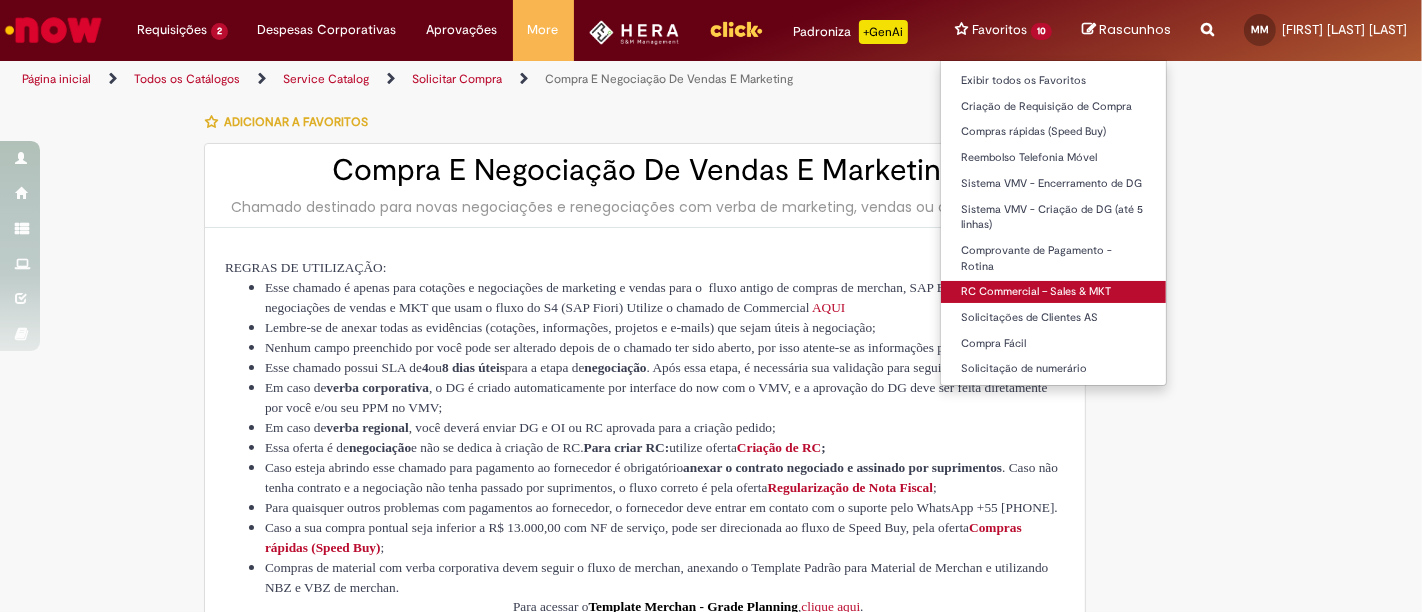 type on "********" 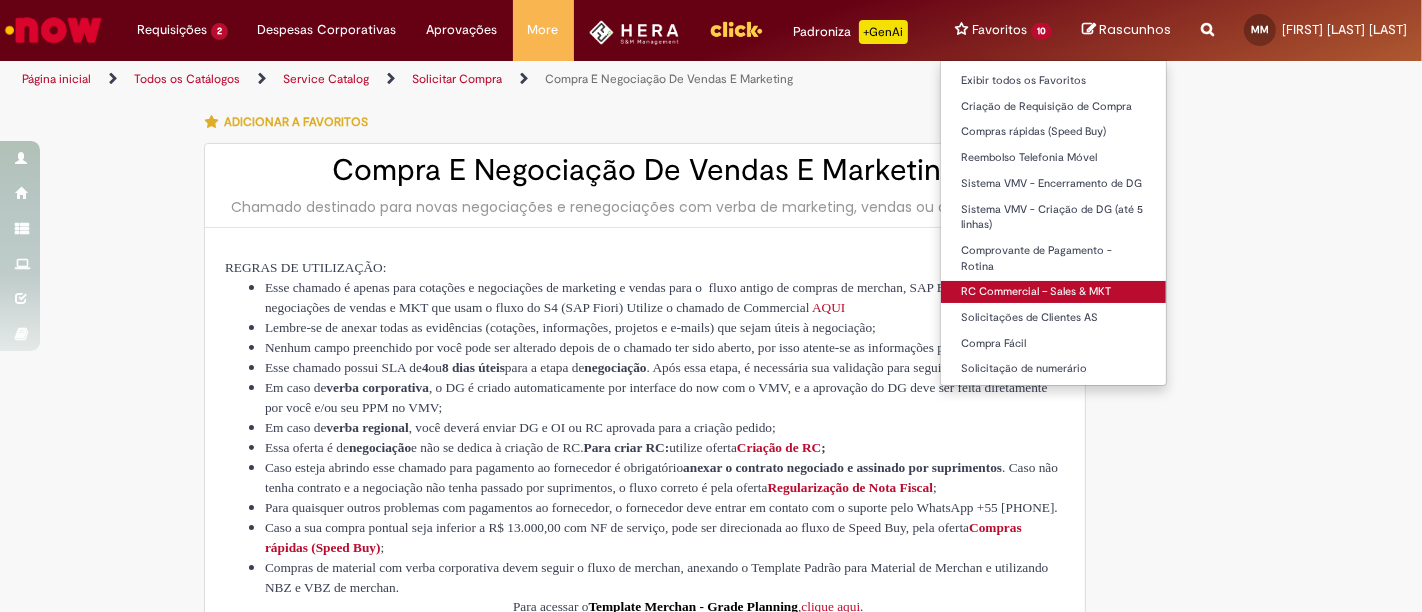 type on "**********" 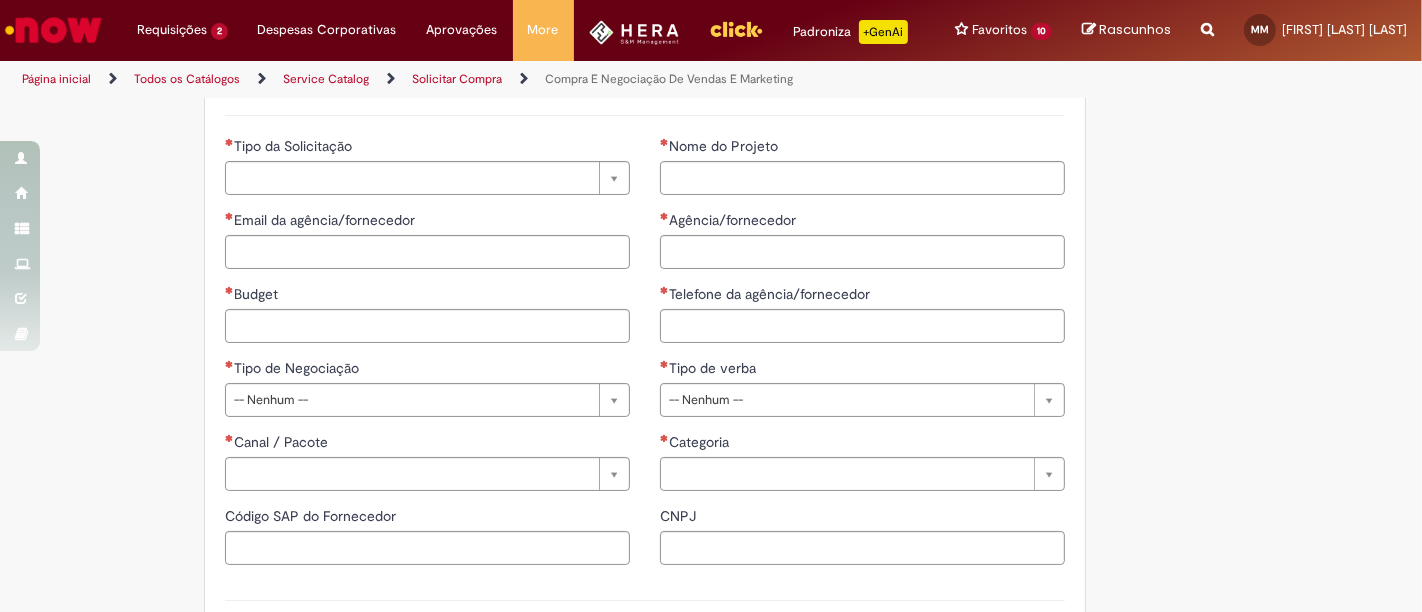 scroll, scrollTop: 890, scrollLeft: 0, axis: vertical 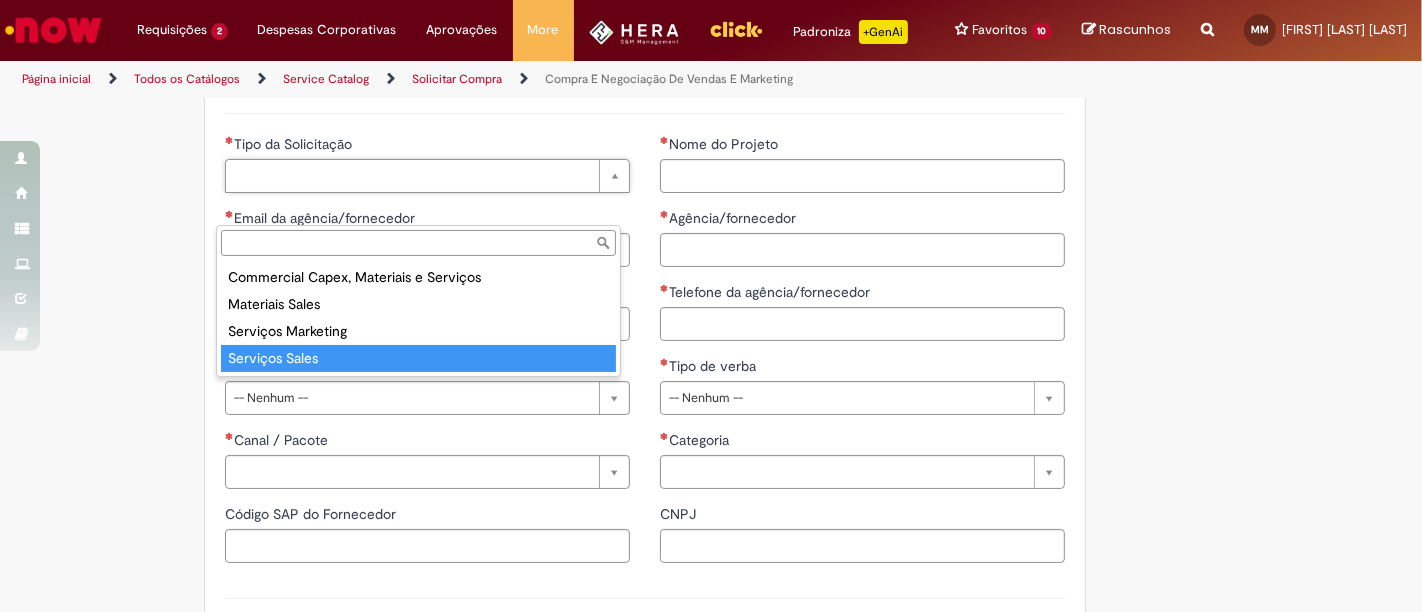 type on "**********" 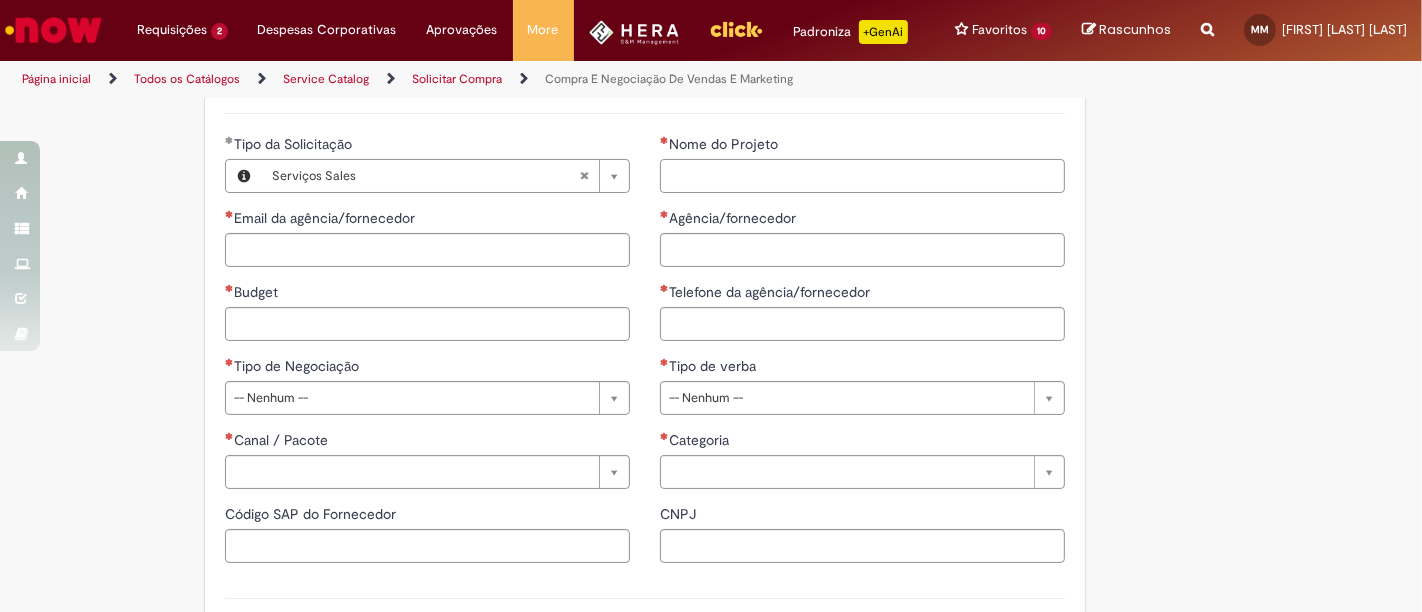 click on "Nome do Projeto" at bounding box center (862, 176) 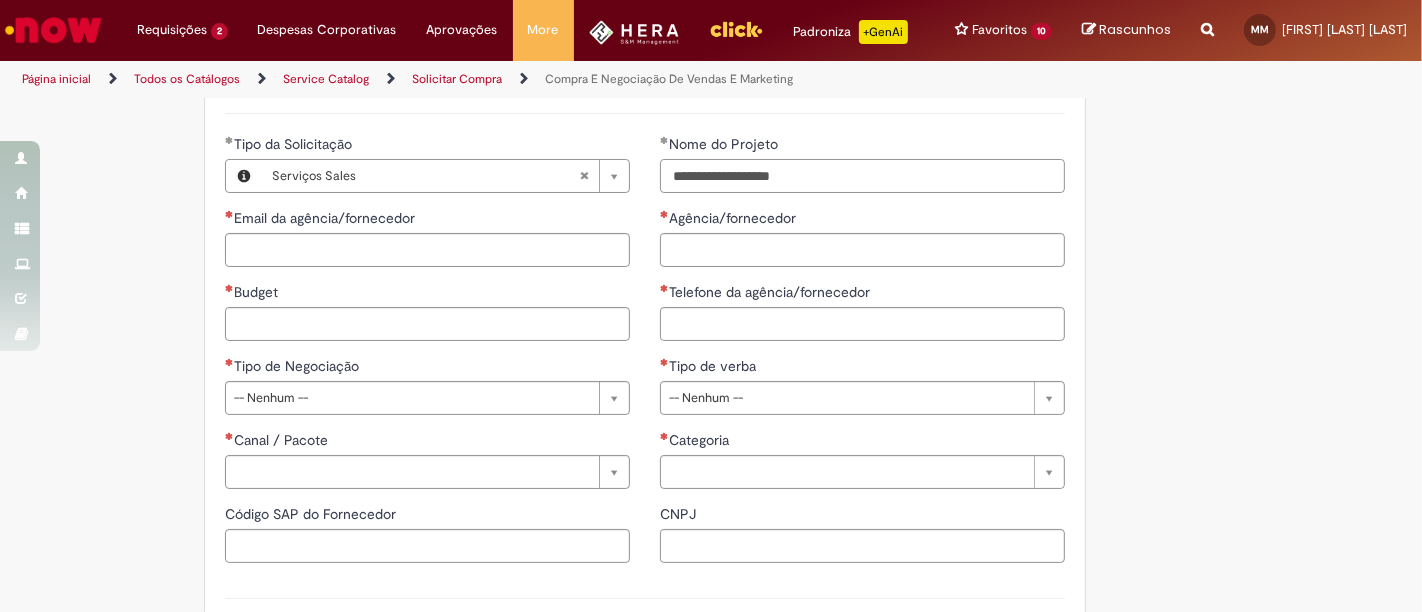 type on "**********" 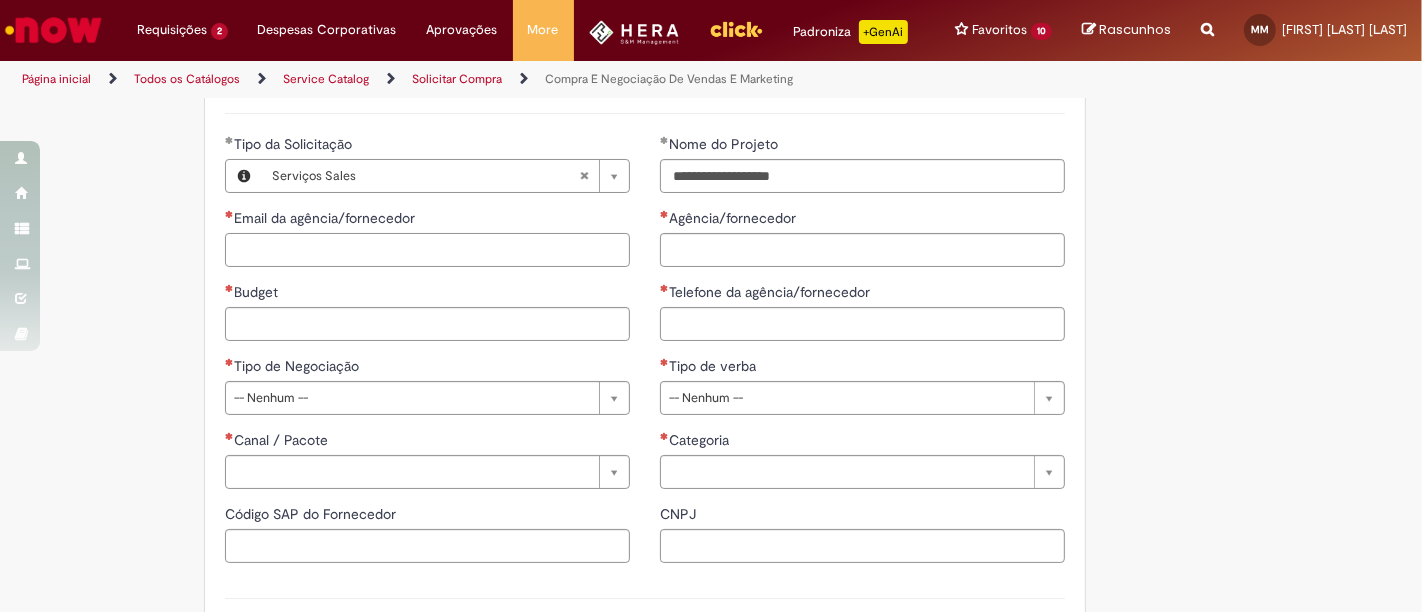 click on "Email da agência/fornecedor" at bounding box center [427, 250] 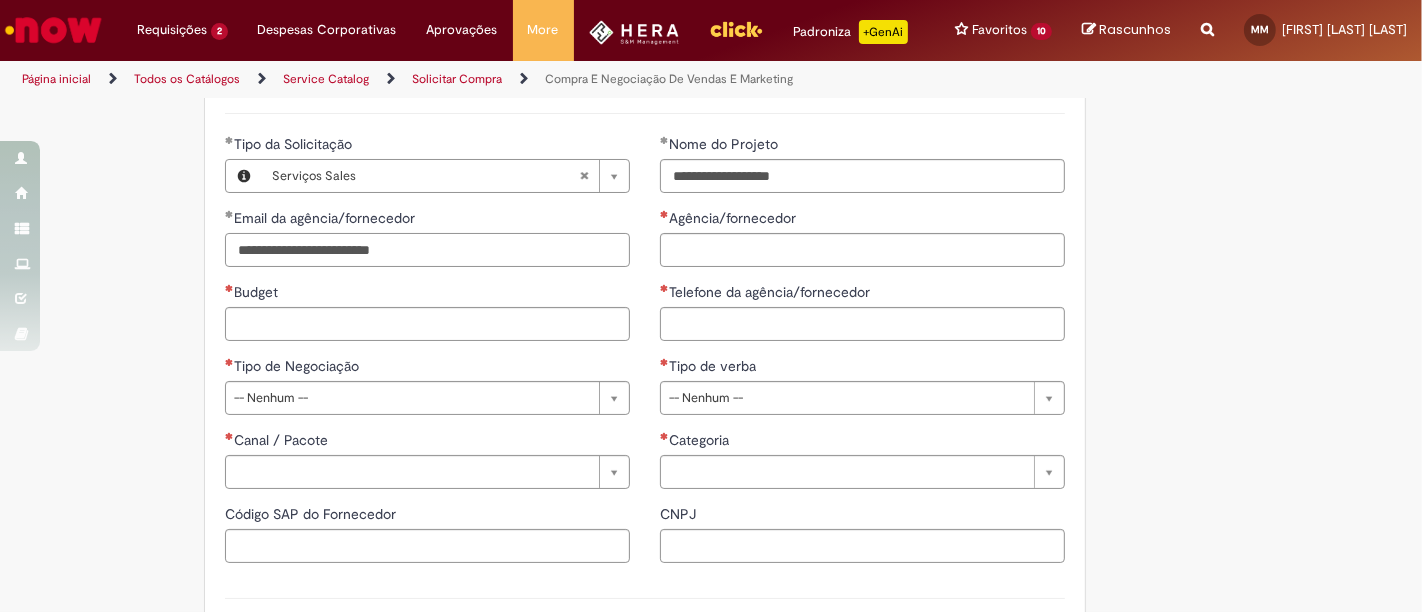 type on "**********" 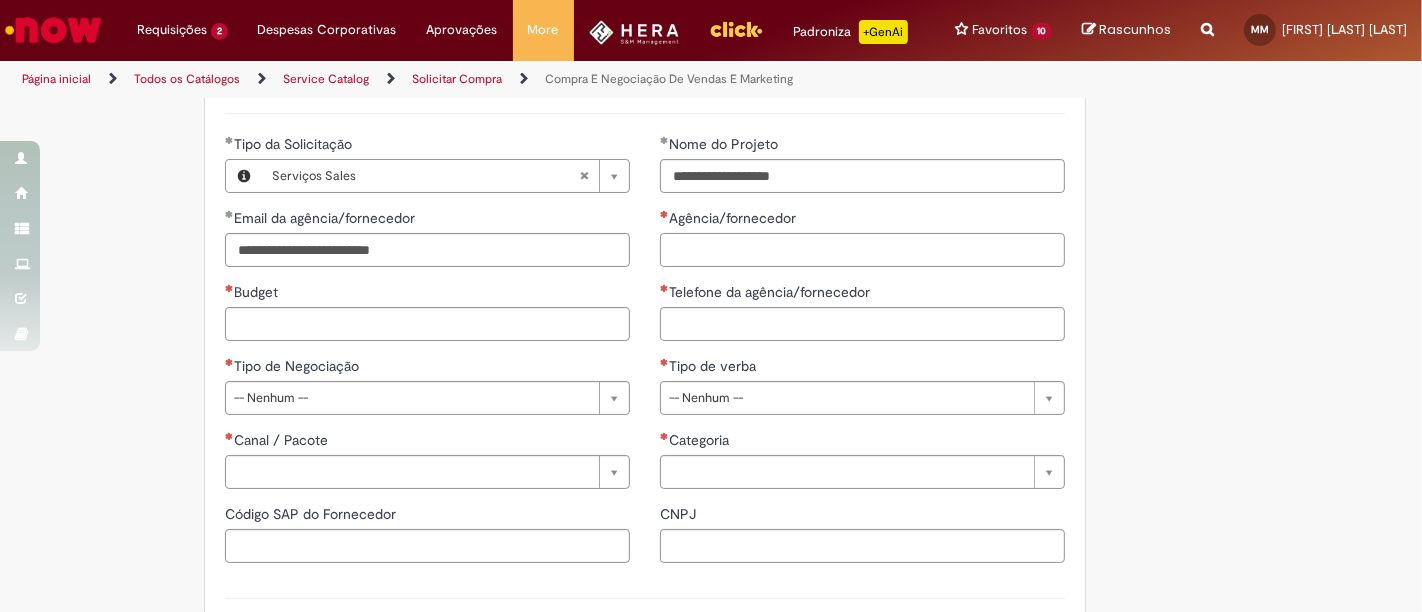 click on "Agência/fornecedor" at bounding box center (862, 250) 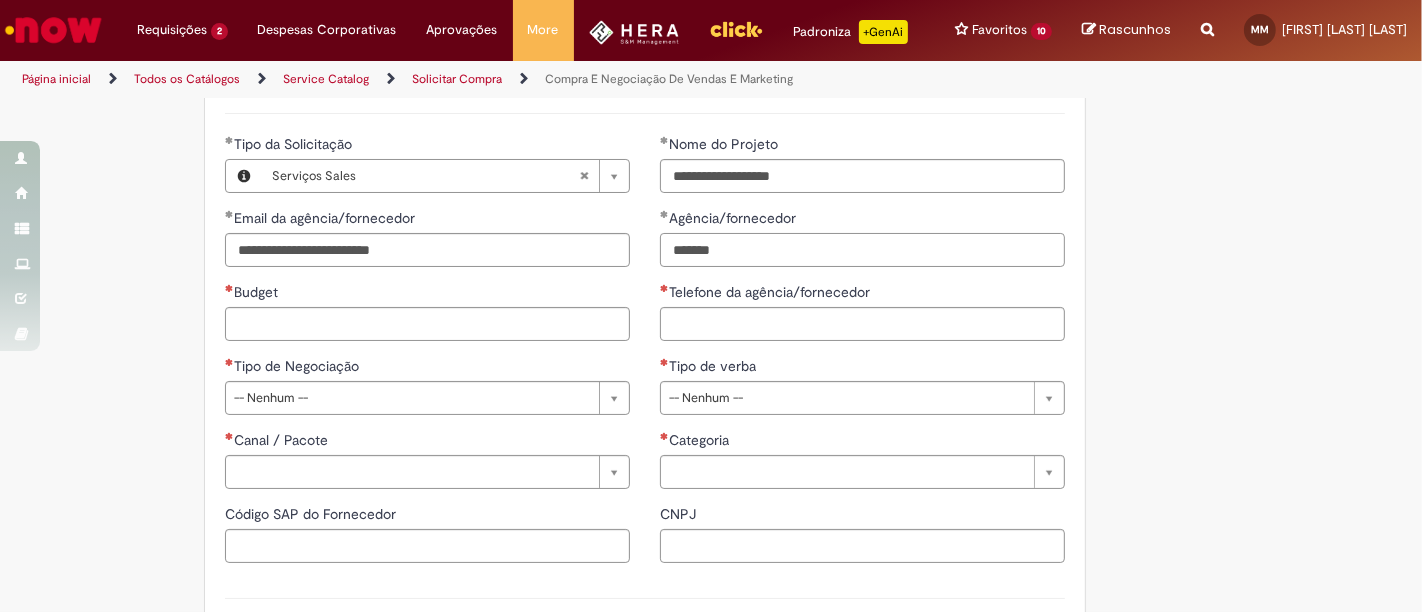 type on "*******" 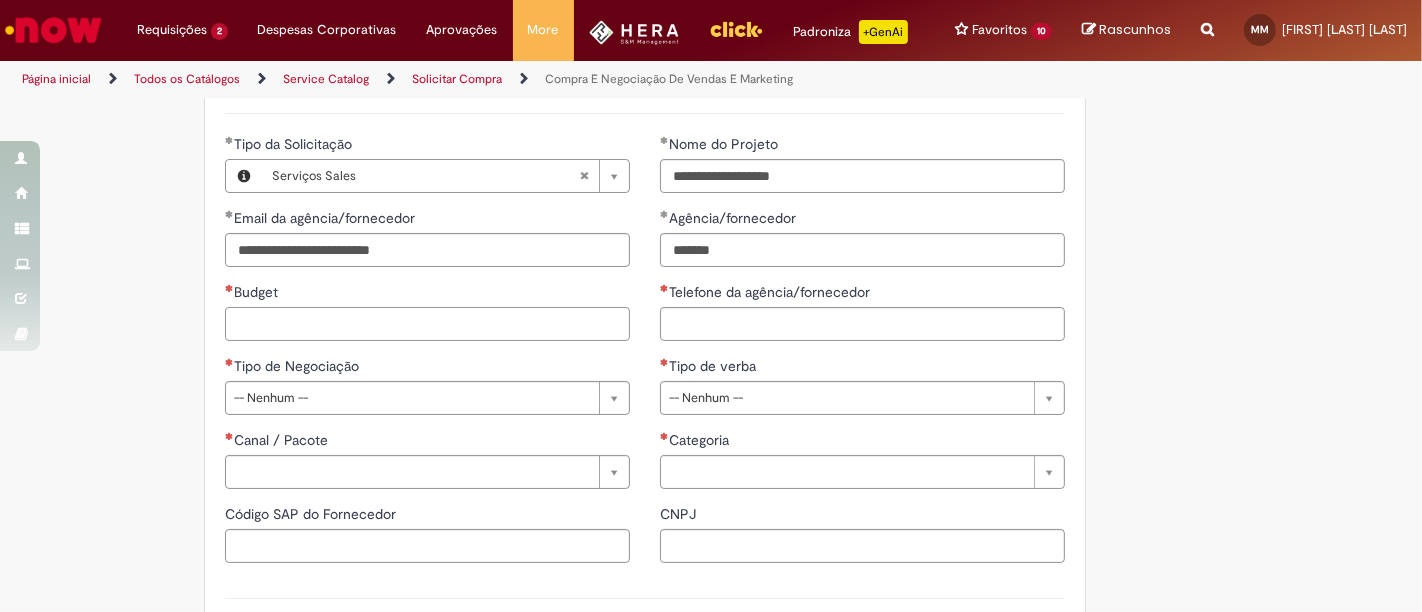 click on "Budget" at bounding box center (427, 324) 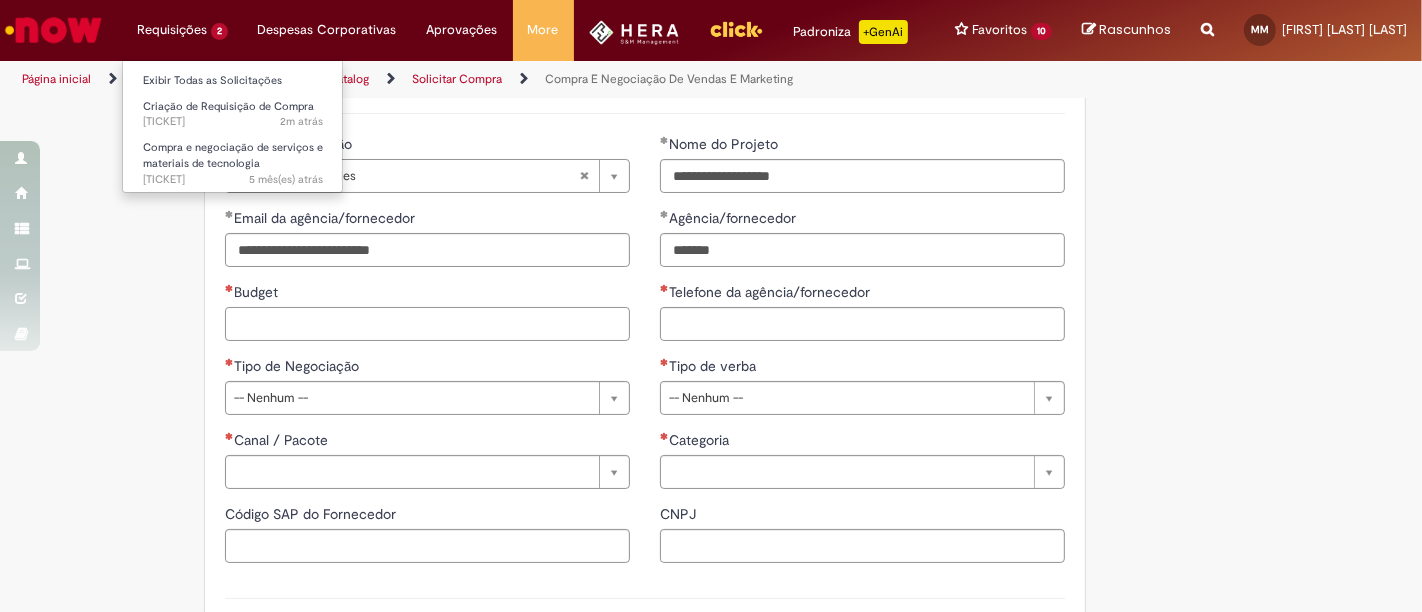 paste on "******" 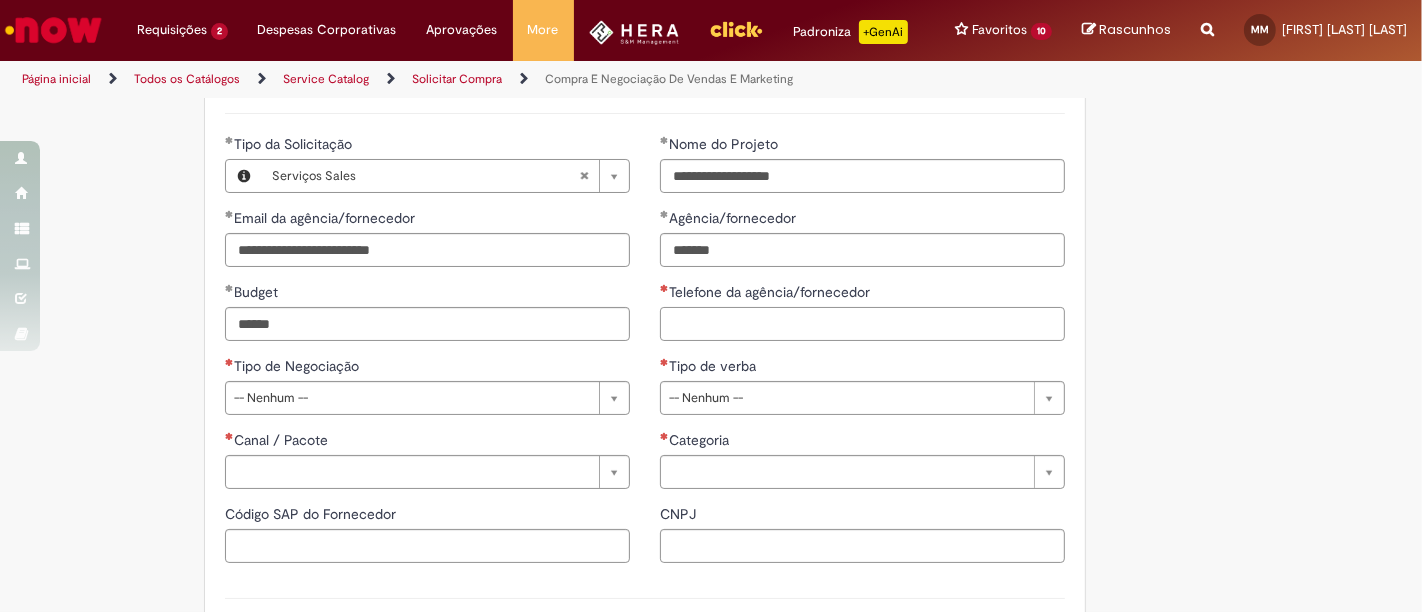 type on "**********" 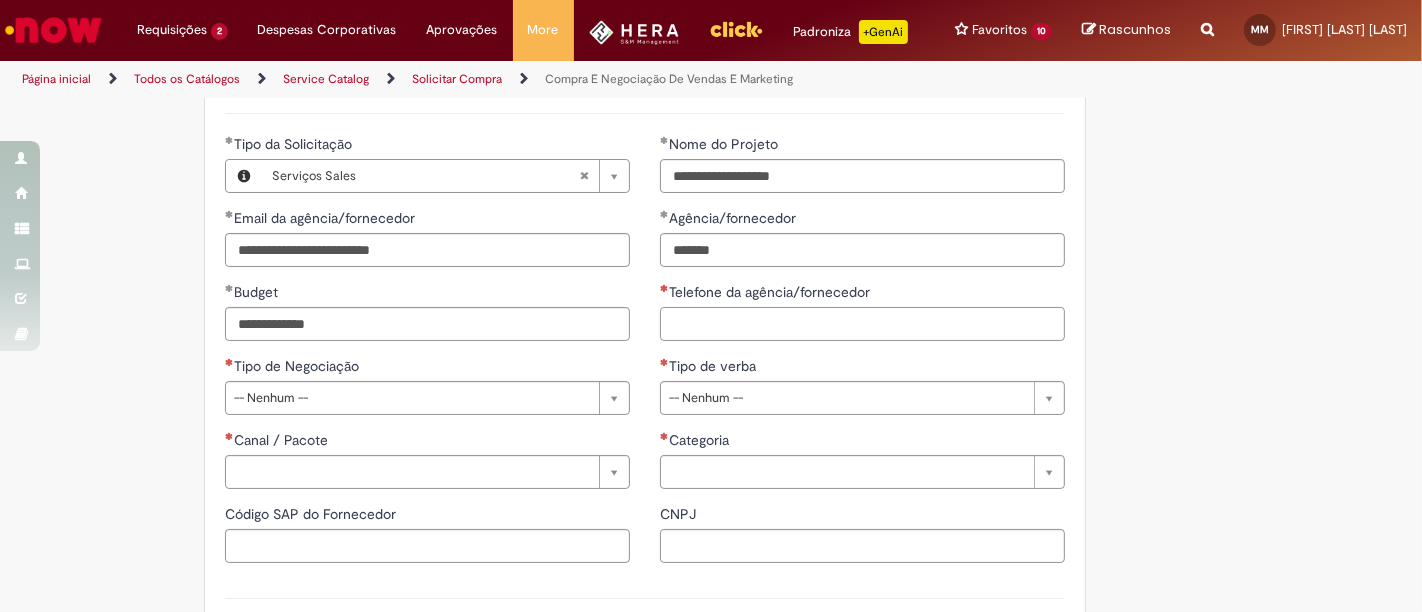 click on "Telefone da agência/fornecedor" at bounding box center (862, 324) 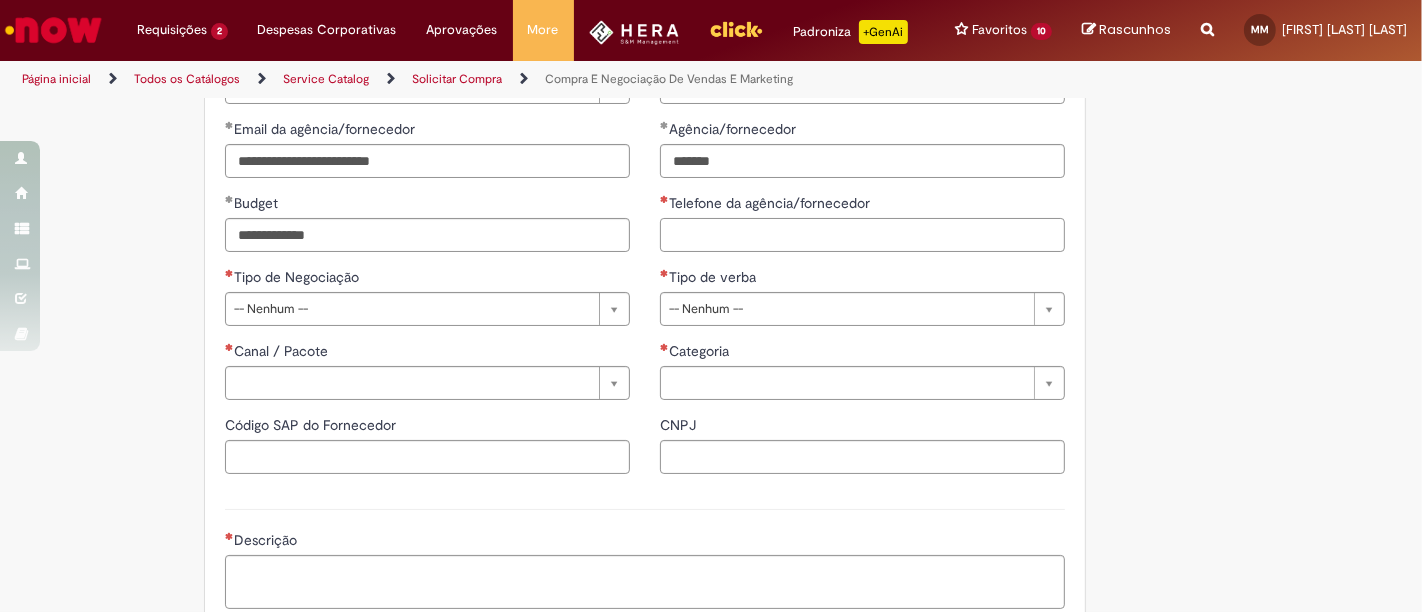 scroll, scrollTop: 992, scrollLeft: 0, axis: vertical 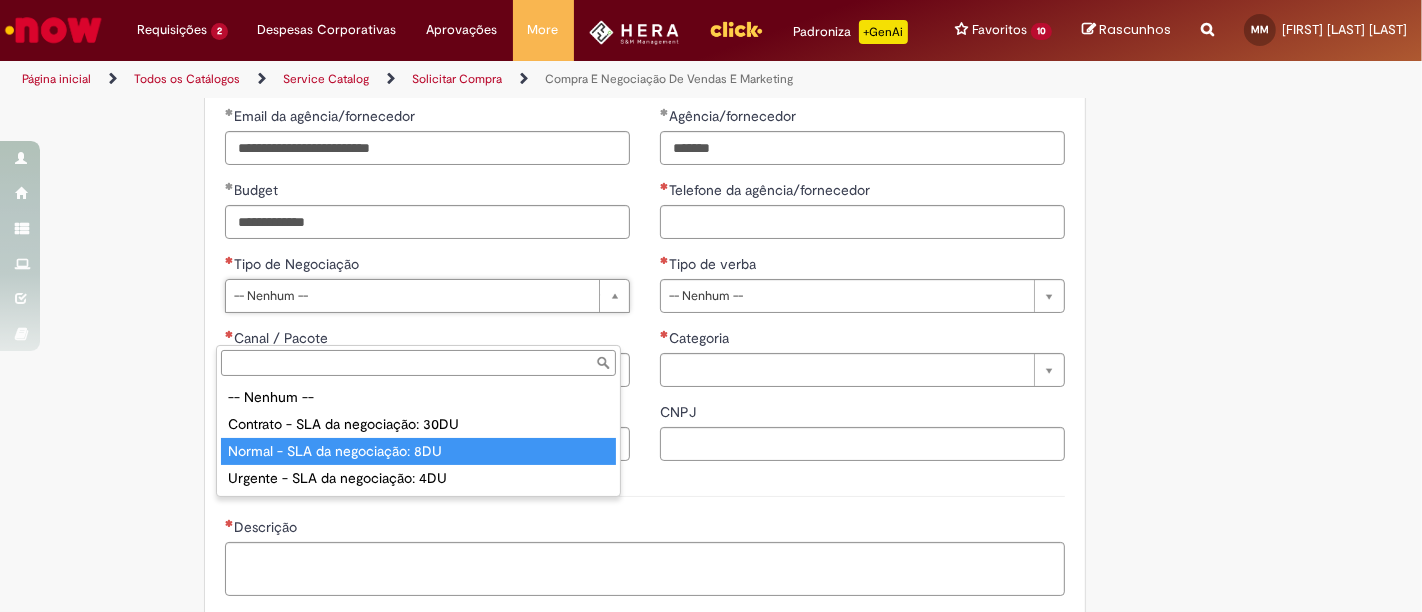 type on "**********" 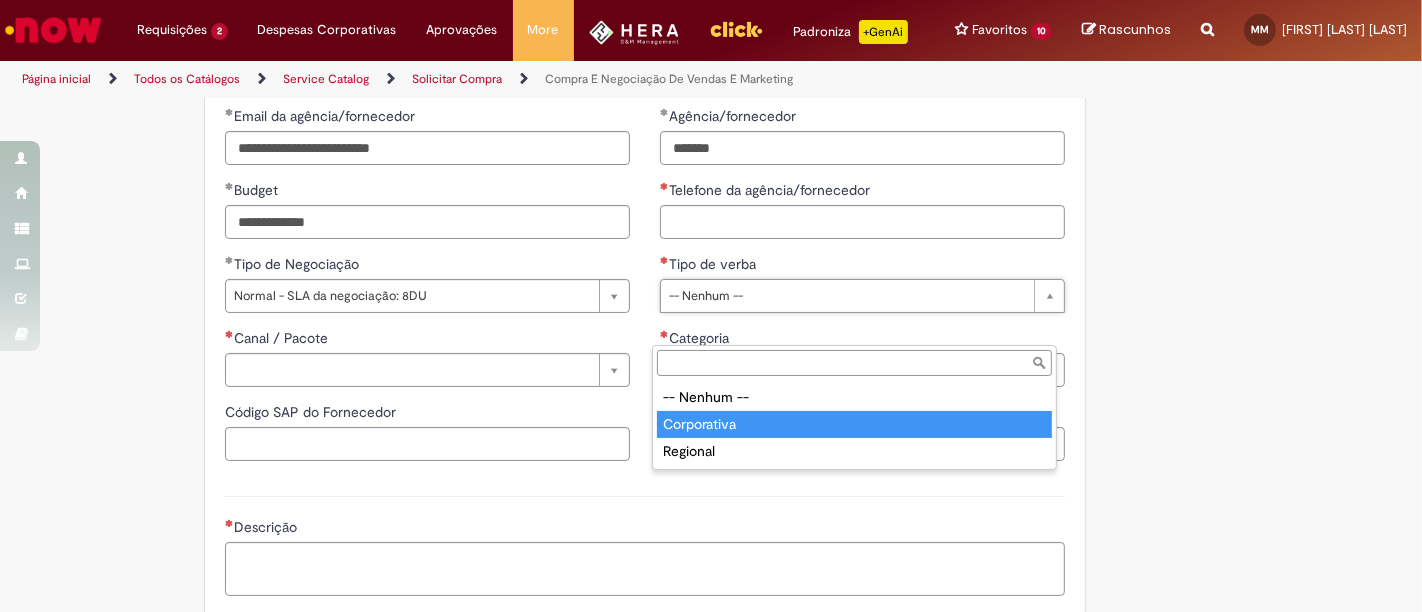 type on "**********" 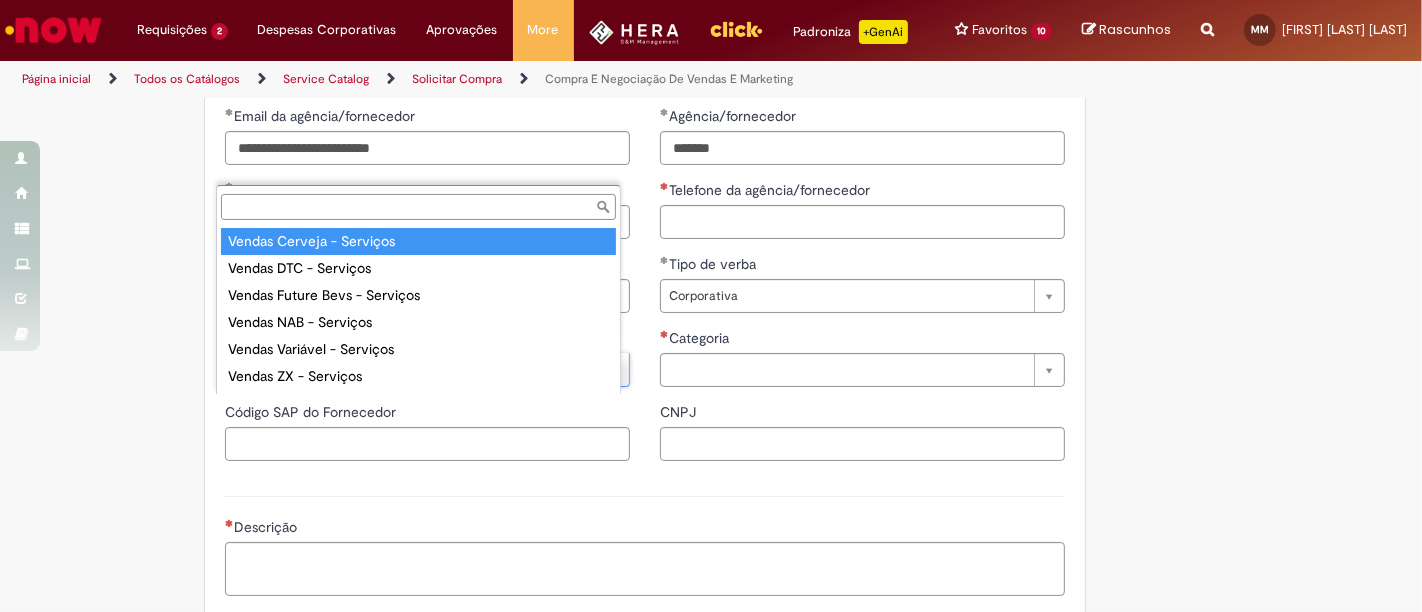 type on "**********" 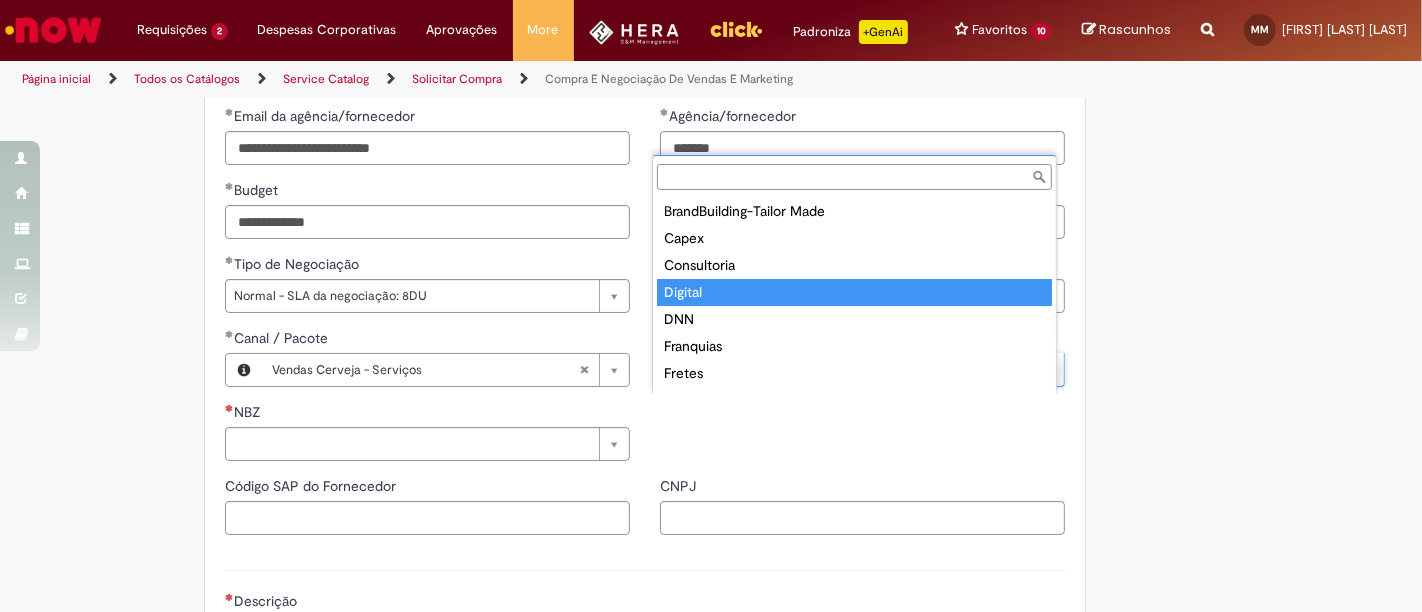 type on "*******" 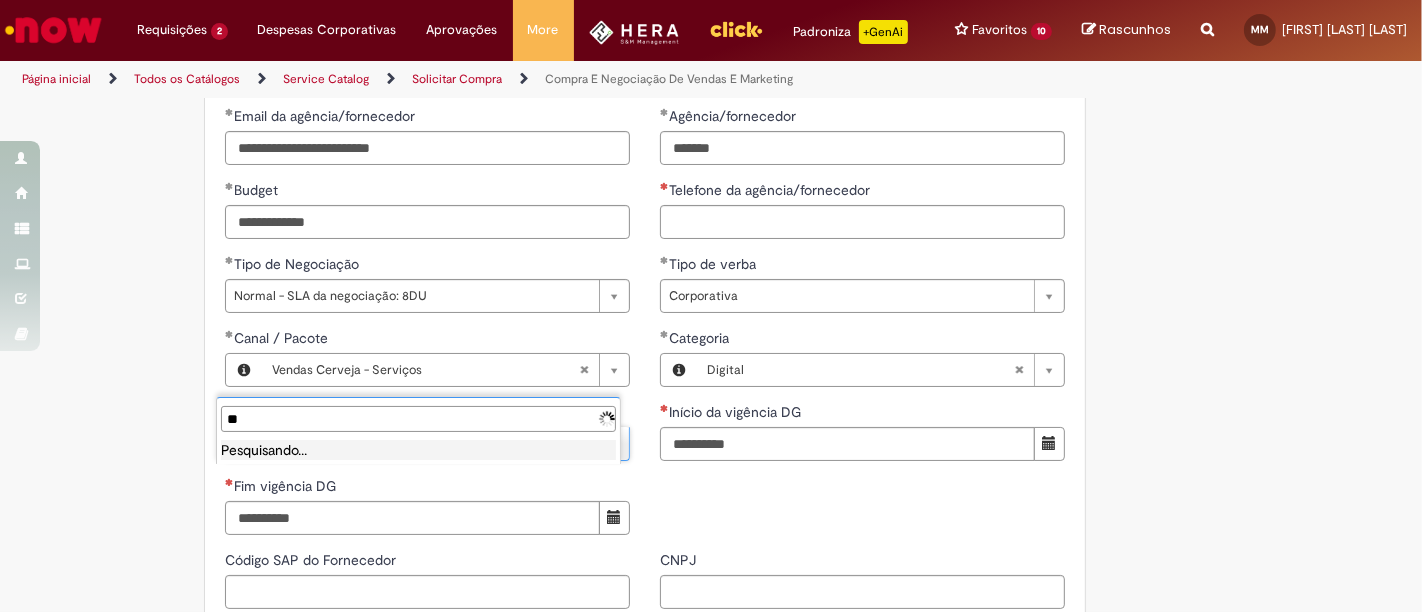 type on "*" 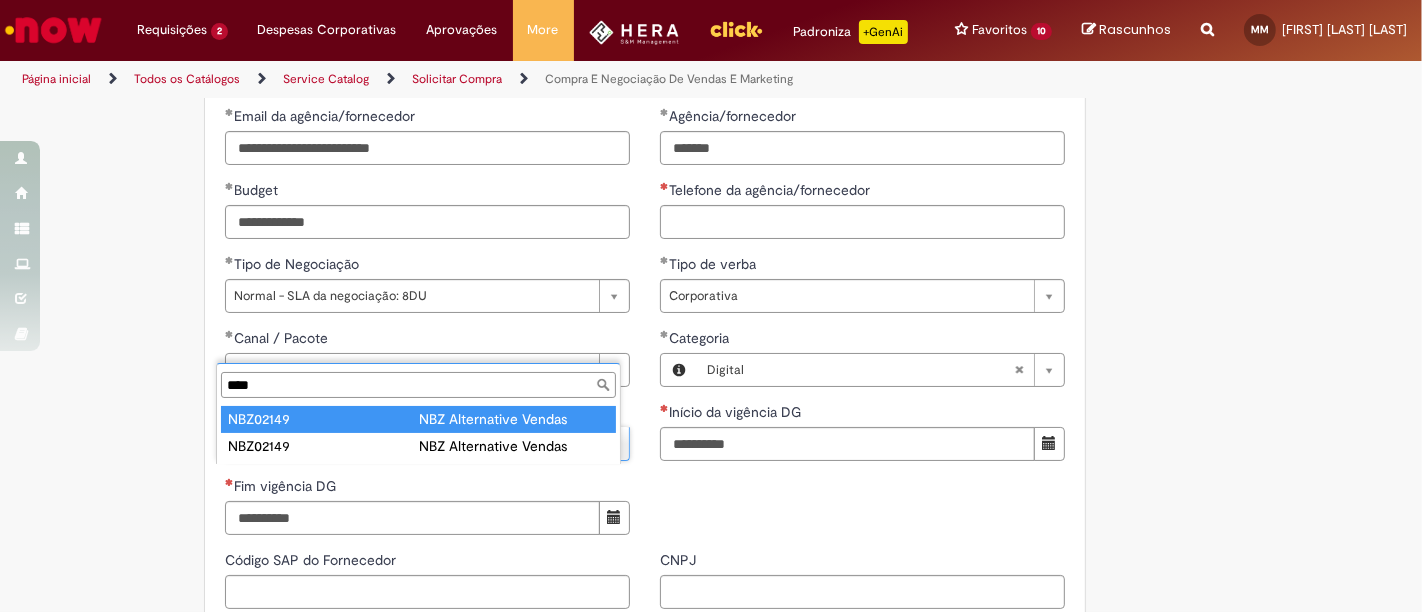 type on "****" 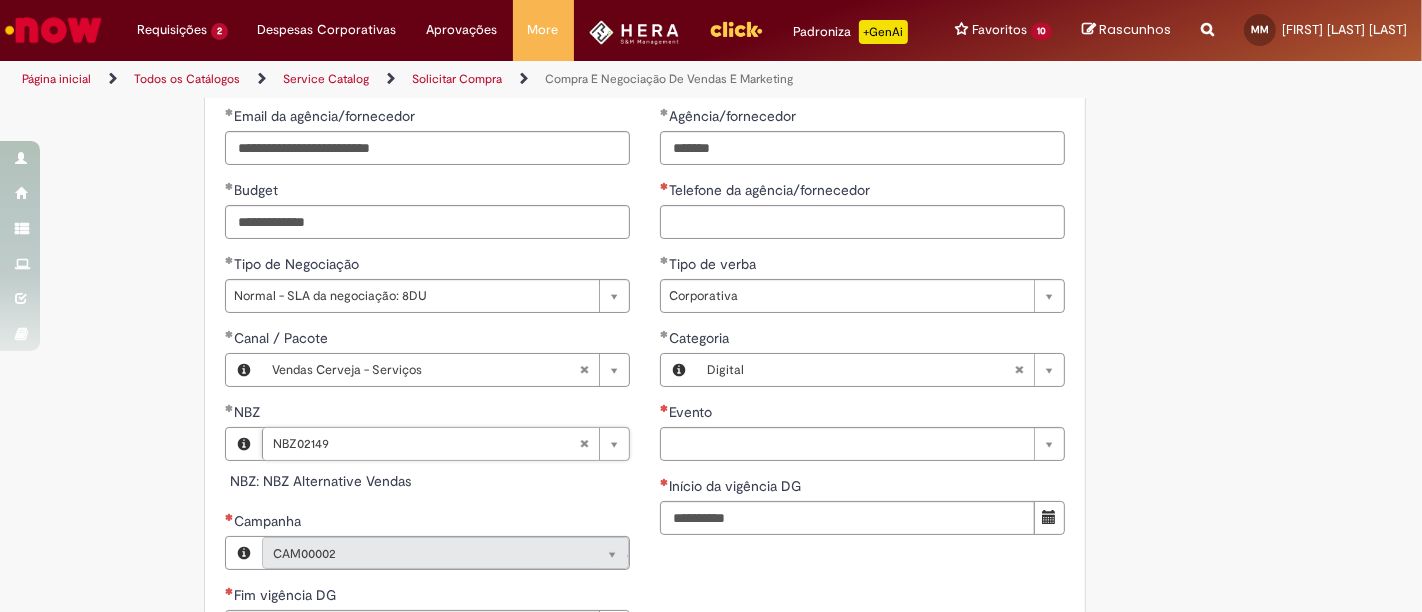 type on "********" 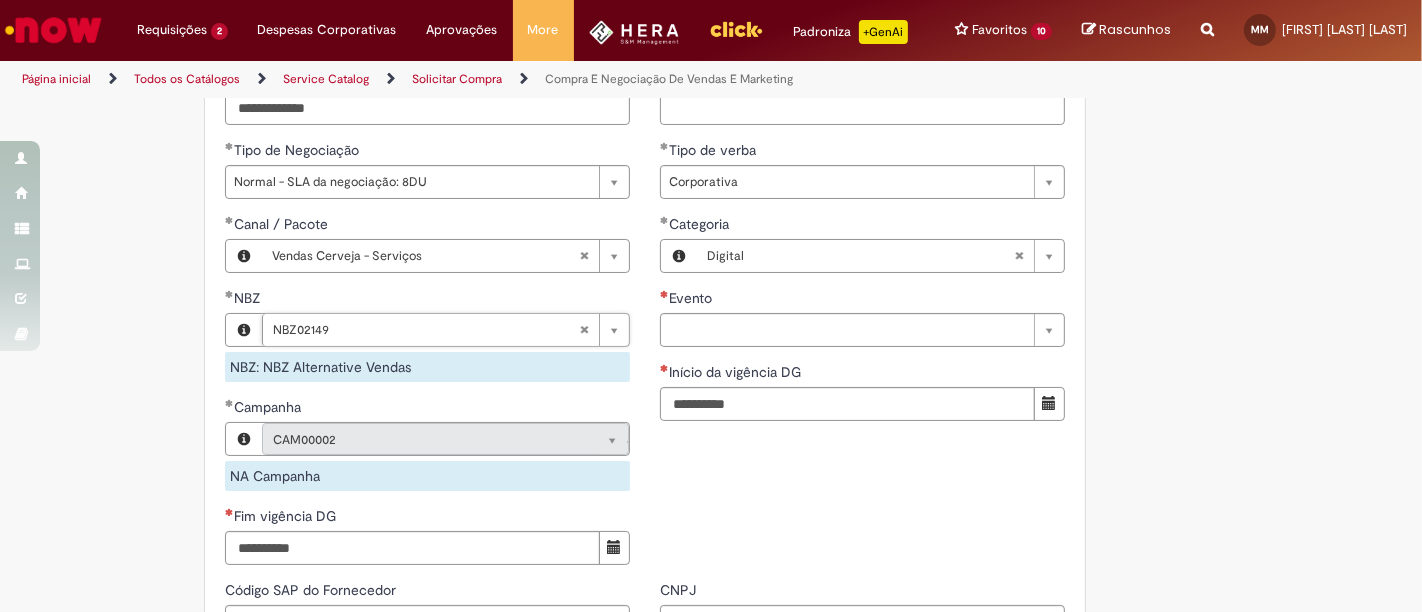 scroll, scrollTop: 1108, scrollLeft: 0, axis: vertical 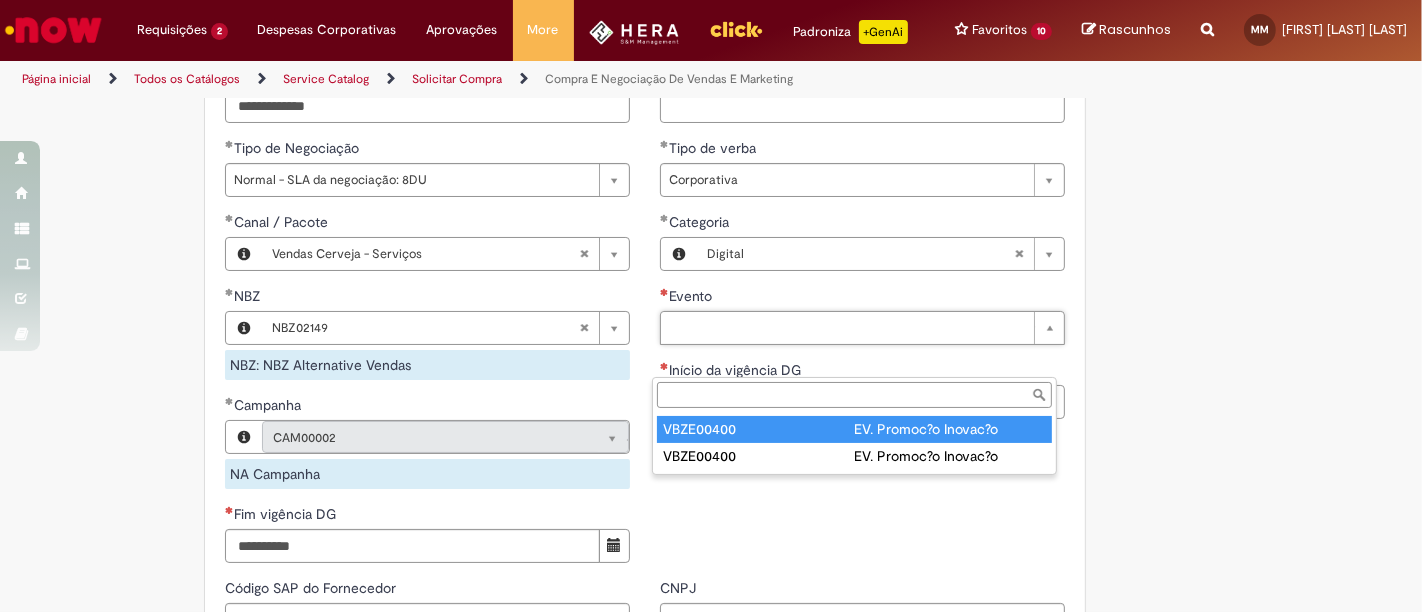 type on "*********" 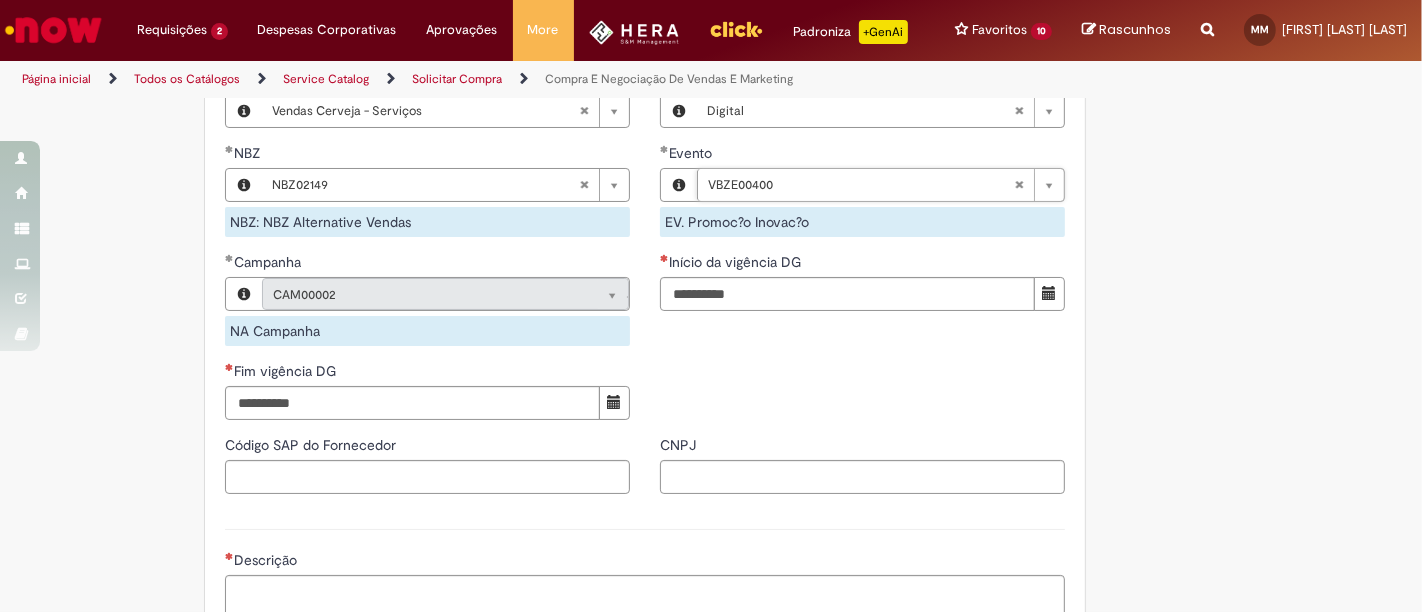 scroll, scrollTop: 1254, scrollLeft: 0, axis: vertical 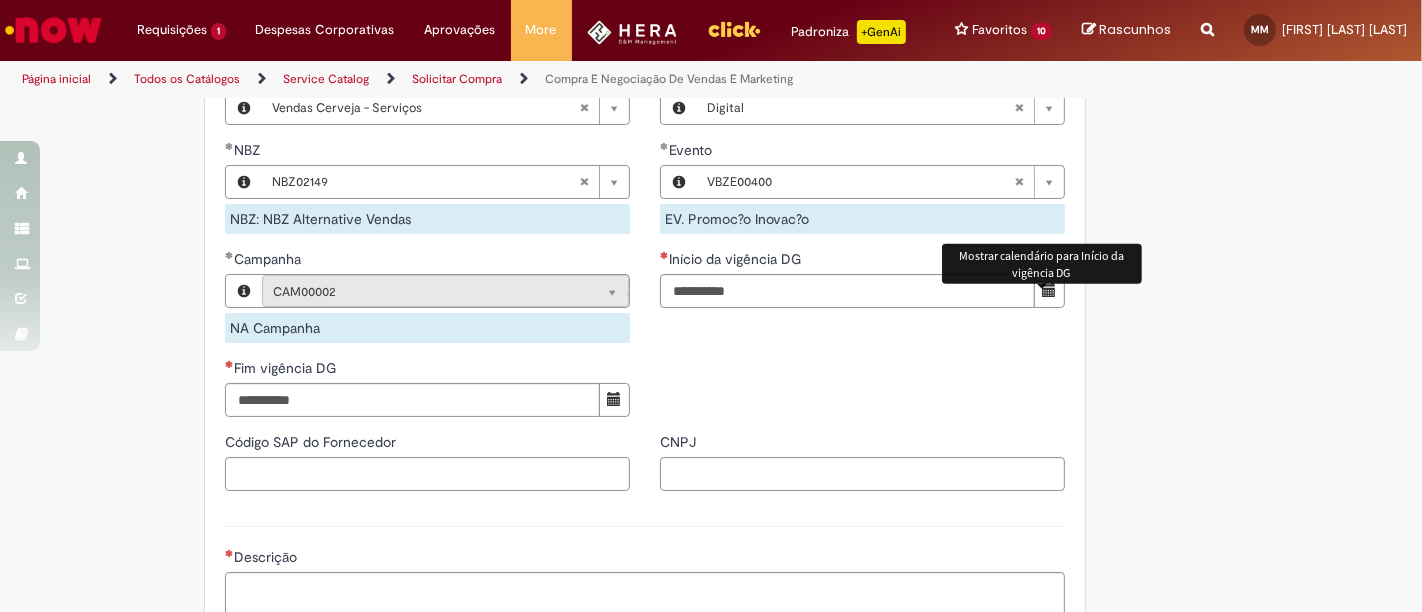 click at bounding box center (1049, 291) 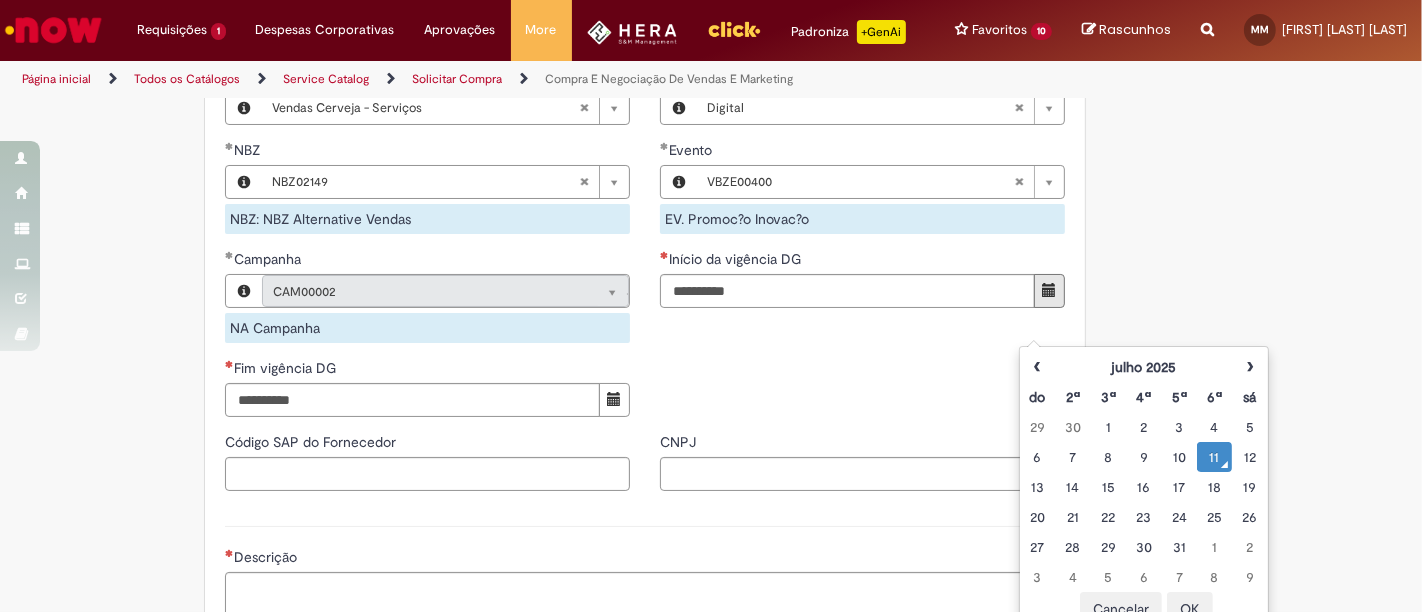 click on "11" at bounding box center [1214, 457] 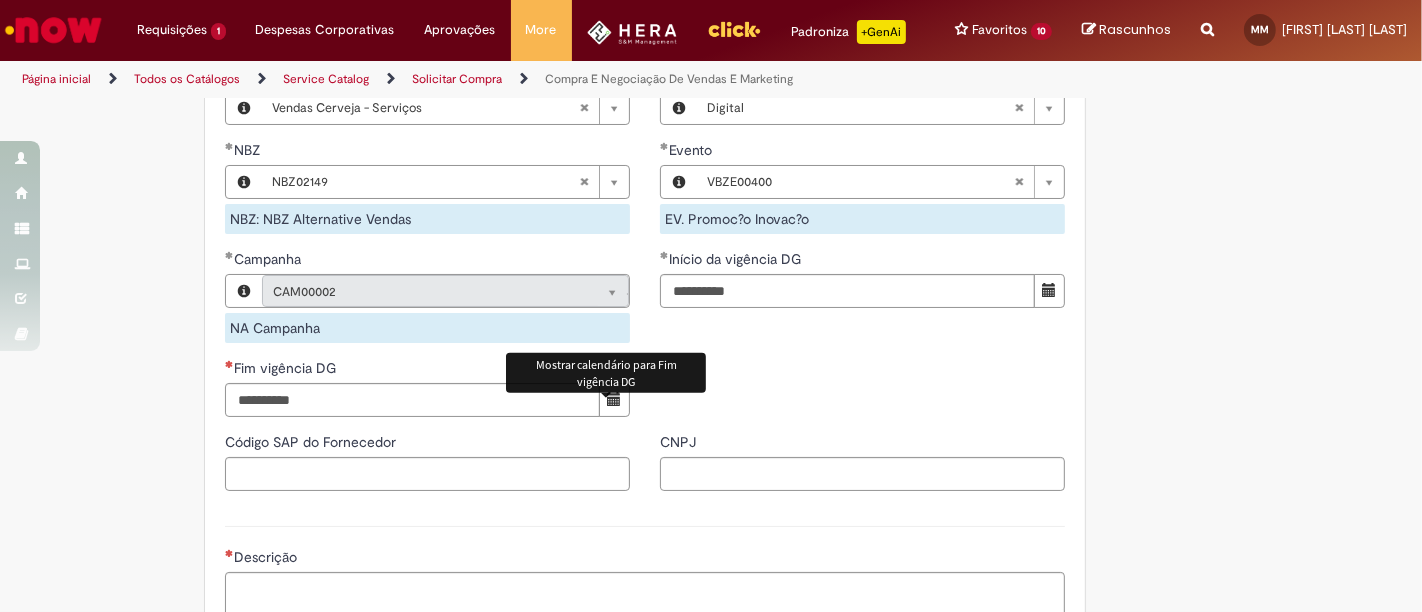 click at bounding box center (614, 400) 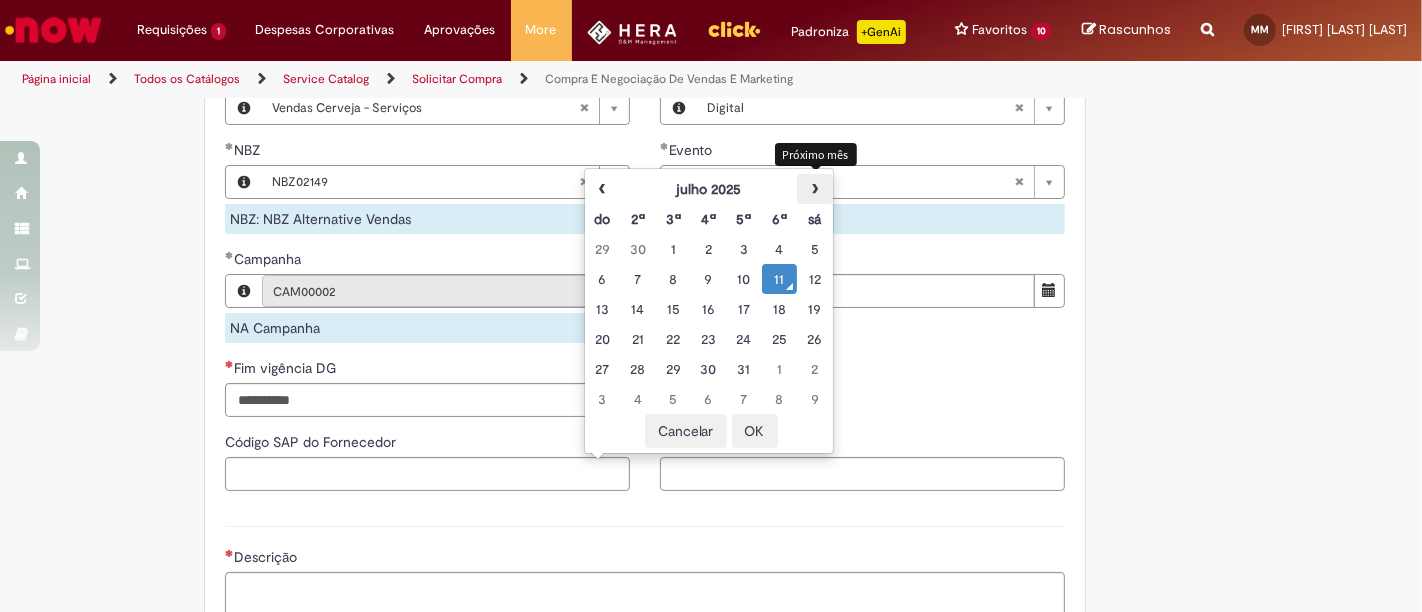 click on "›" at bounding box center (814, 189) 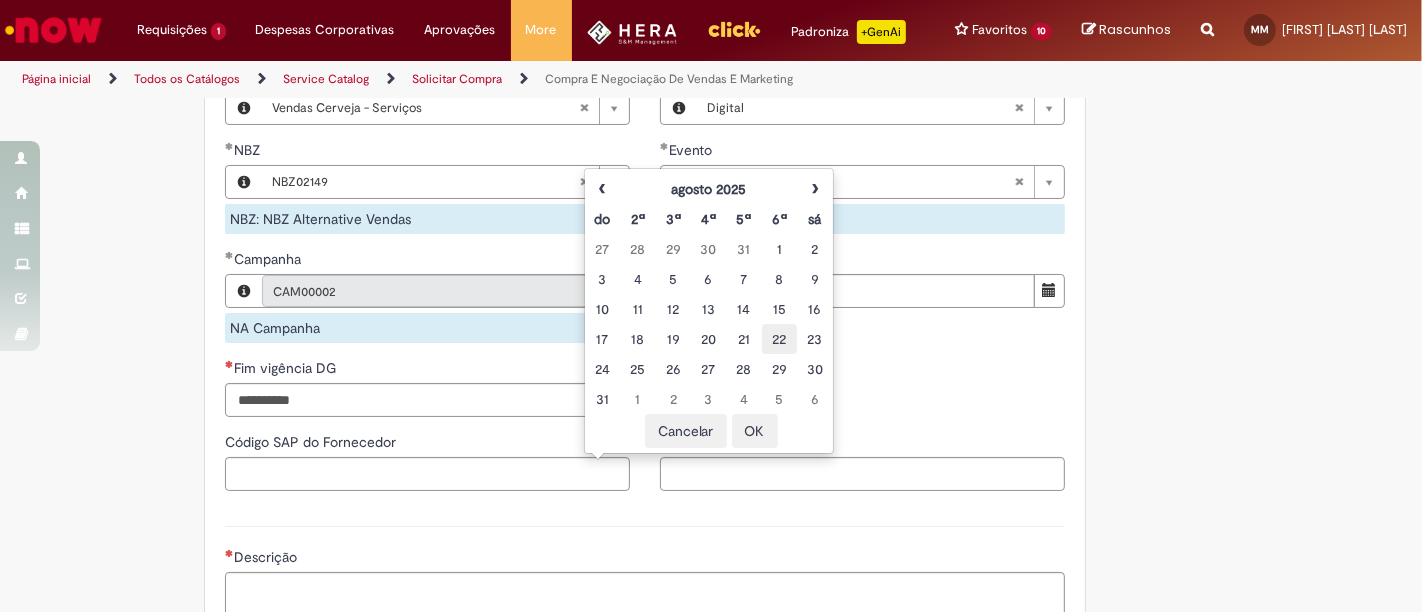 click on "22" at bounding box center (779, 339) 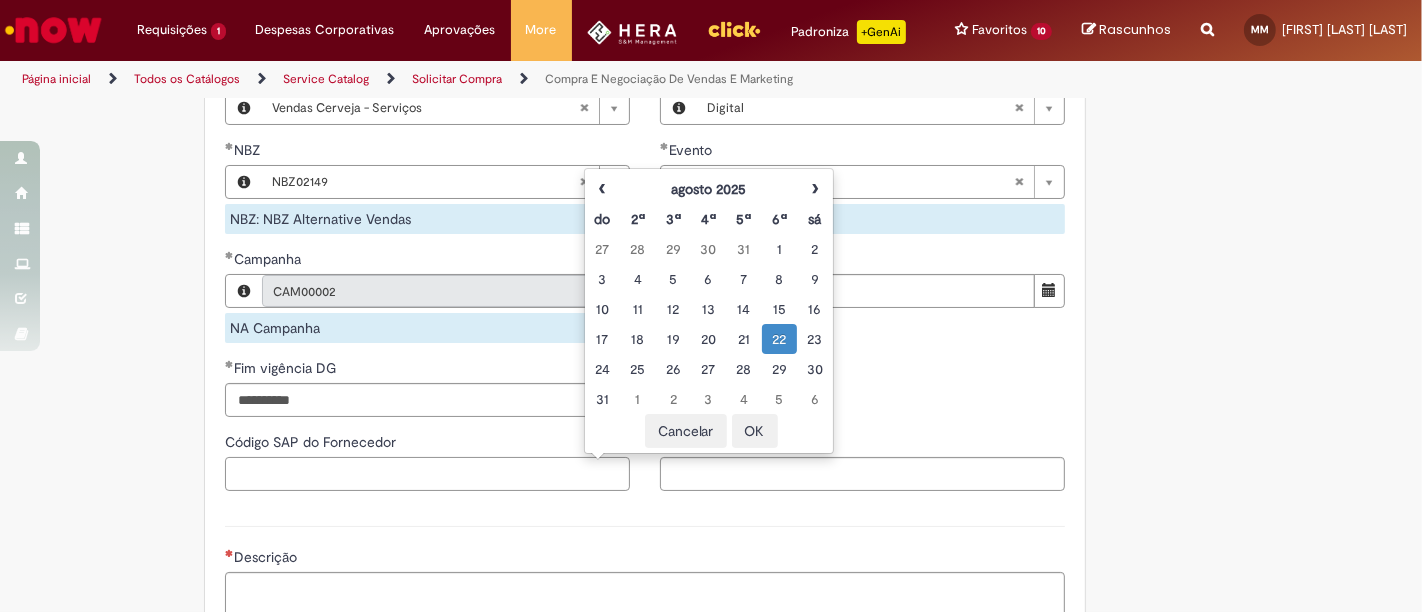 click on "Código SAP do Fornecedor" at bounding box center [427, 474] 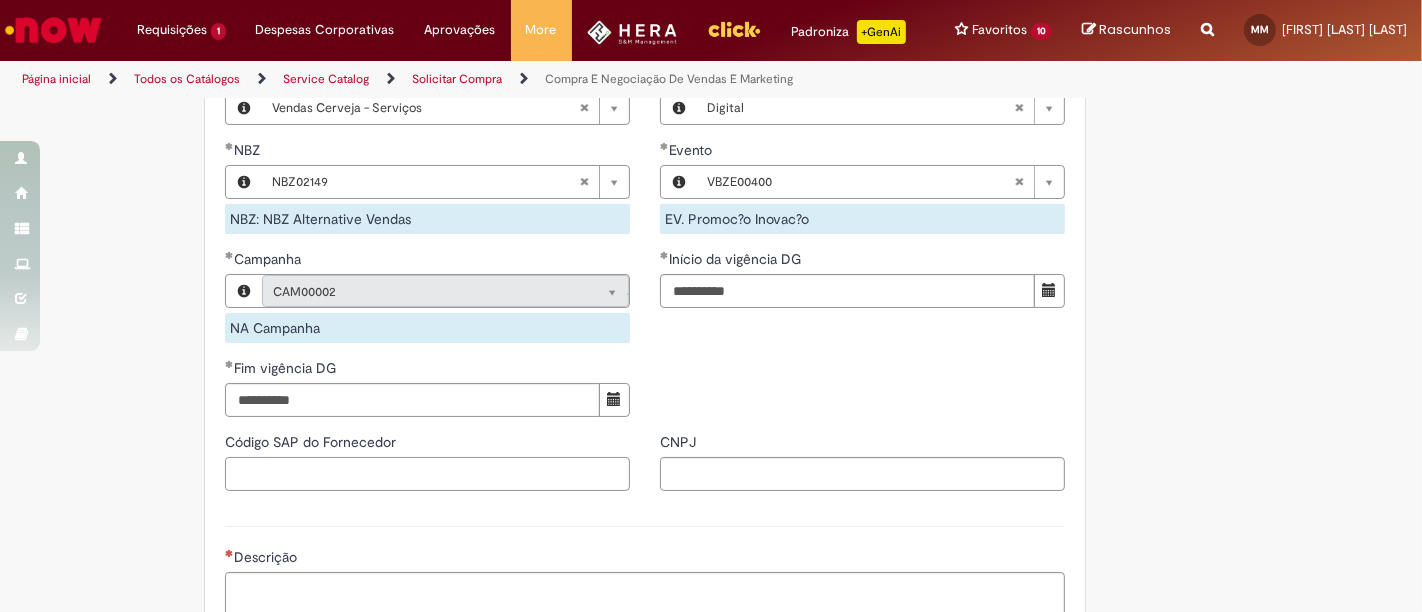paste on "******" 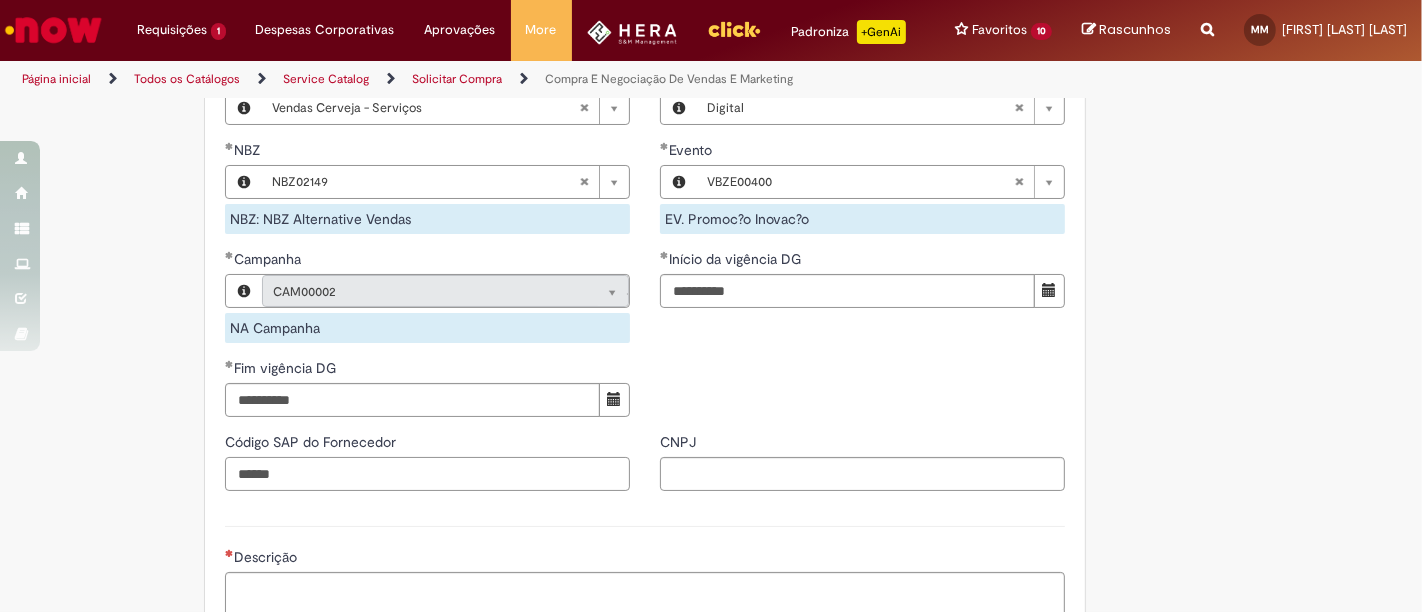 type on "******" 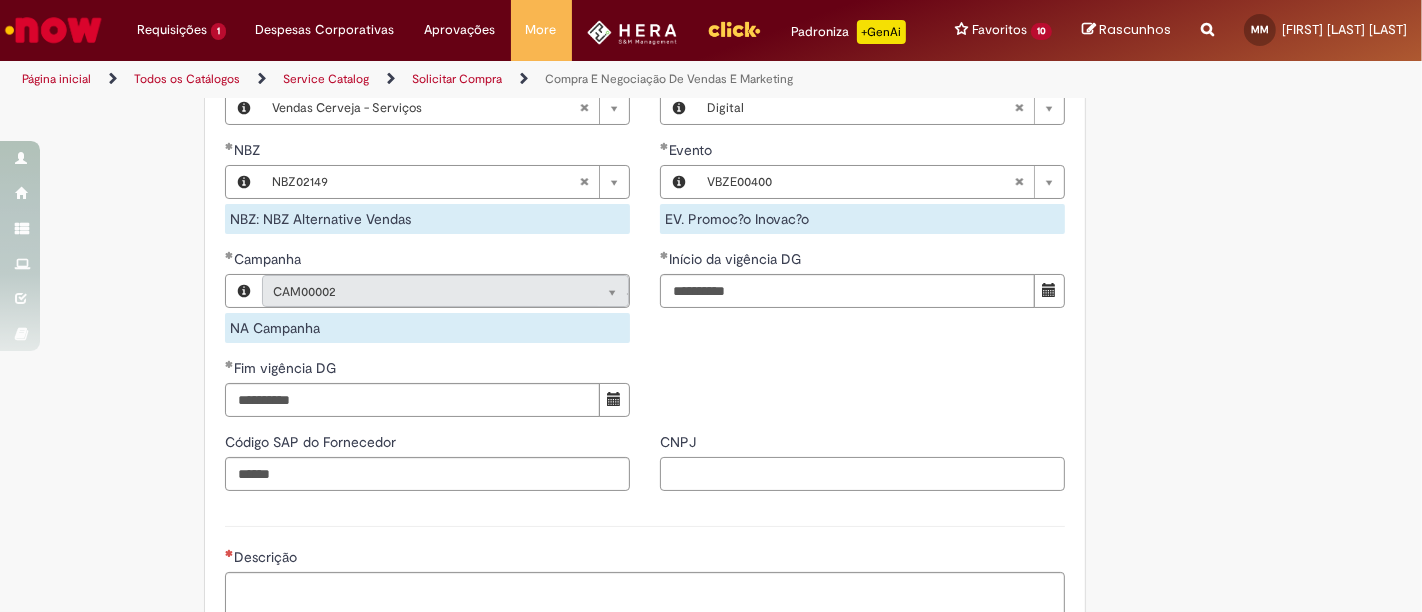 click on "CNPJ" at bounding box center (862, 474) 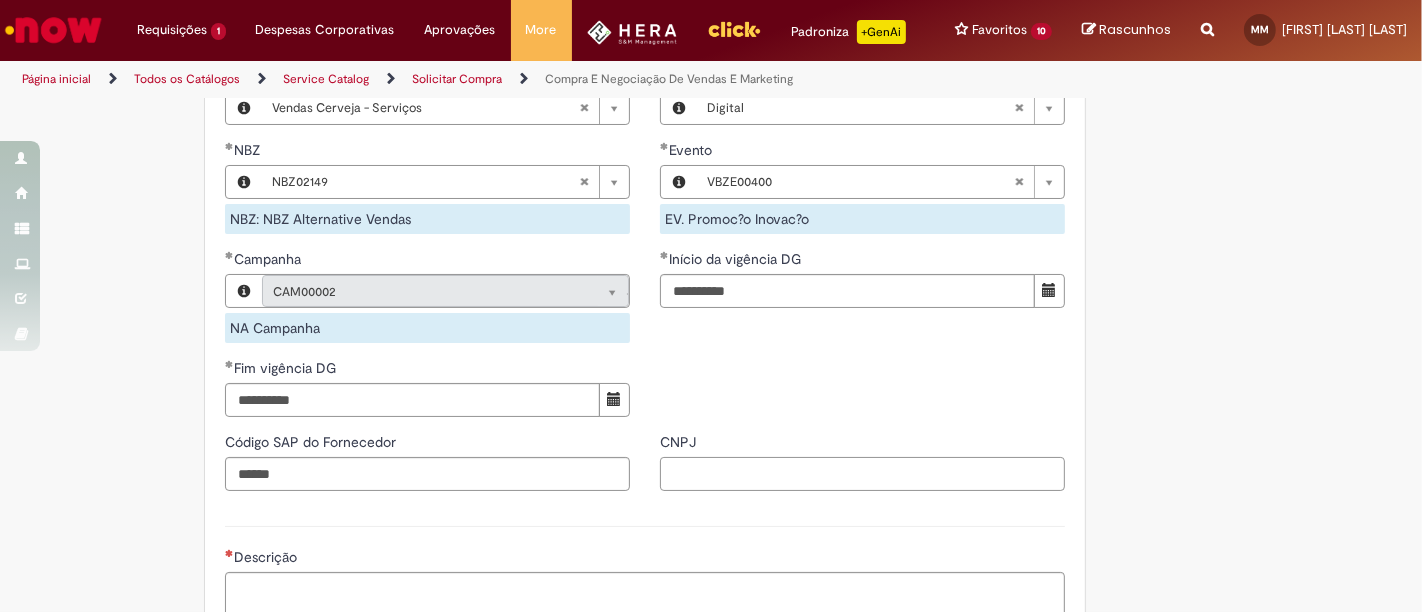 paste on "**********" 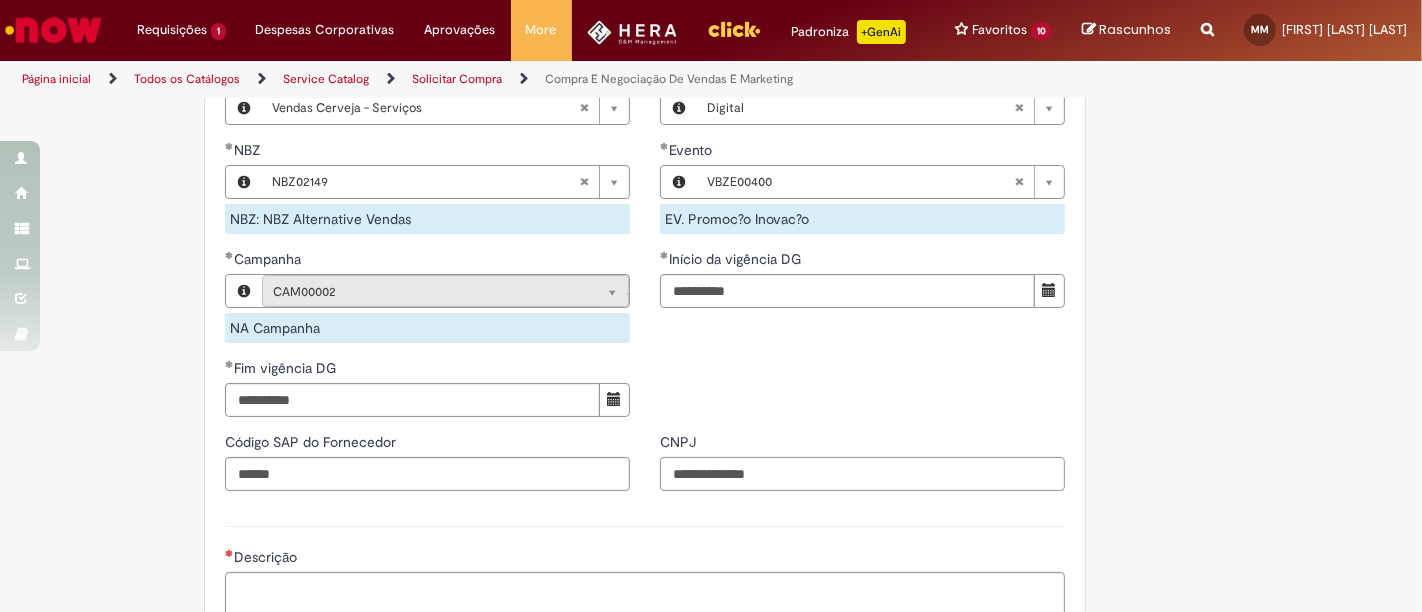 type on "**********" 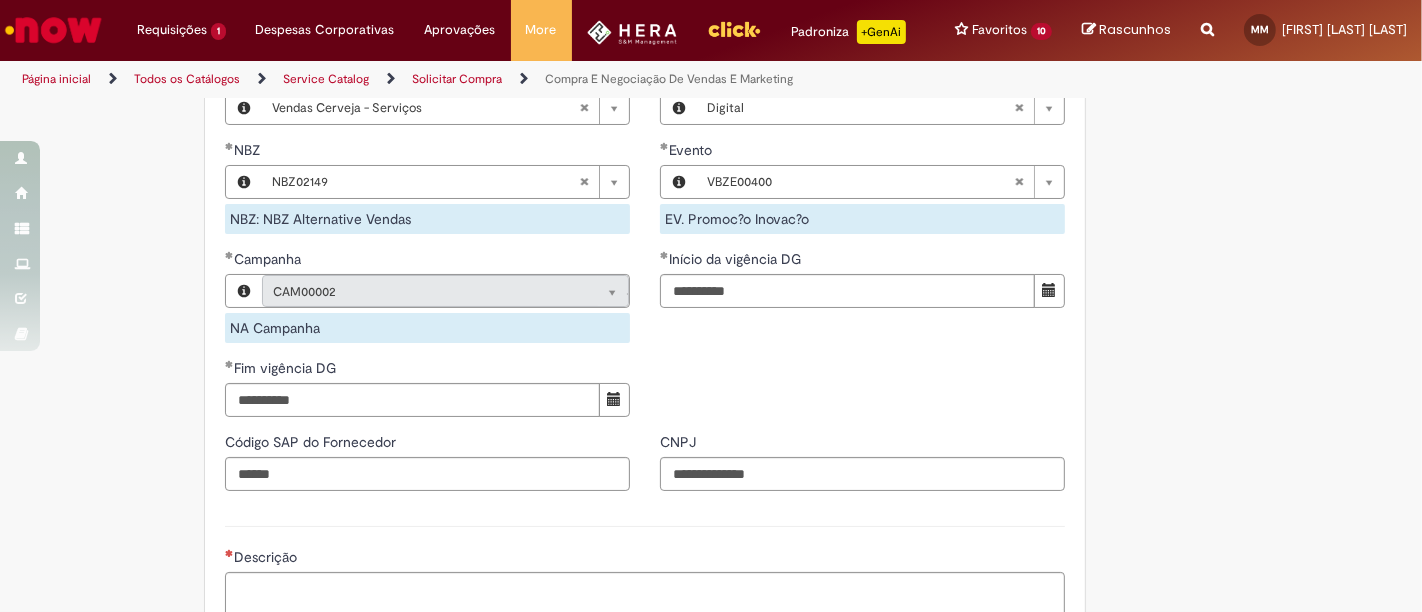 click on "Tire dúvidas com LupiAssist    +GenAI
Oi! Eu sou LupiAssist, uma Inteligência Artificial Generativa em constante aprendizado   Meu conteúdo é monitorado para trazer uma melhor experiência
Dúvidas comuns:
Só mais um instante, estou consultando nossas bases de conhecimento  e escrevendo a melhor resposta pra você!
Title
Lorem ipsum dolor sit amet    Fazer uma nova pergunta
Gerei esta resposta utilizando IA Generativa em conjunto com os nossos padrões. Em caso de divergência, os documentos oficiais prevalecerão.
Saiba mais em:
Ou ligue para:
E aí, te ajudei?
Sim, obrigado!" at bounding box center [711, -81] 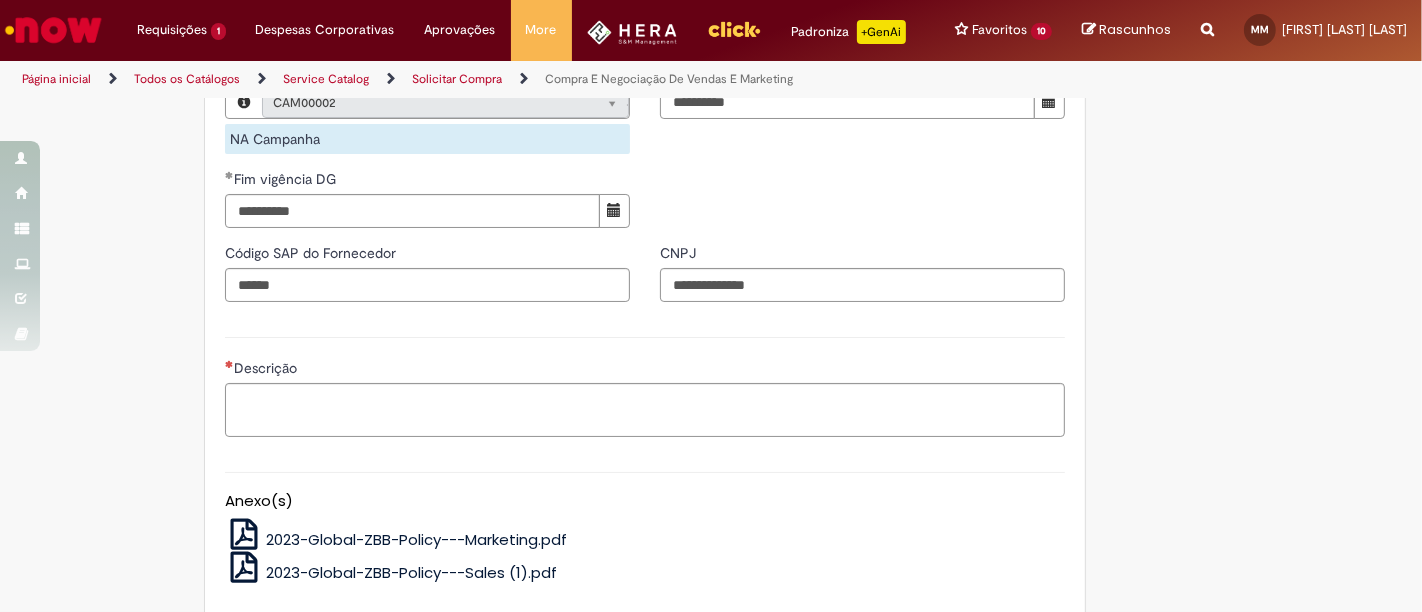 scroll, scrollTop: 1444, scrollLeft: 0, axis: vertical 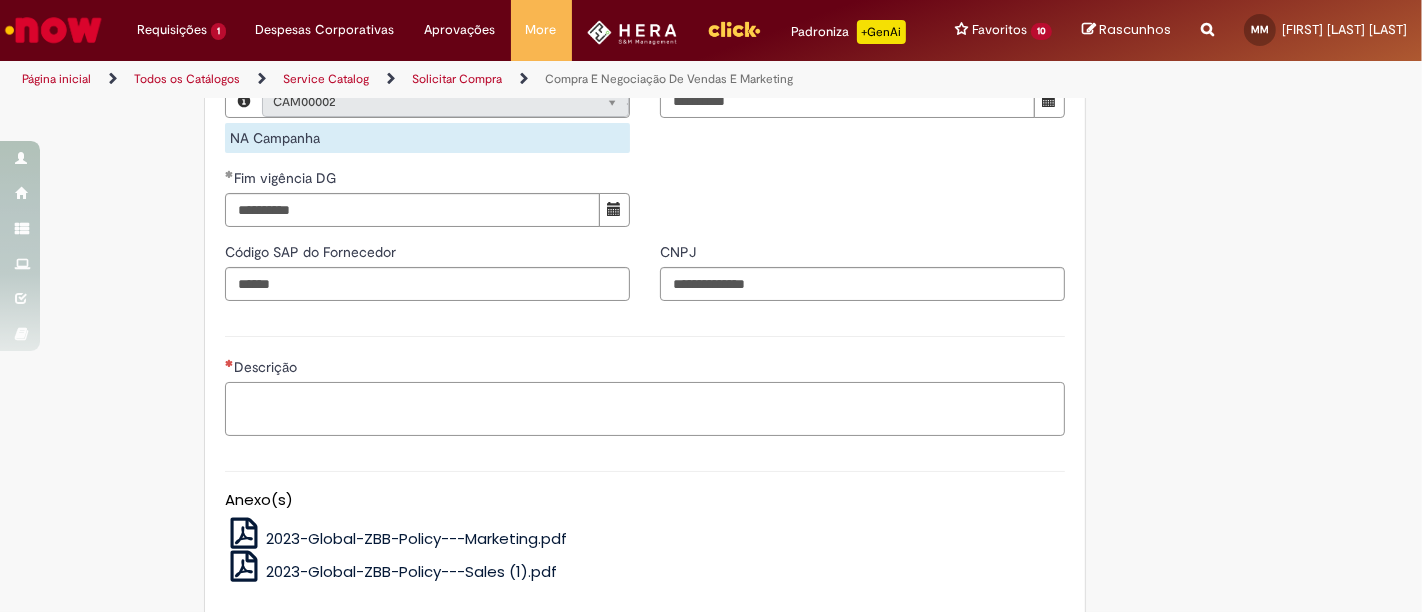 click on "Descrição" at bounding box center (645, 408) 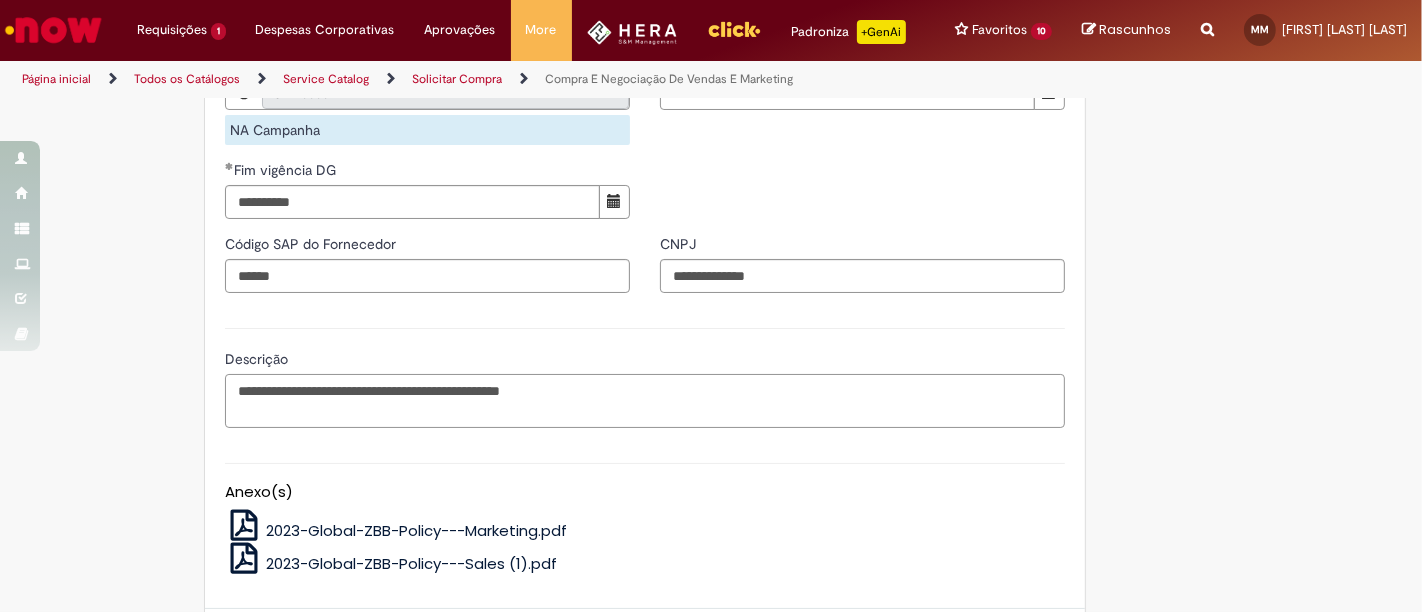 scroll, scrollTop: 1668, scrollLeft: 0, axis: vertical 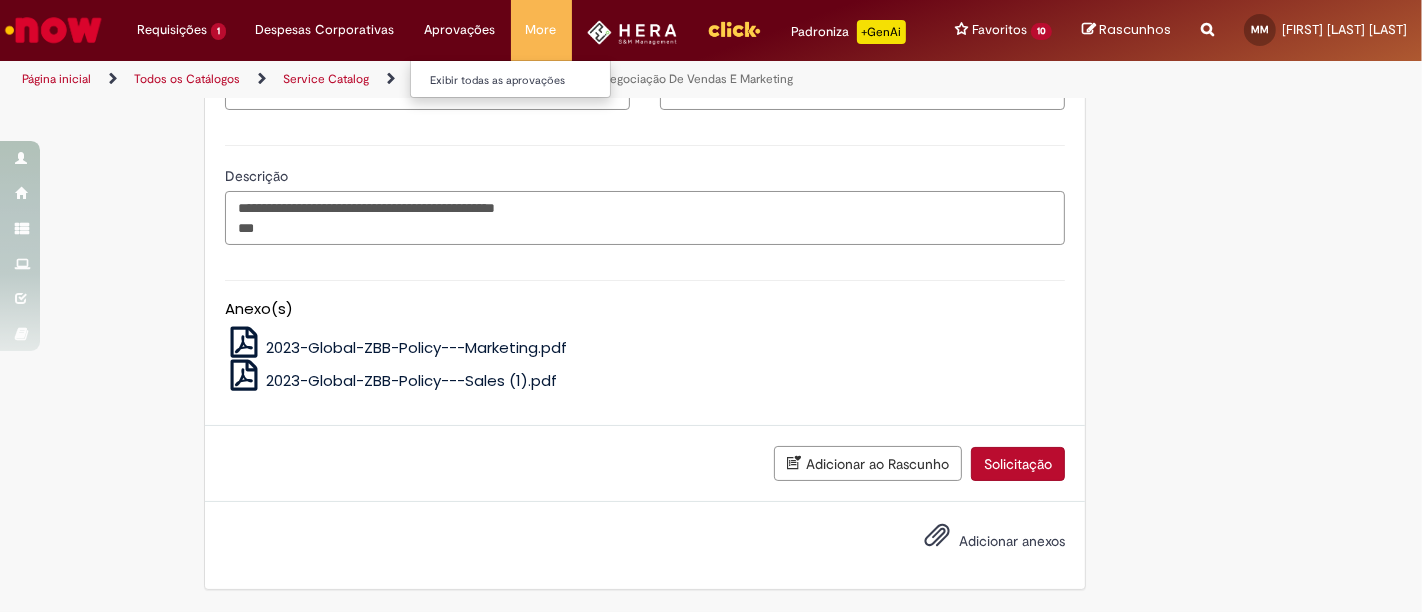 paste on "*********" 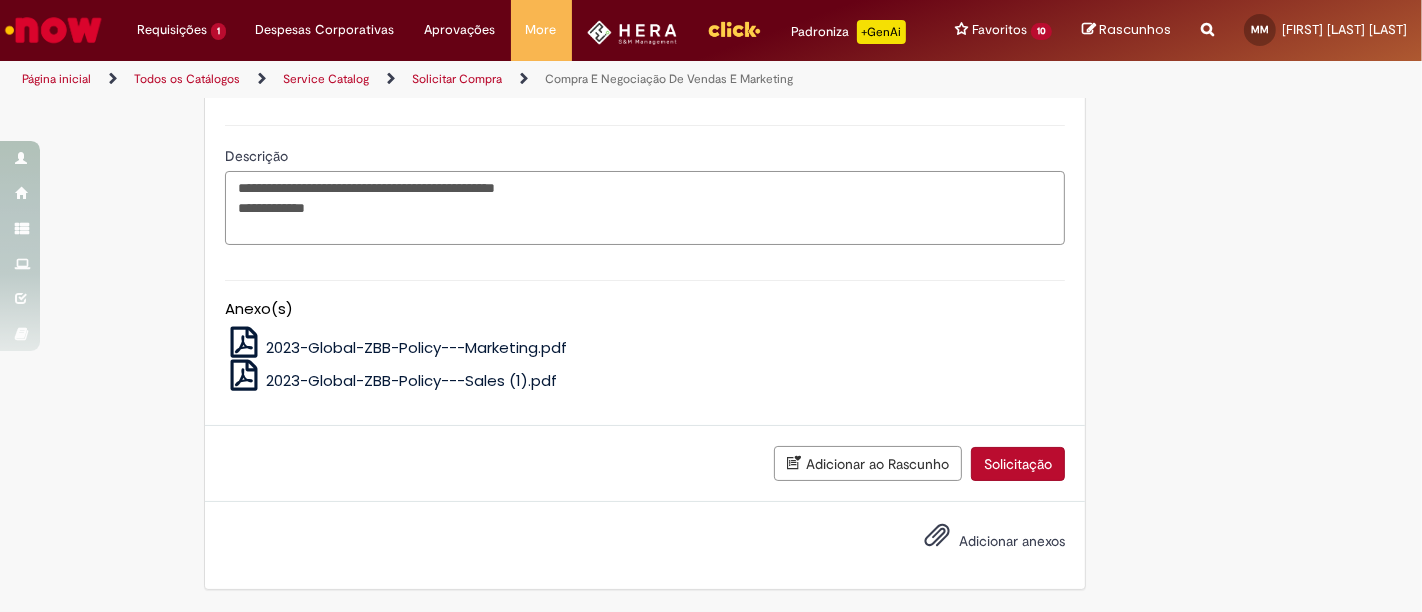 click on "**********" at bounding box center (645, 207) 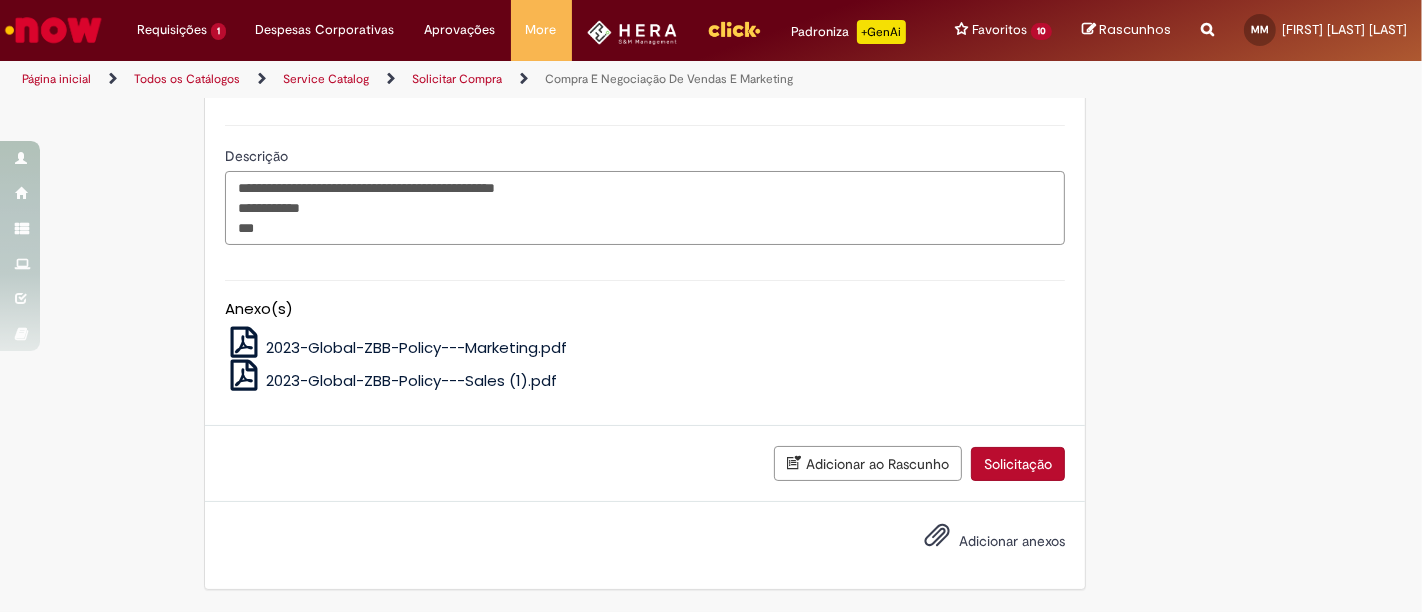 paste on "**********" 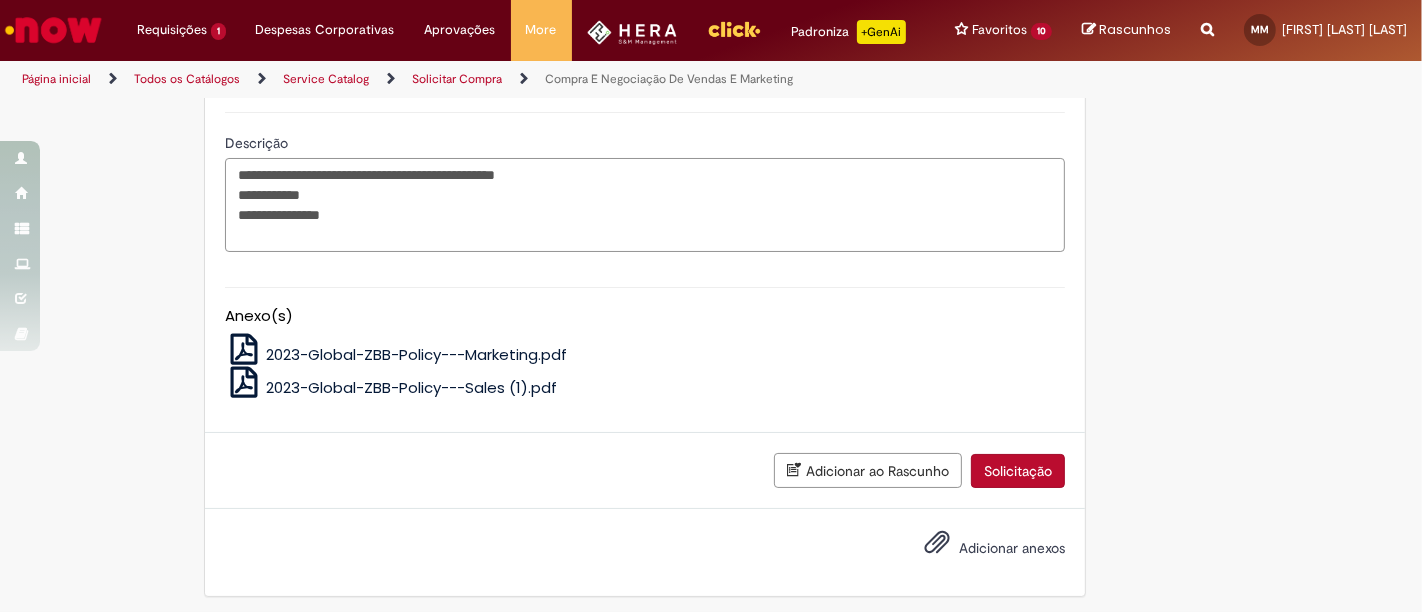 click on "**********" at bounding box center [645, 204] 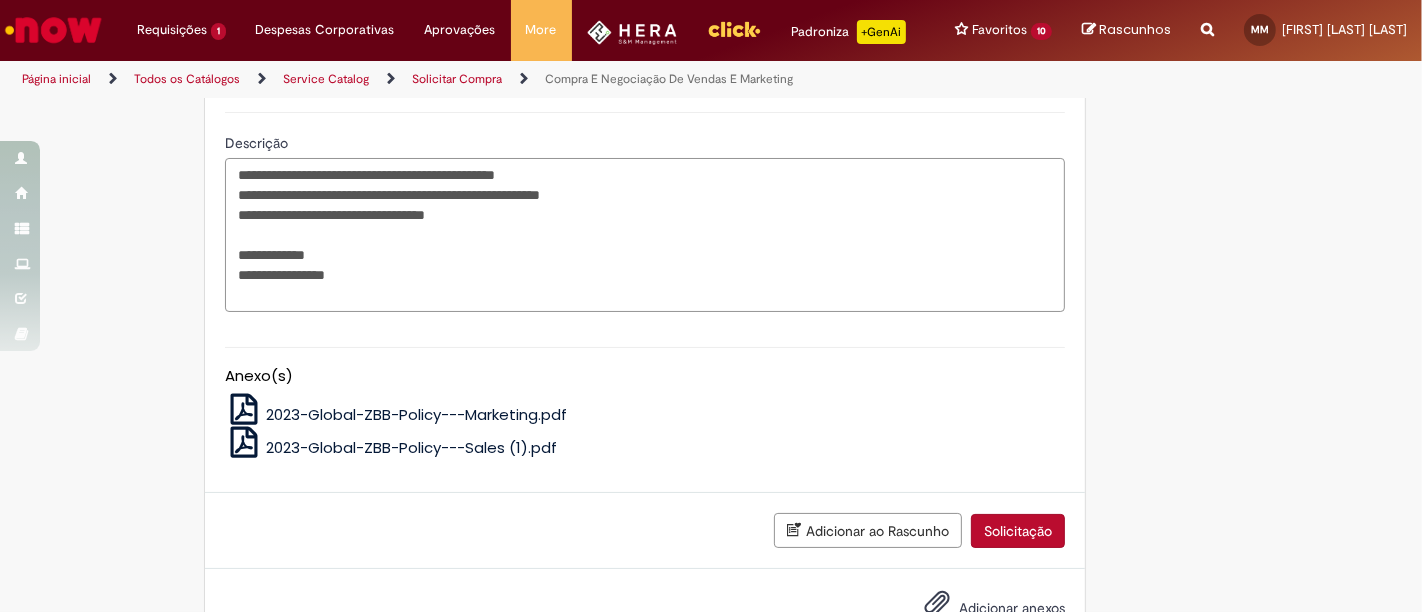 click on "**********" at bounding box center (645, 234) 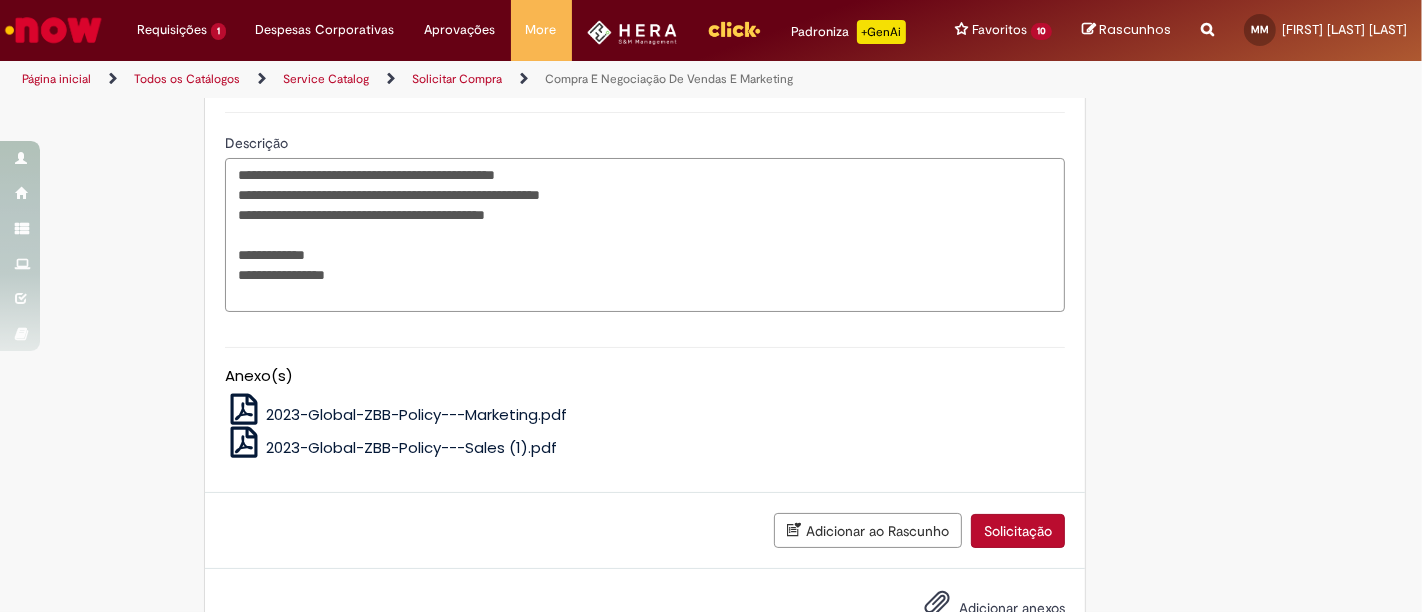 click on "**********" at bounding box center [645, 234] 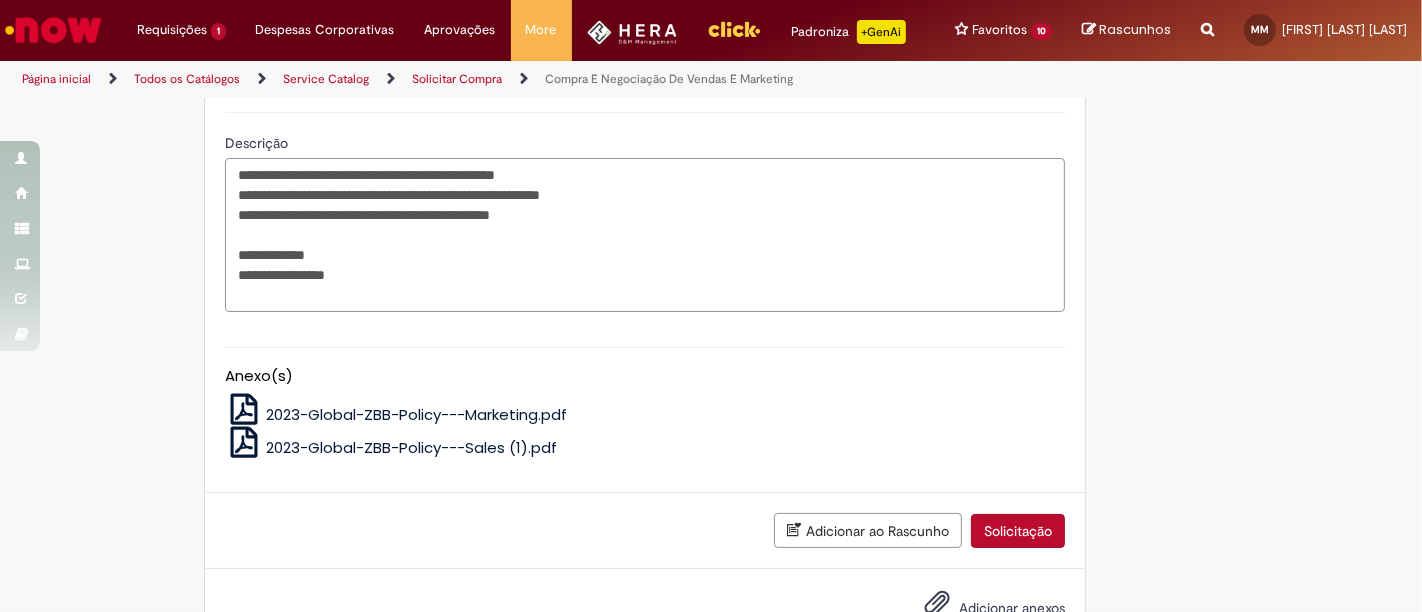 click on "**********" at bounding box center (645, 234) 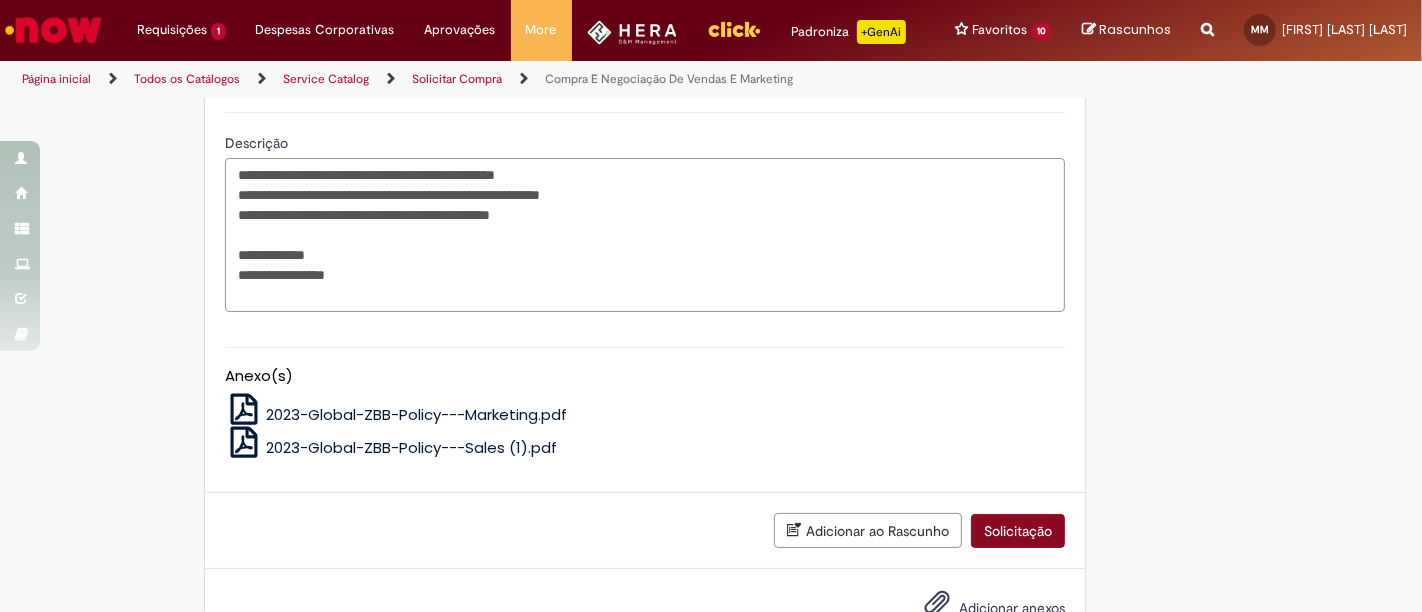 type on "**********" 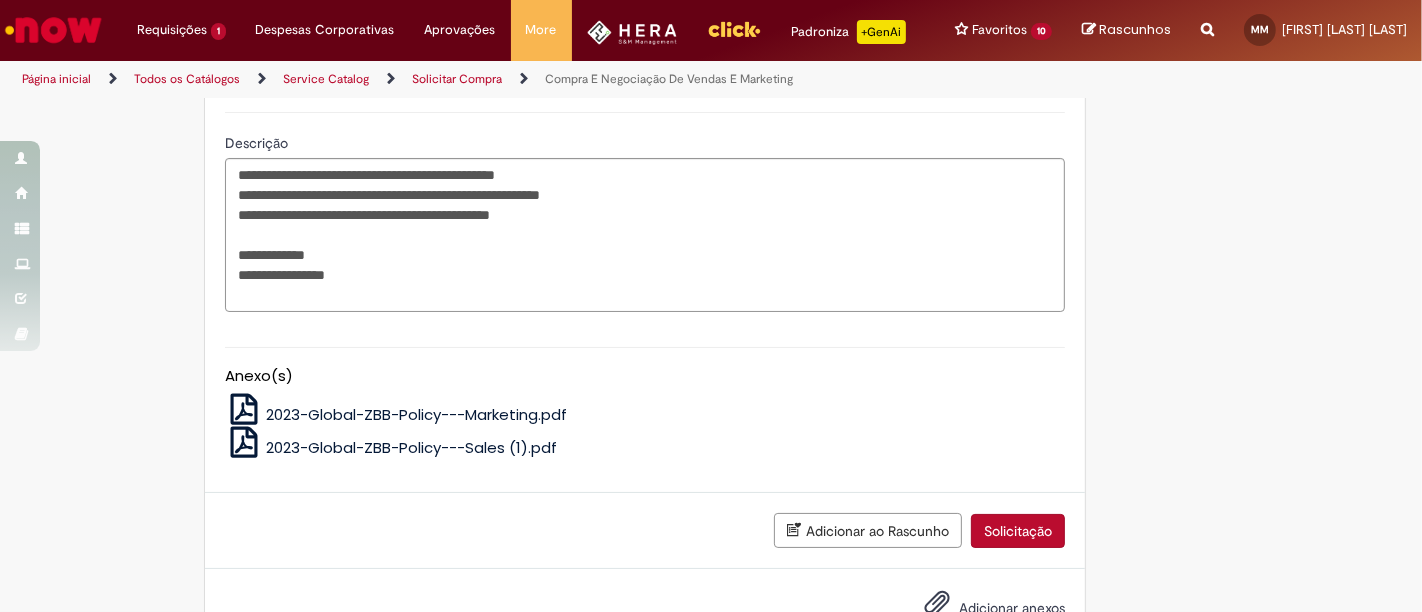 click on "Solicitação" at bounding box center [1018, 531] 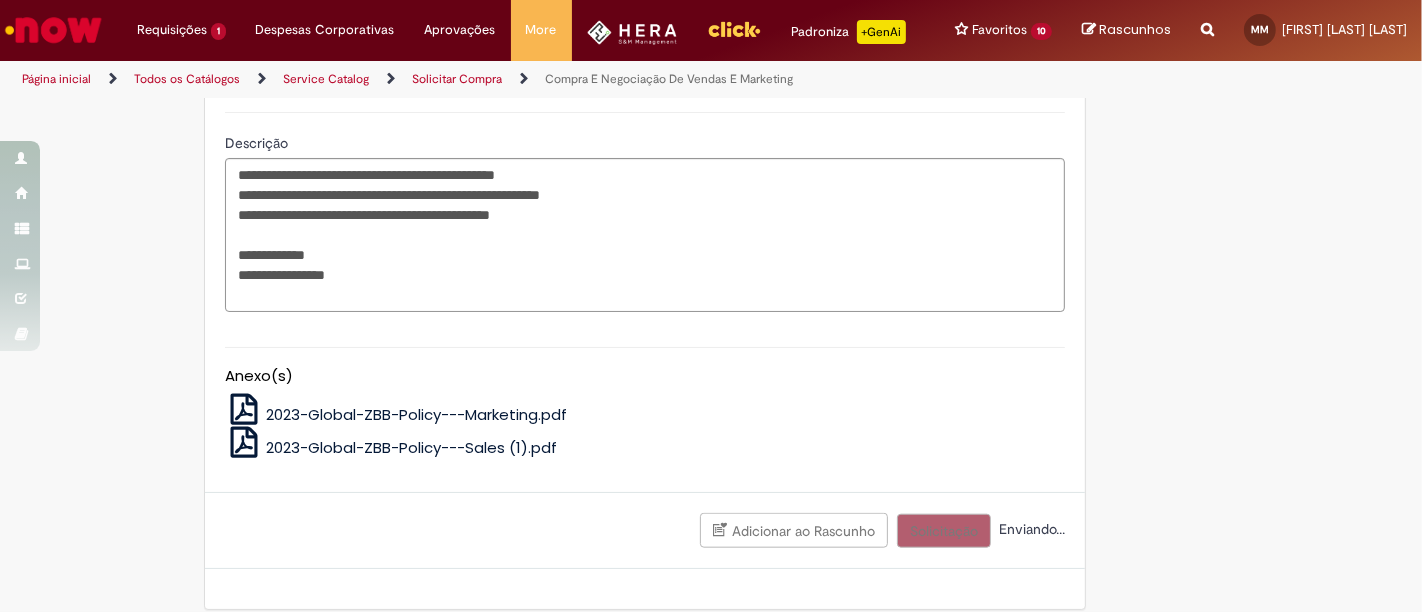 scroll, scrollTop: 885, scrollLeft: 0, axis: vertical 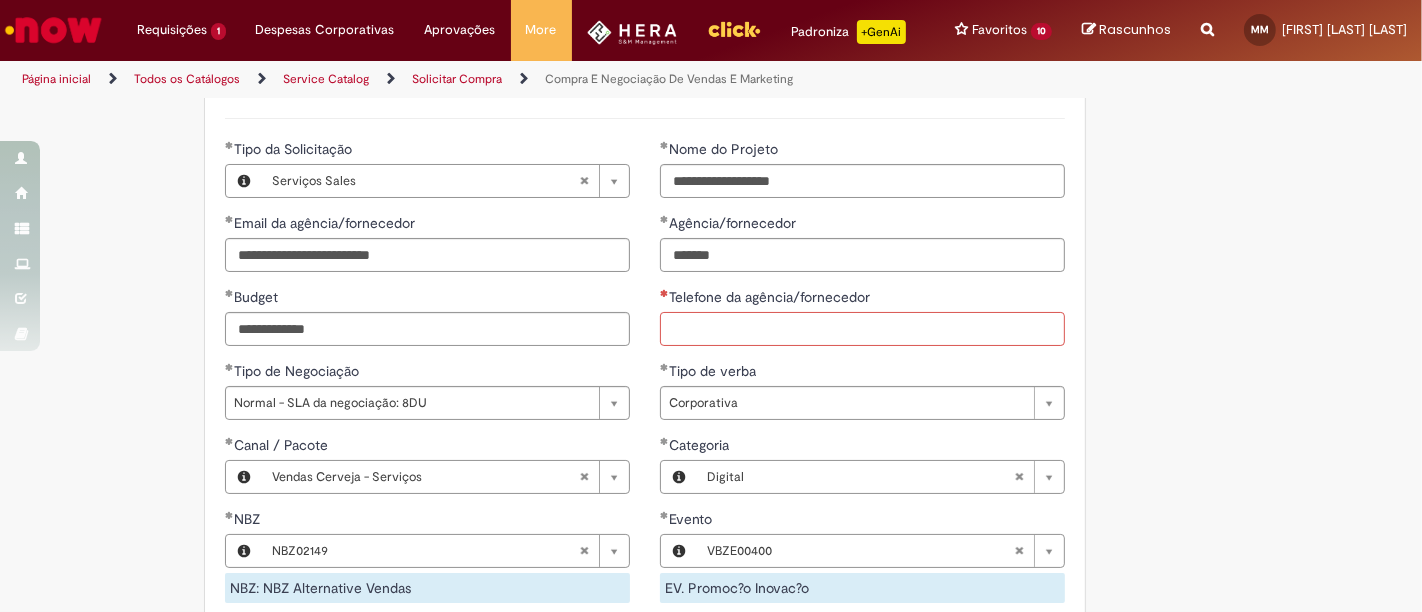 click on "Telefone da agência/fornecedor" at bounding box center [862, 329] 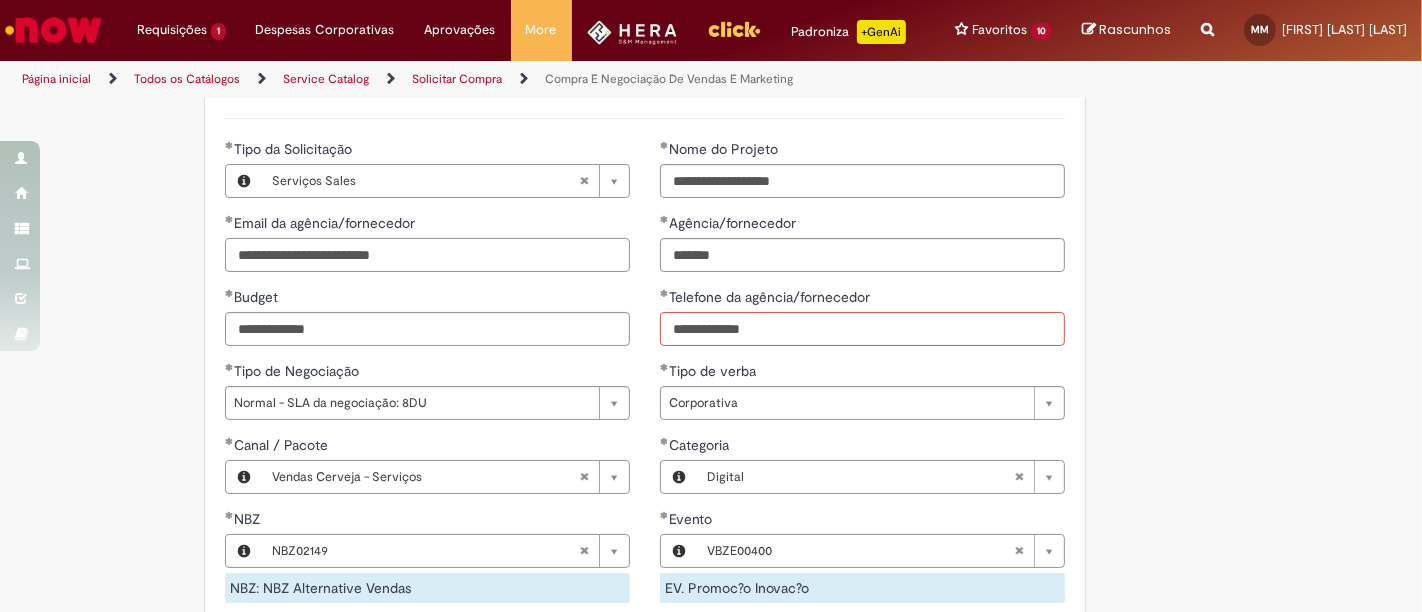 type on "**********" 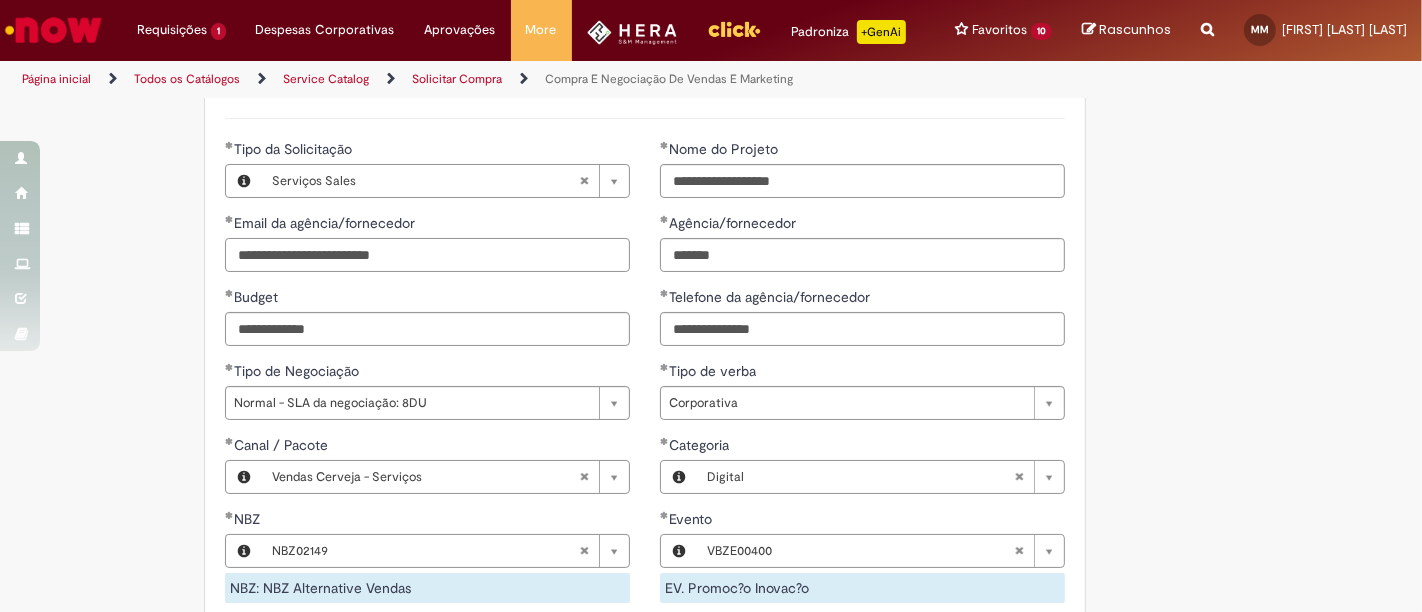 click on "**********" at bounding box center (427, 255) 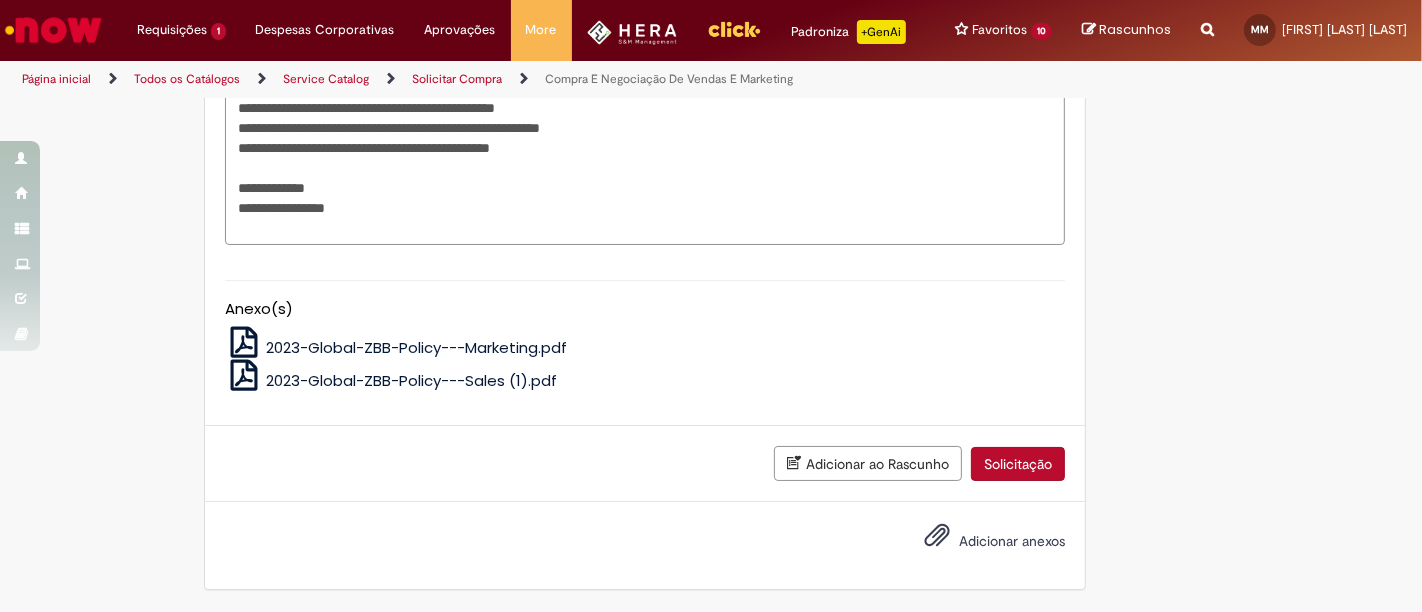 scroll, scrollTop: 1768, scrollLeft: 0, axis: vertical 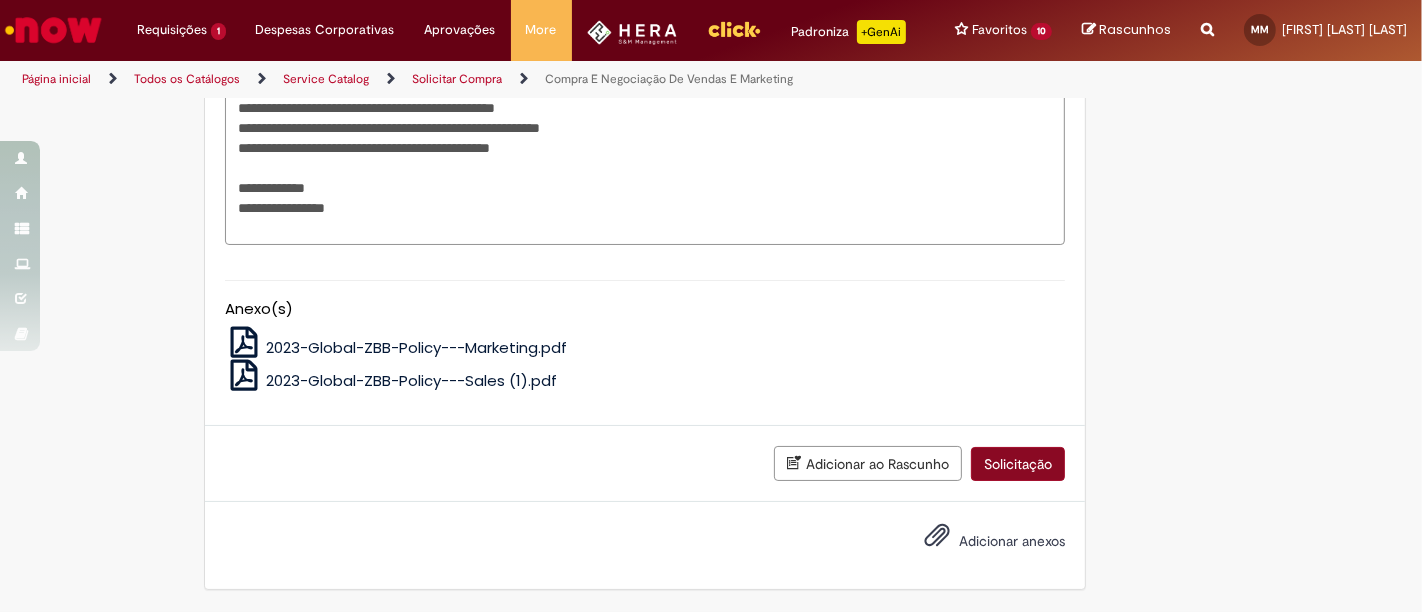 type on "**********" 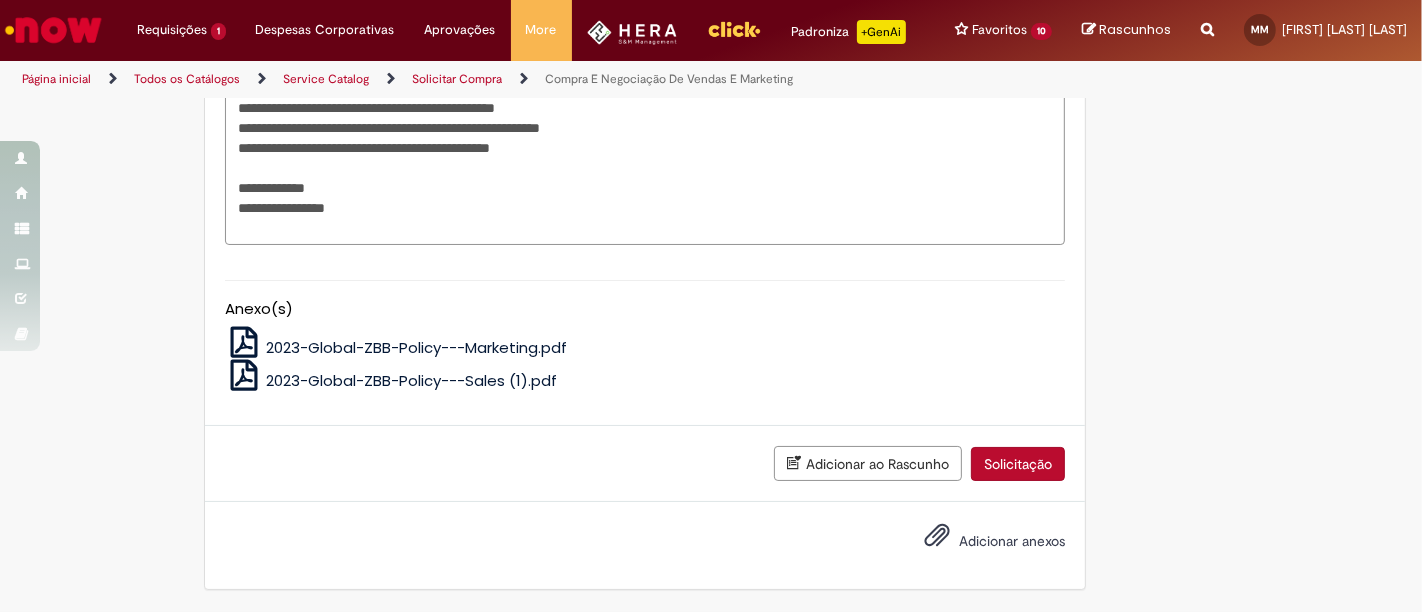 click on "Solicitação" at bounding box center [1018, 464] 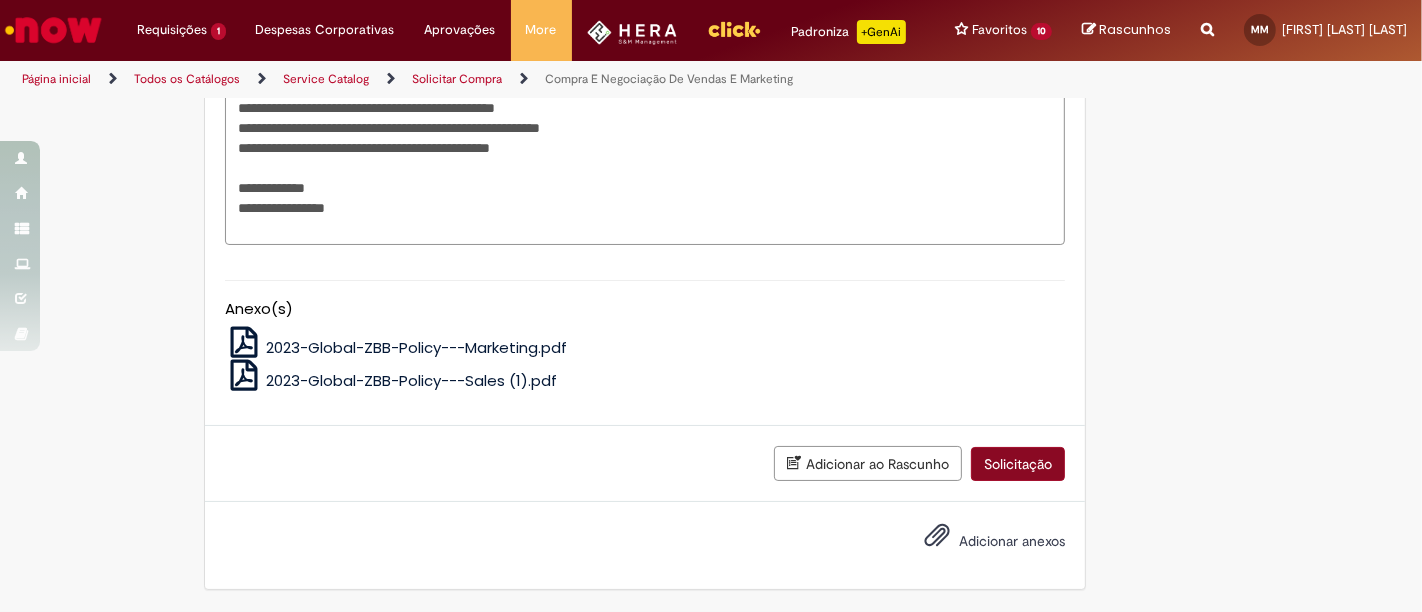 scroll, scrollTop: 1723, scrollLeft: 0, axis: vertical 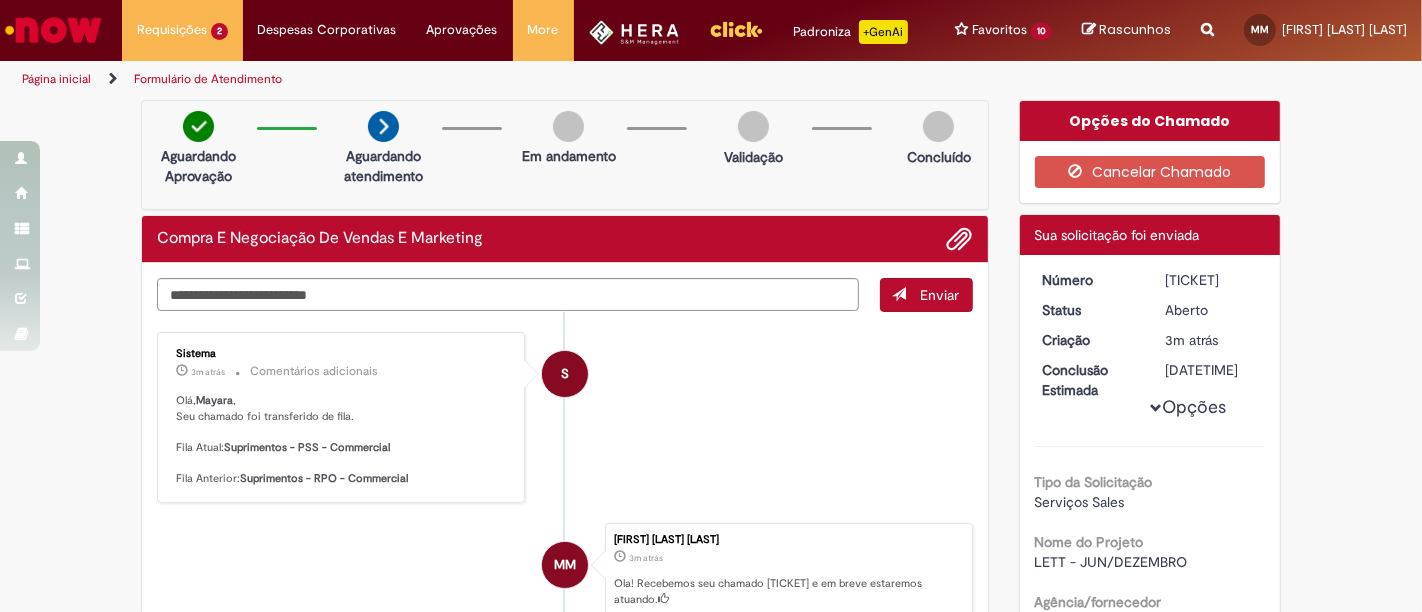click on "R13278772" at bounding box center [1211, 280] 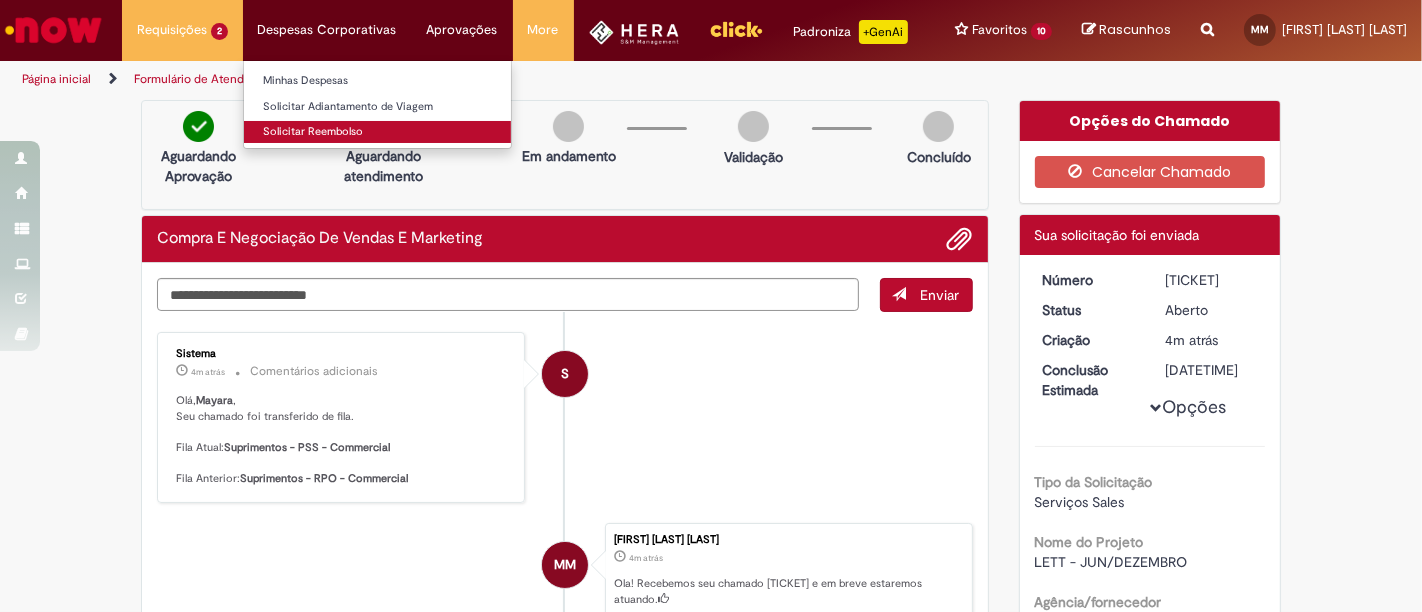 click on "Solicitar Reembolso" at bounding box center (377, 132) 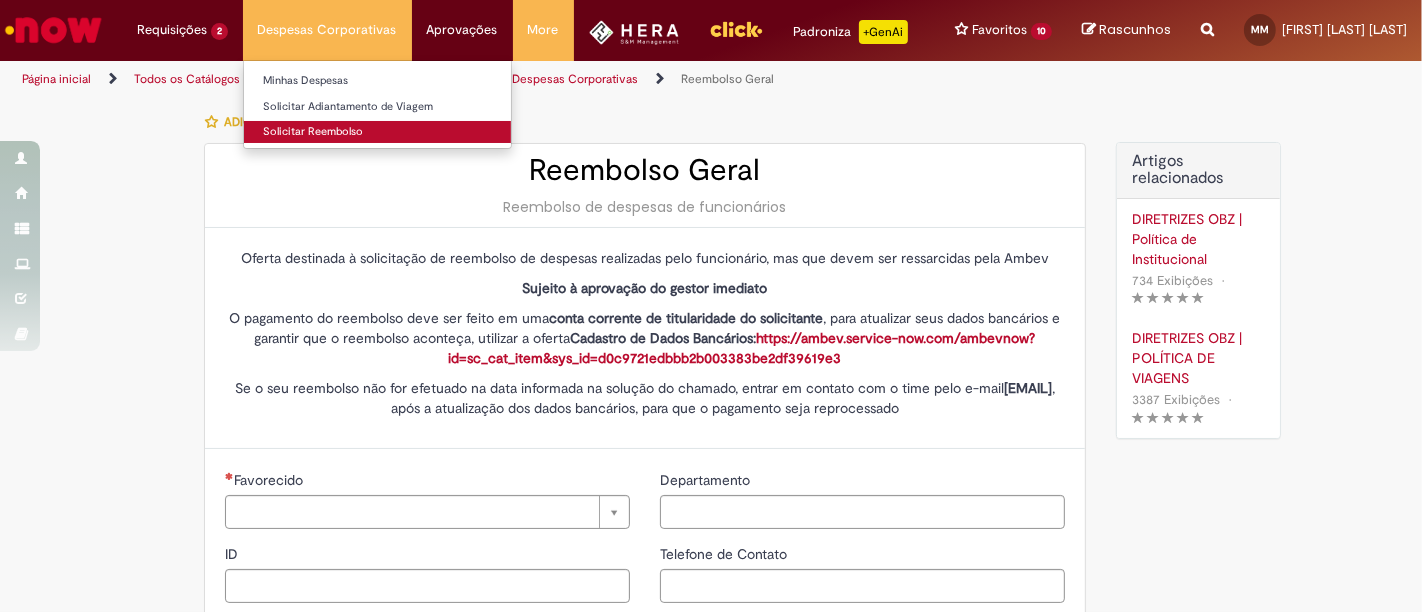 type on "********" 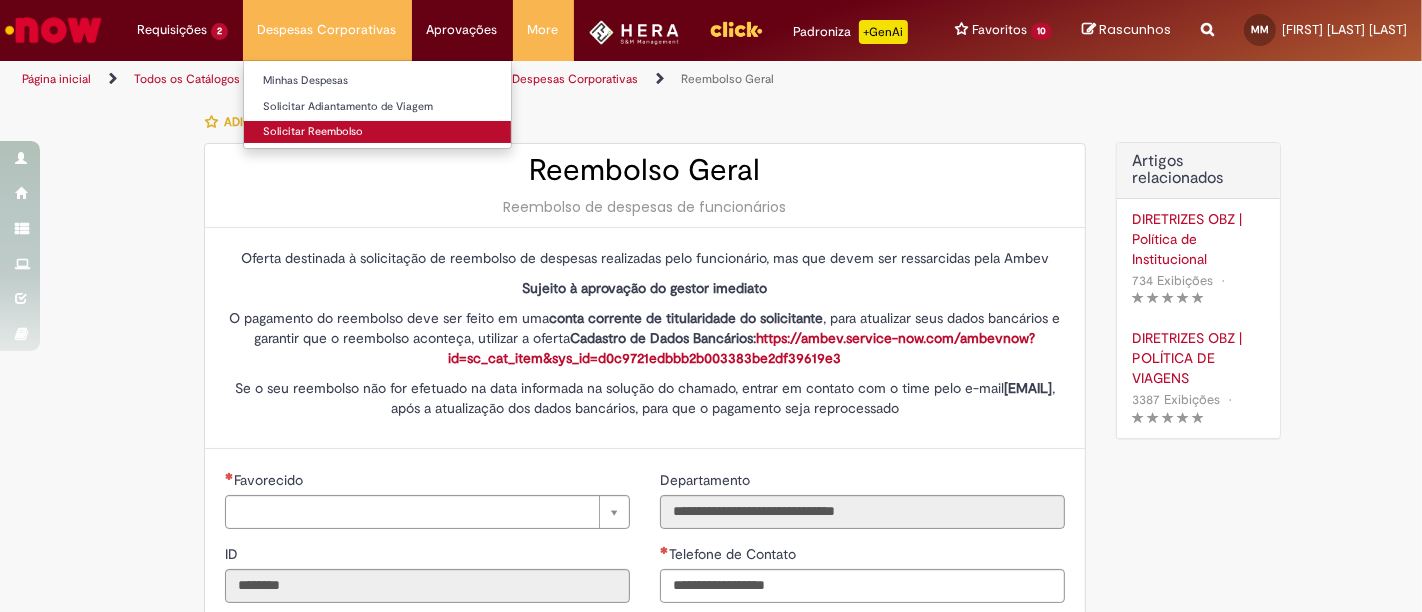 type on "**********" 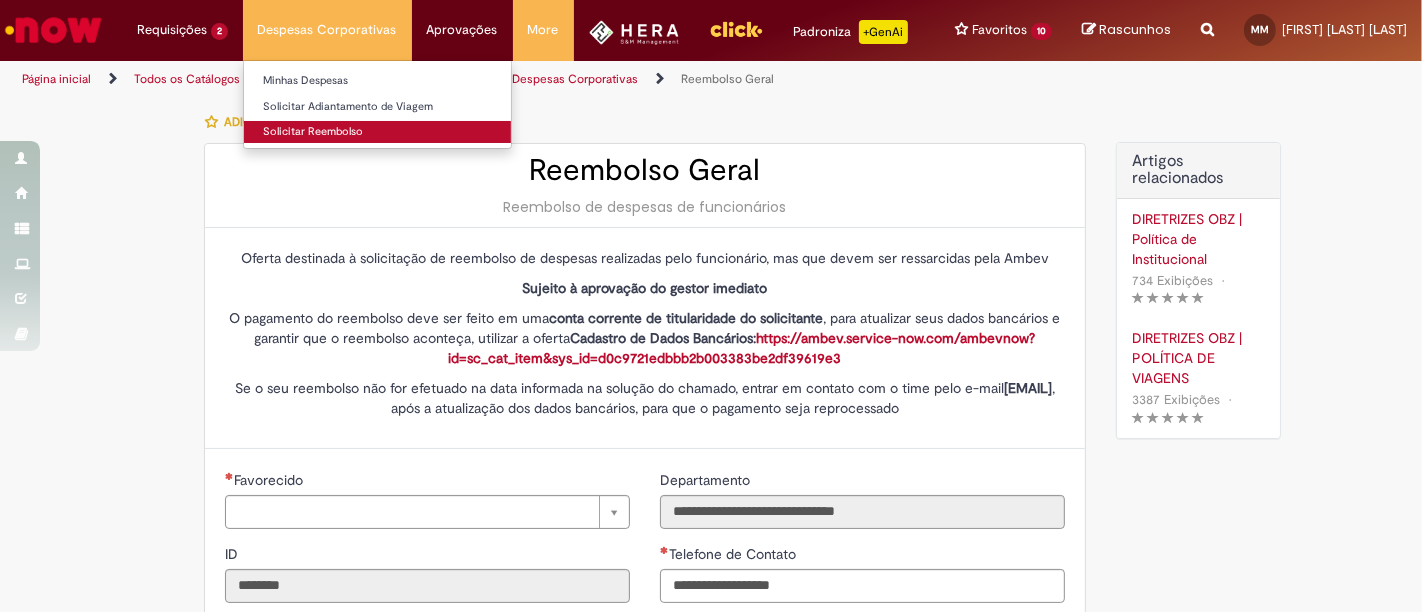 type on "**********" 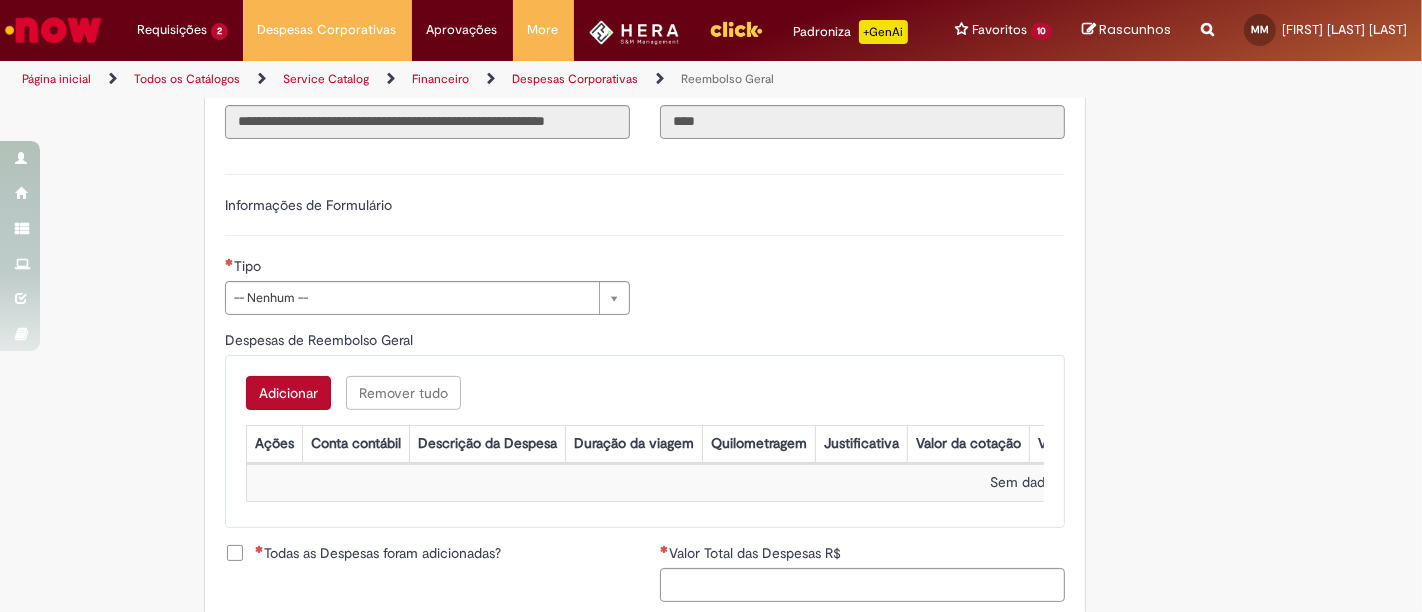 scroll, scrollTop: 622, scrollLeft: 0, axis: vertical 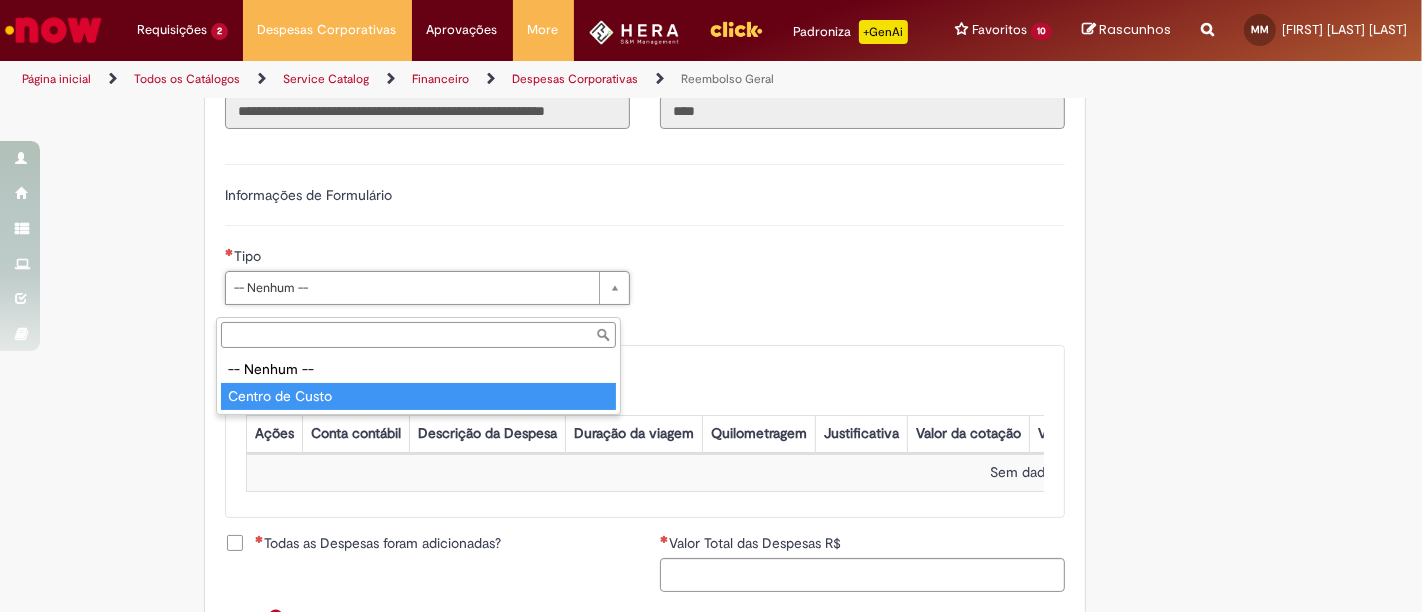 type on "**********" 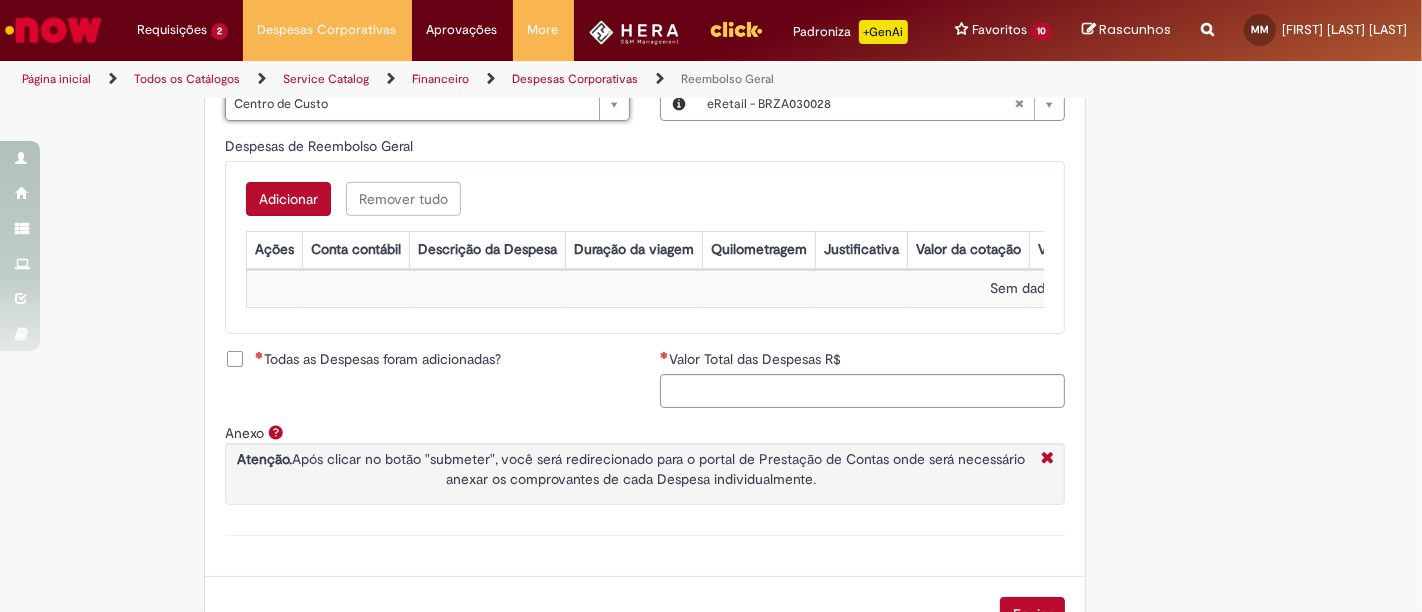 scroll, scrollTop: 808, scrollLeft: 0, axis: vertical 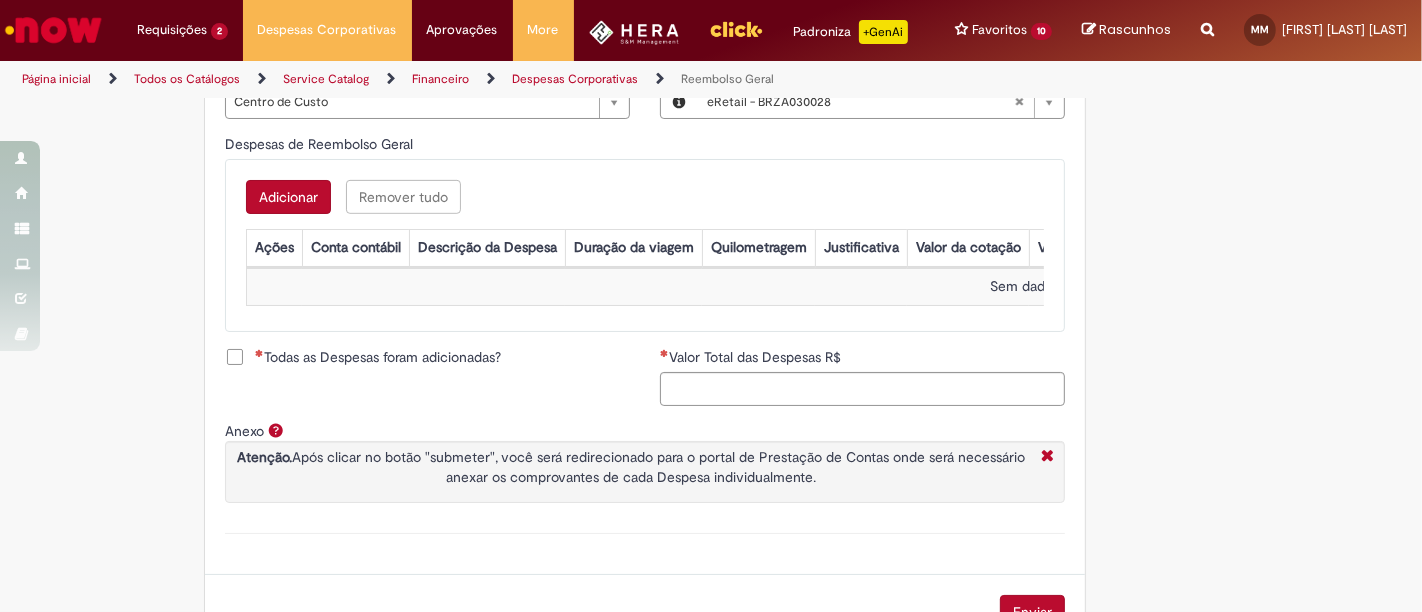 click on "Adicionar" at bounding box center (288, 197) 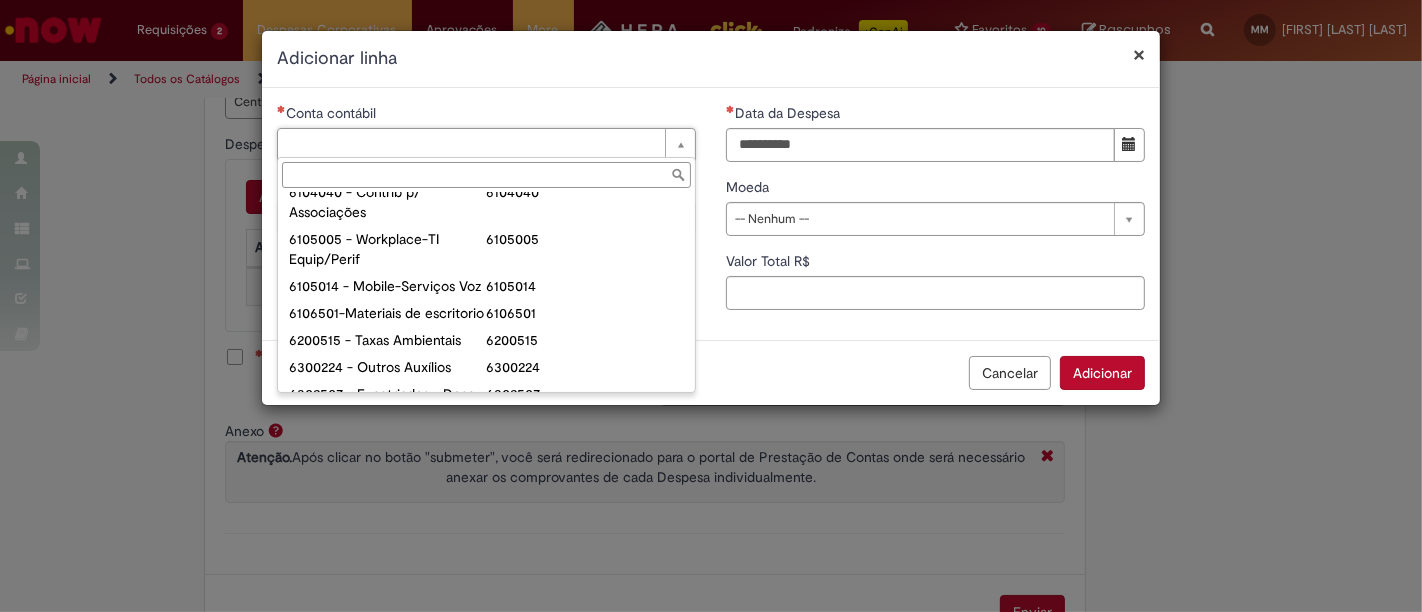 scroll, scrollTop: 1160, scrollLeft: 0, axis: vertical 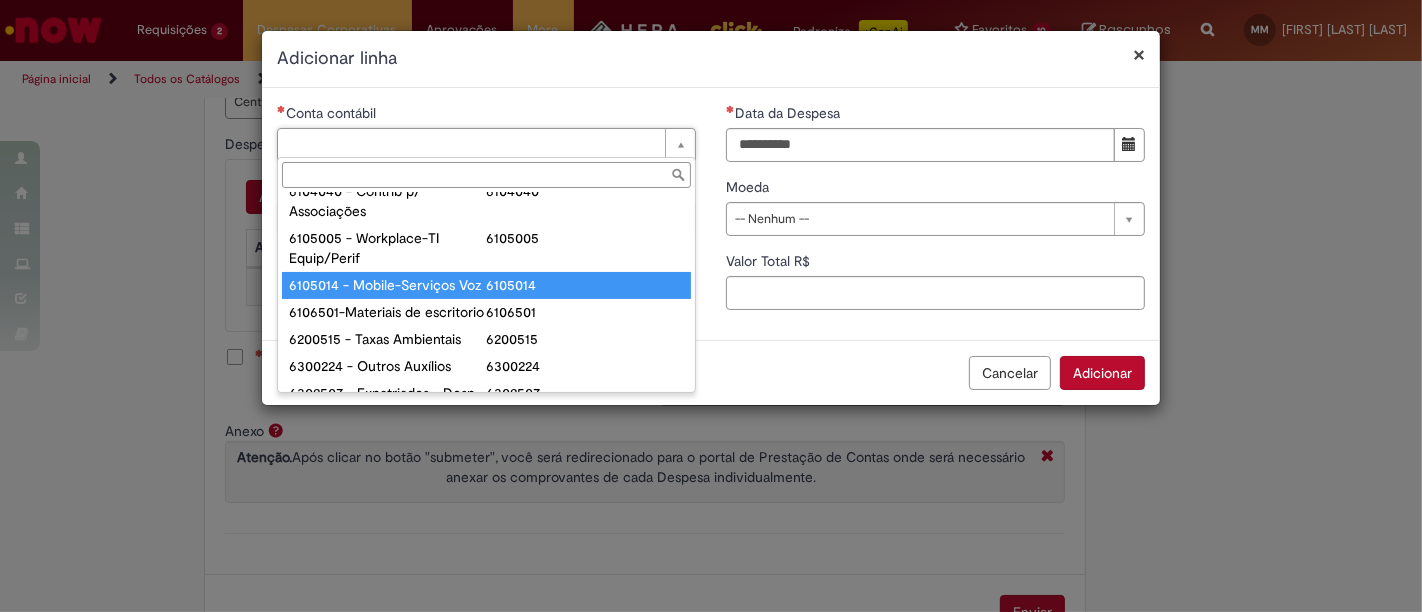 type on "**********" 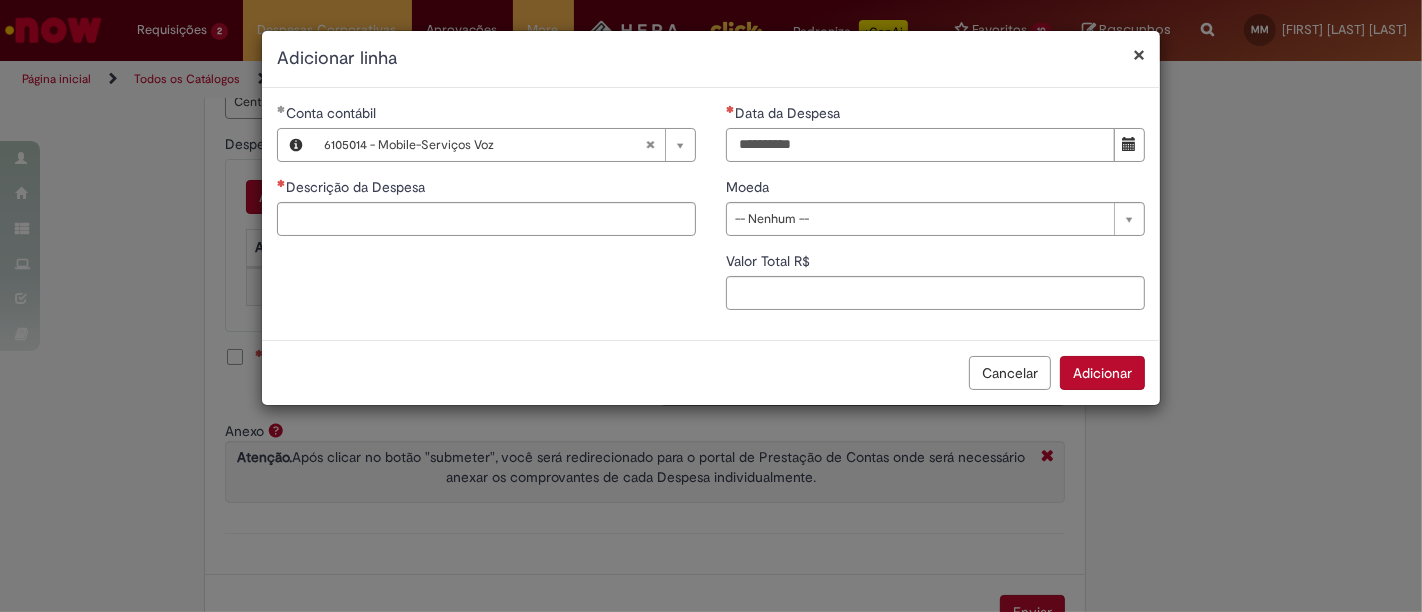 click on "Data da Despesa" at bounding box center (920, 145) 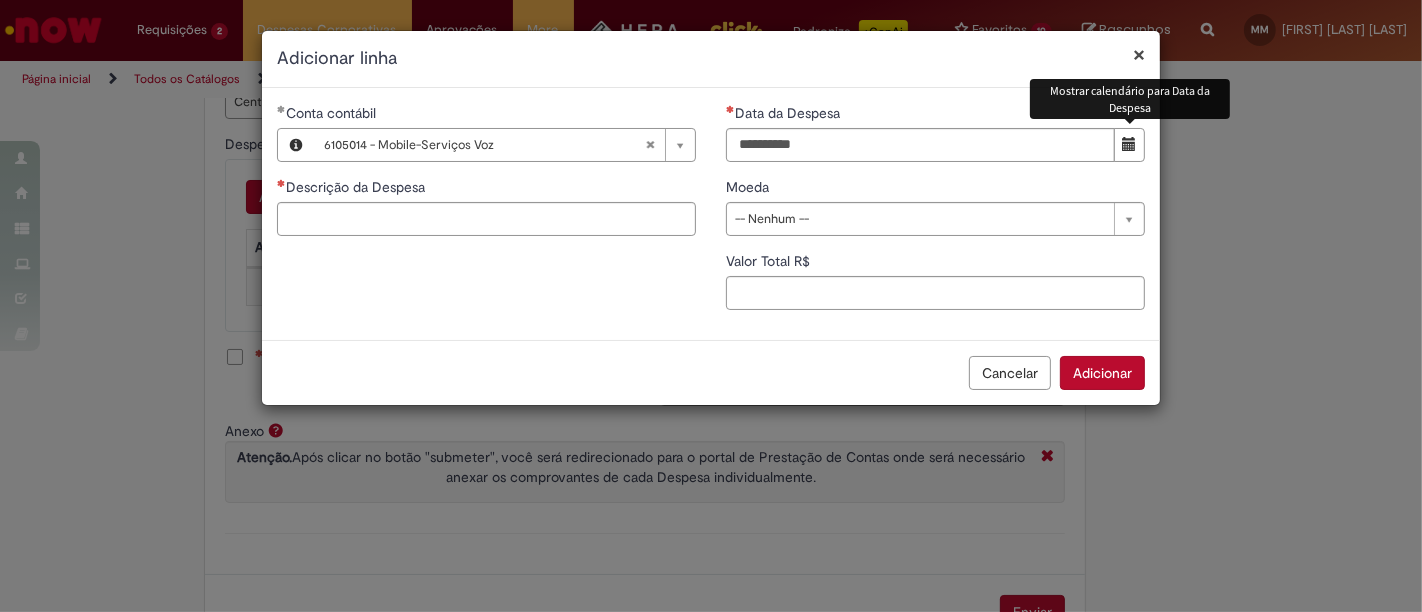 click at bounding box center (1130, 144) 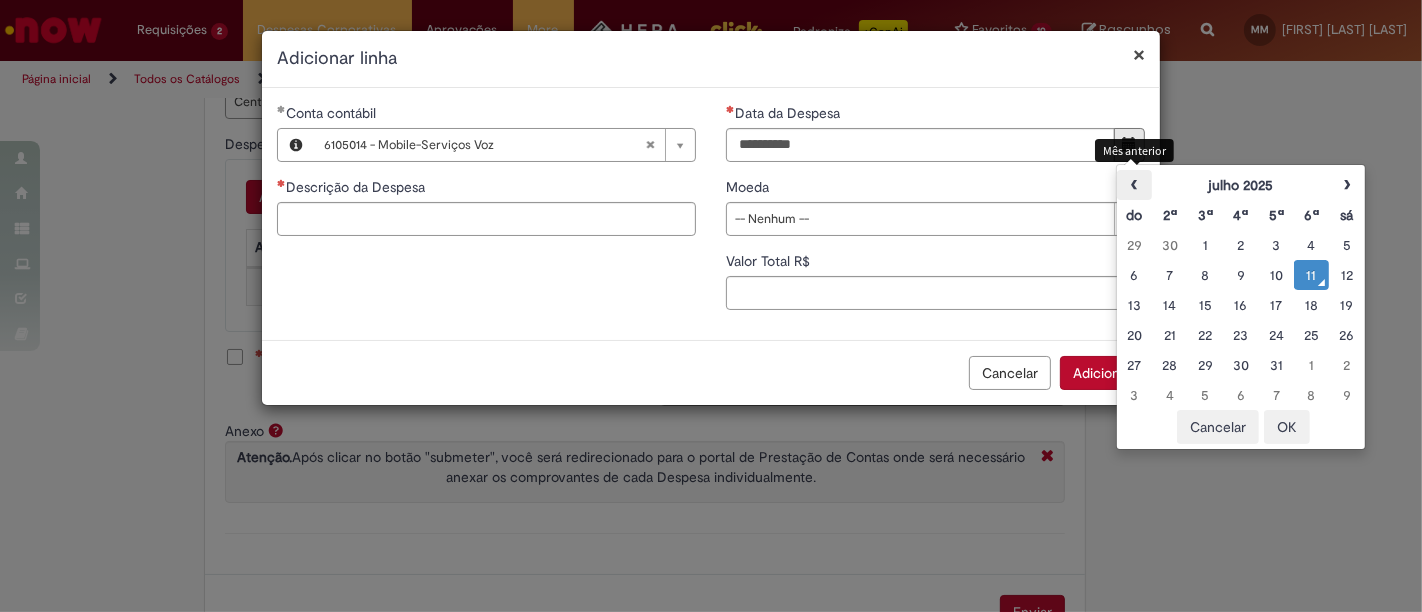 click on "‹" at bounding box center (1134, 185) 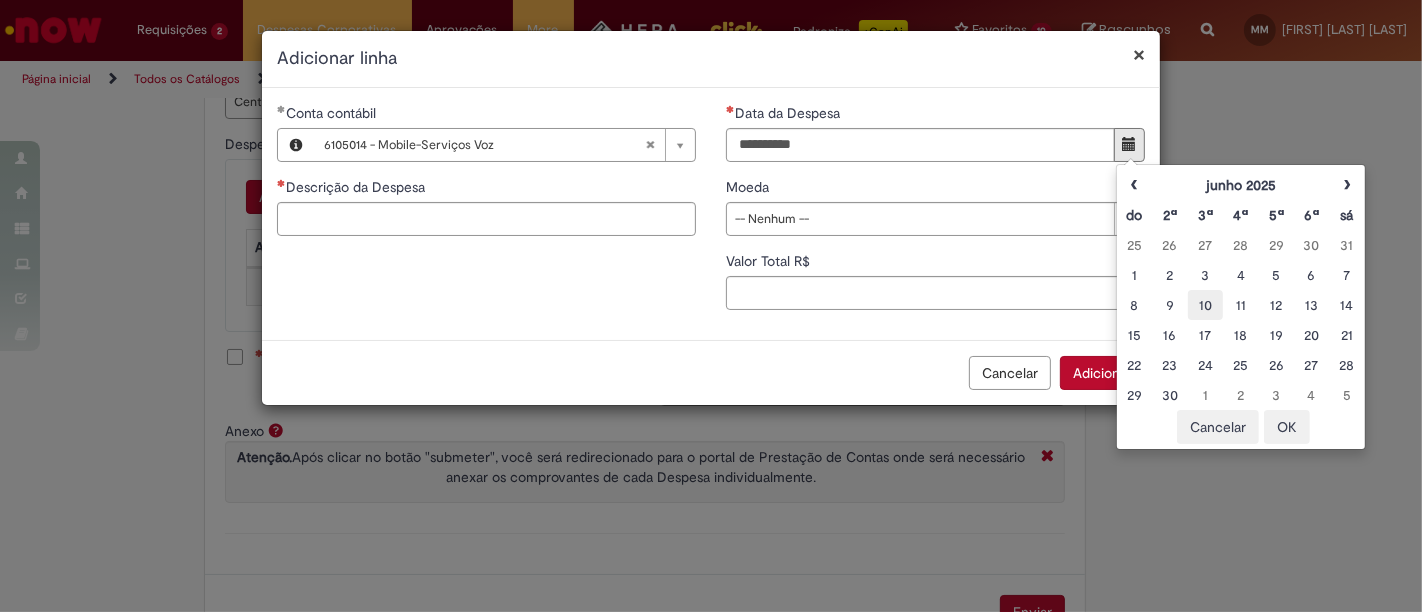 click on "10" at bounding box center (1205, 305) 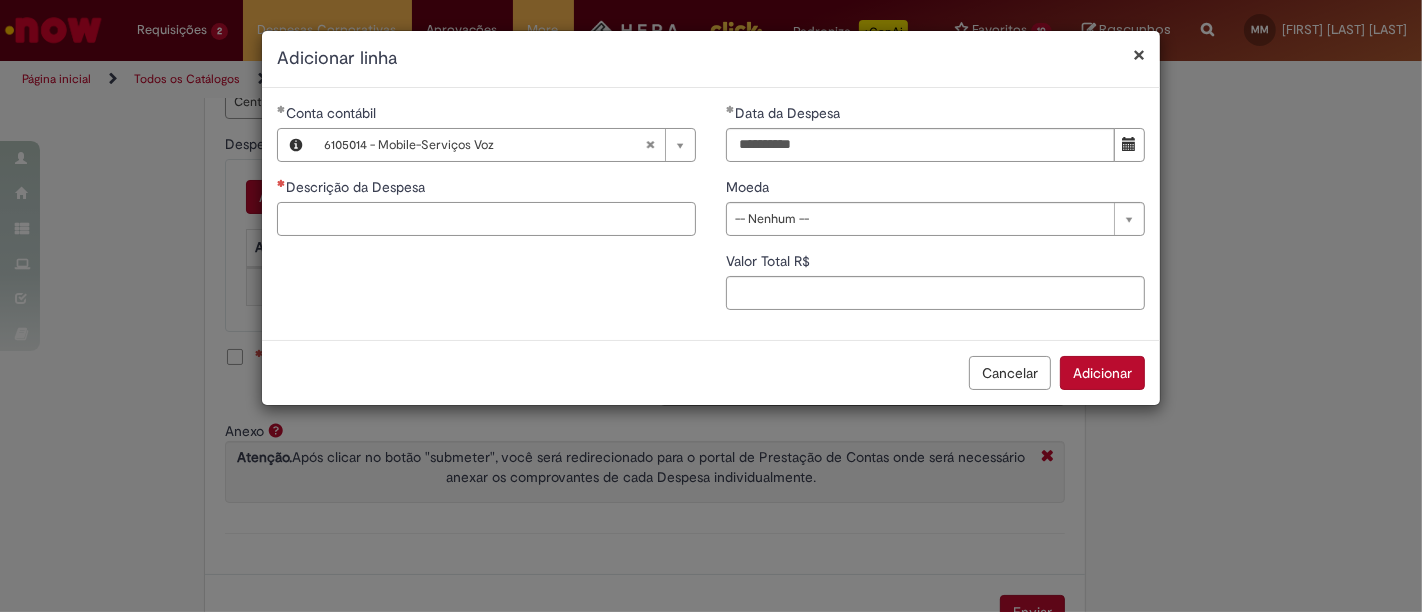 click on "Descrição da Despesa" at bounding box center [486, 219] 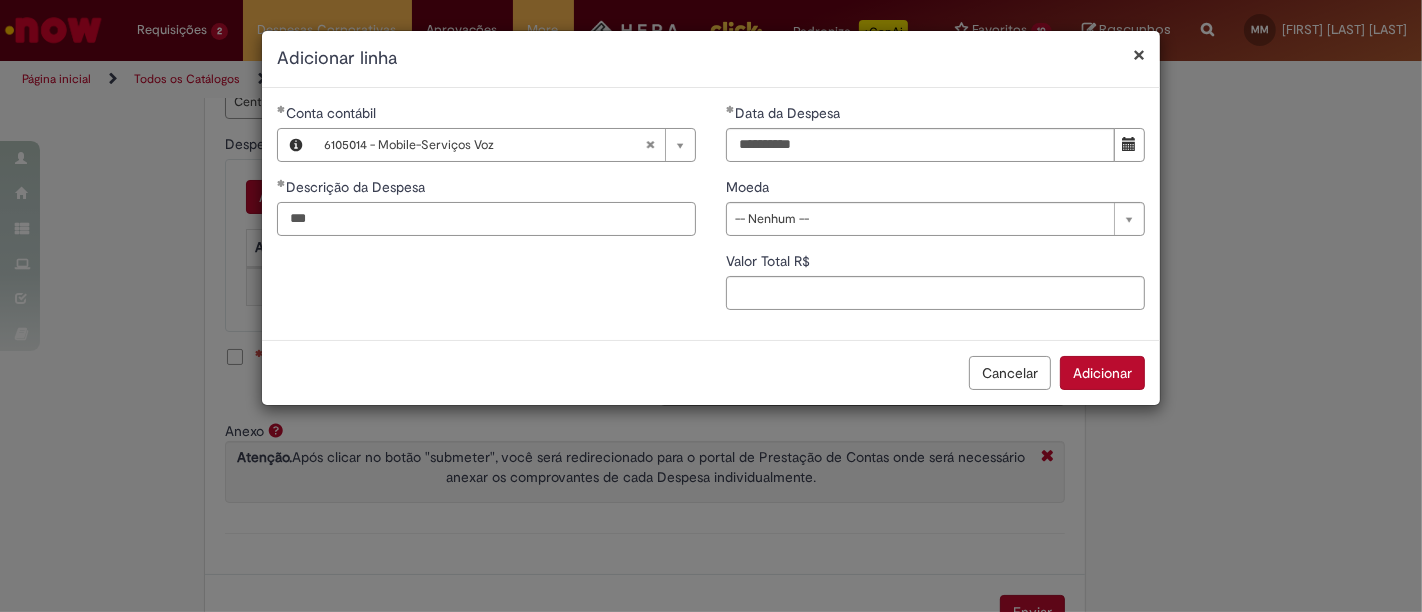 type on "***" 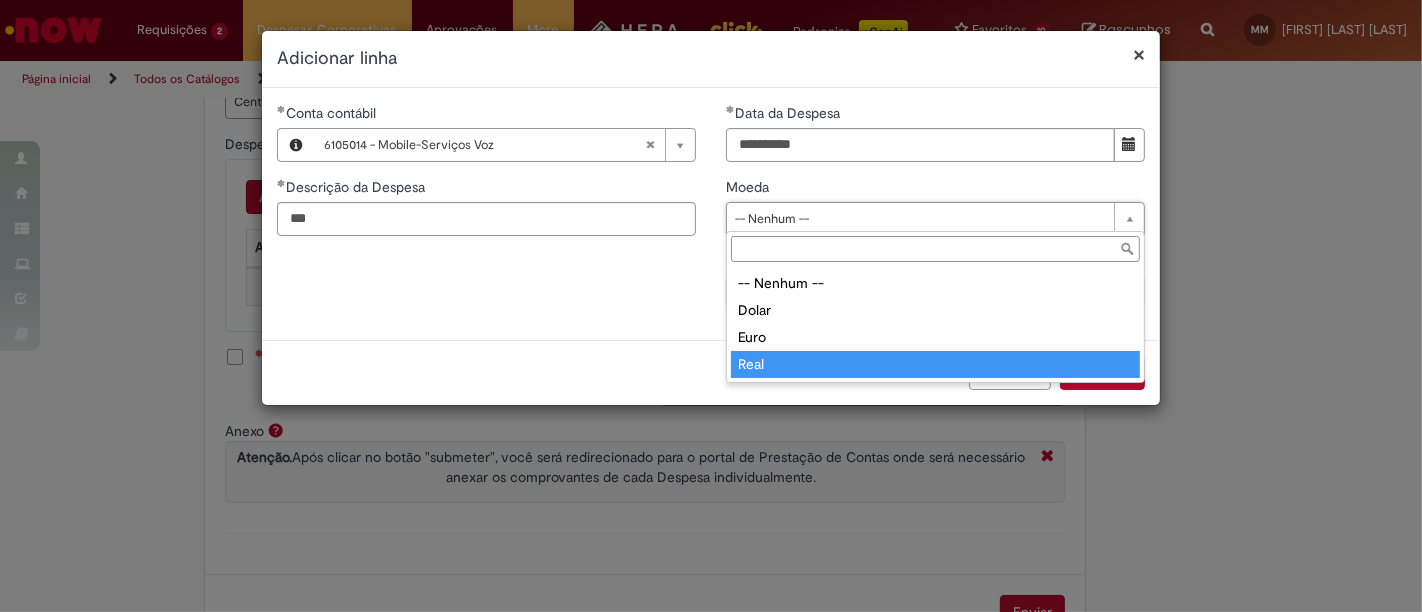 type on "****" 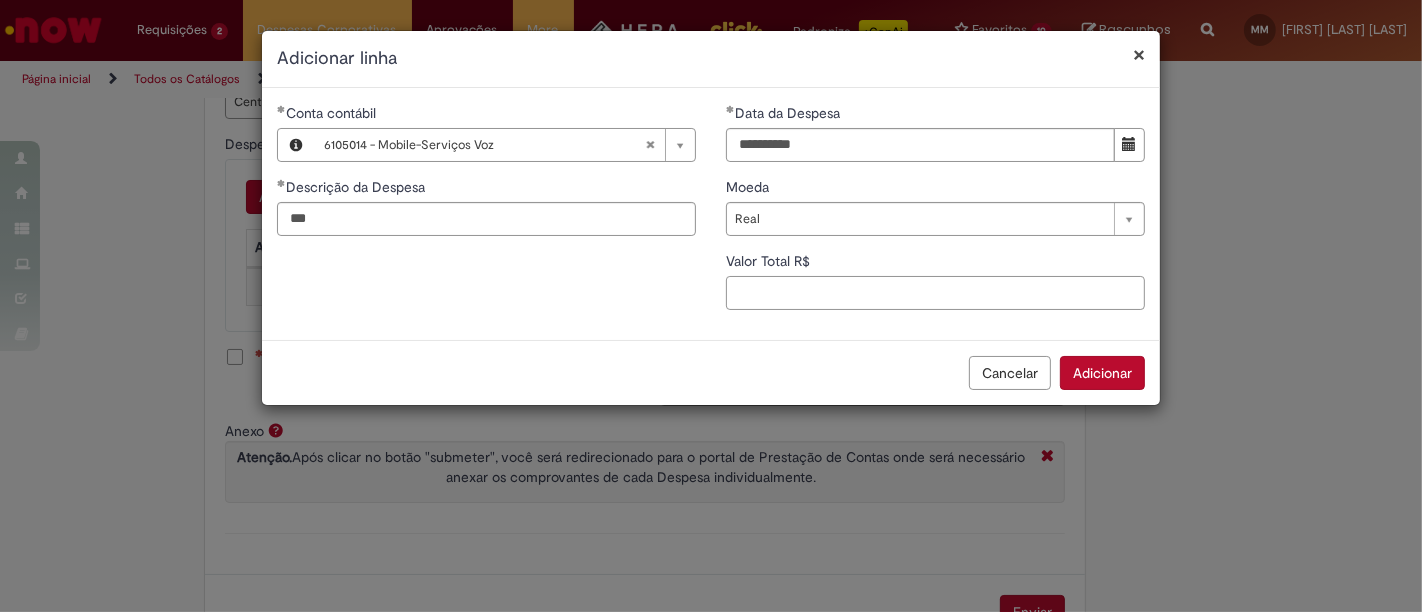 click on "Valor Total R$" at bounding box center [935, 293] 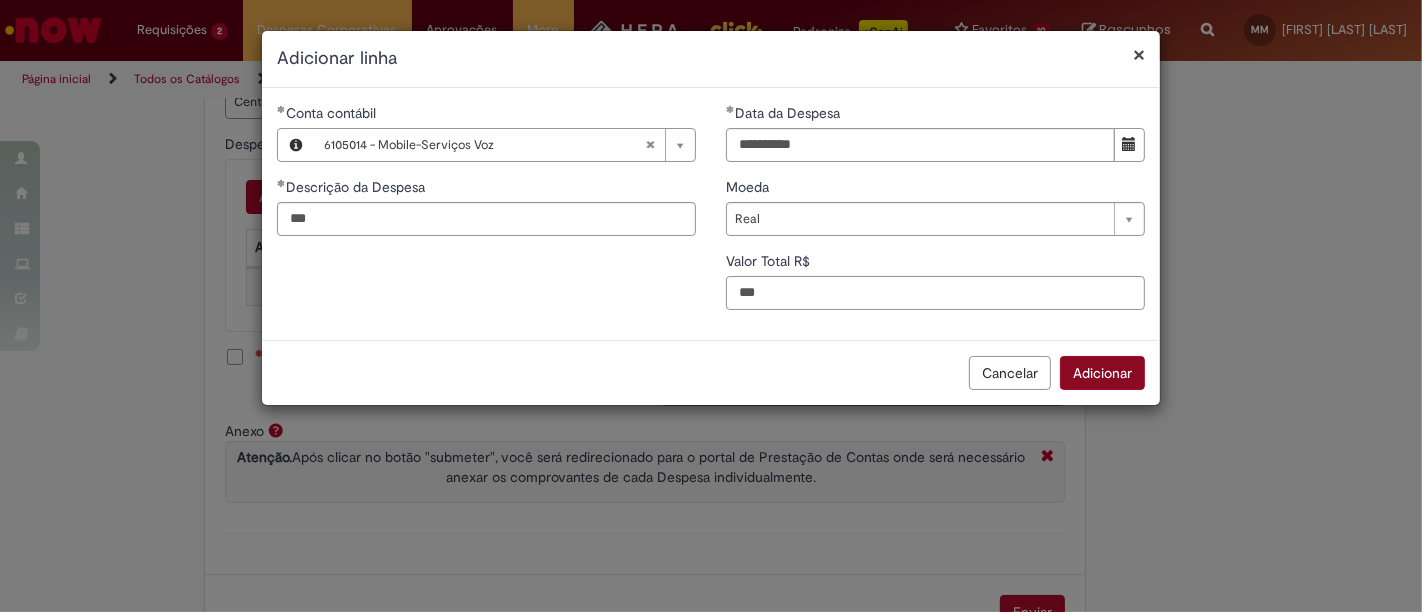 type on "***" 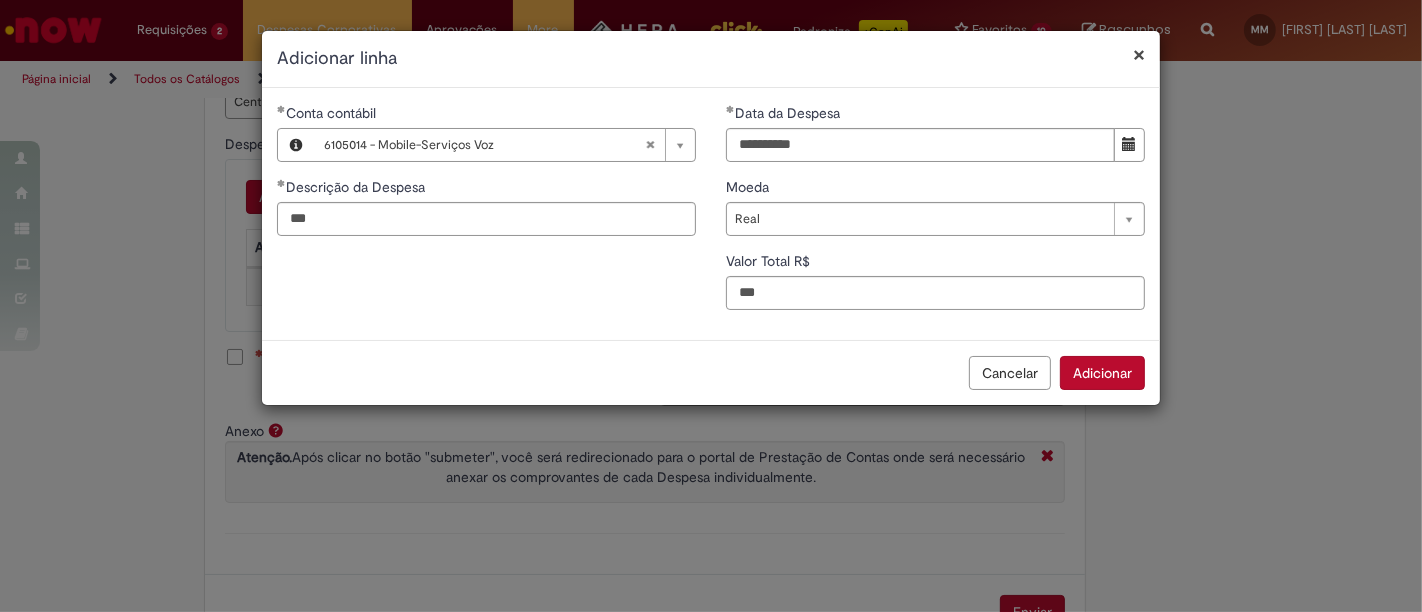 click on "Adicionar" at bounding box center (1102, 373) 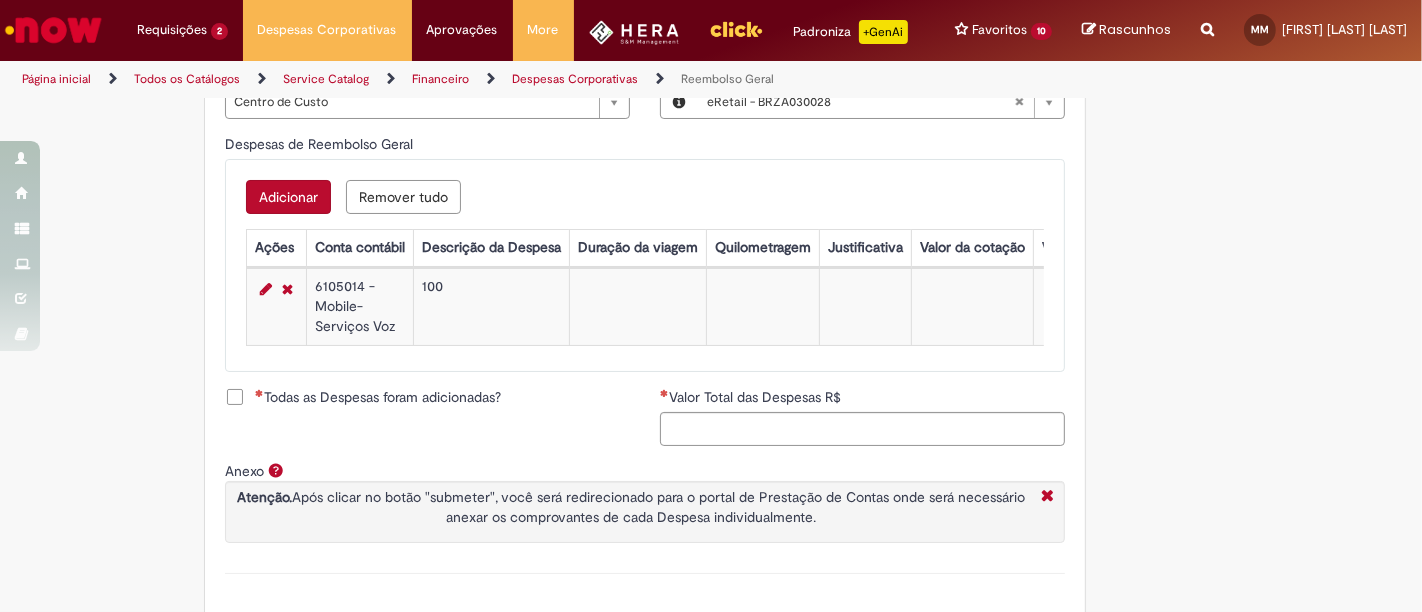type 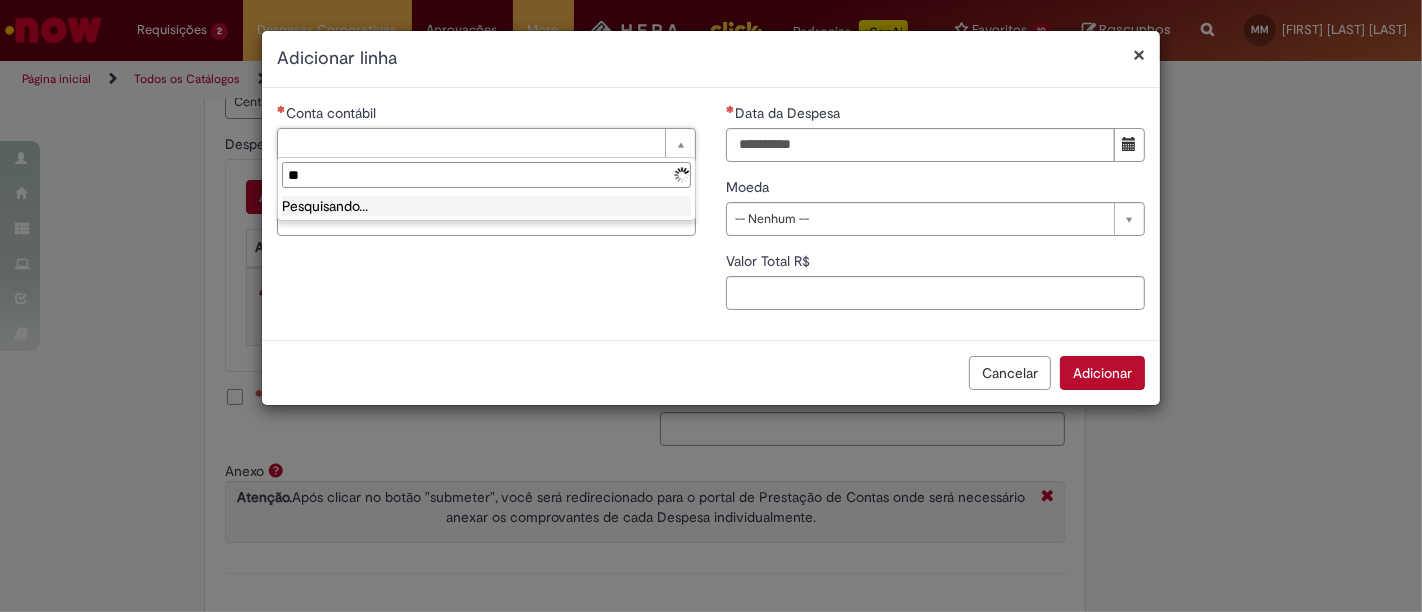 type on "*" 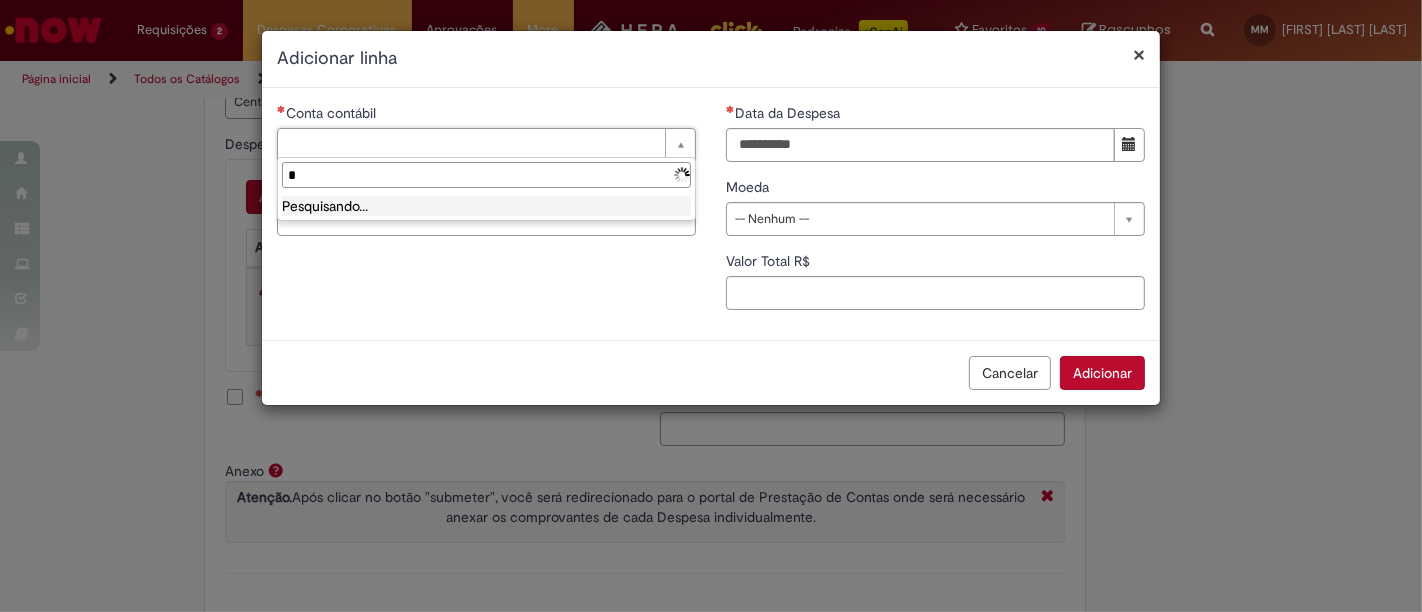 type 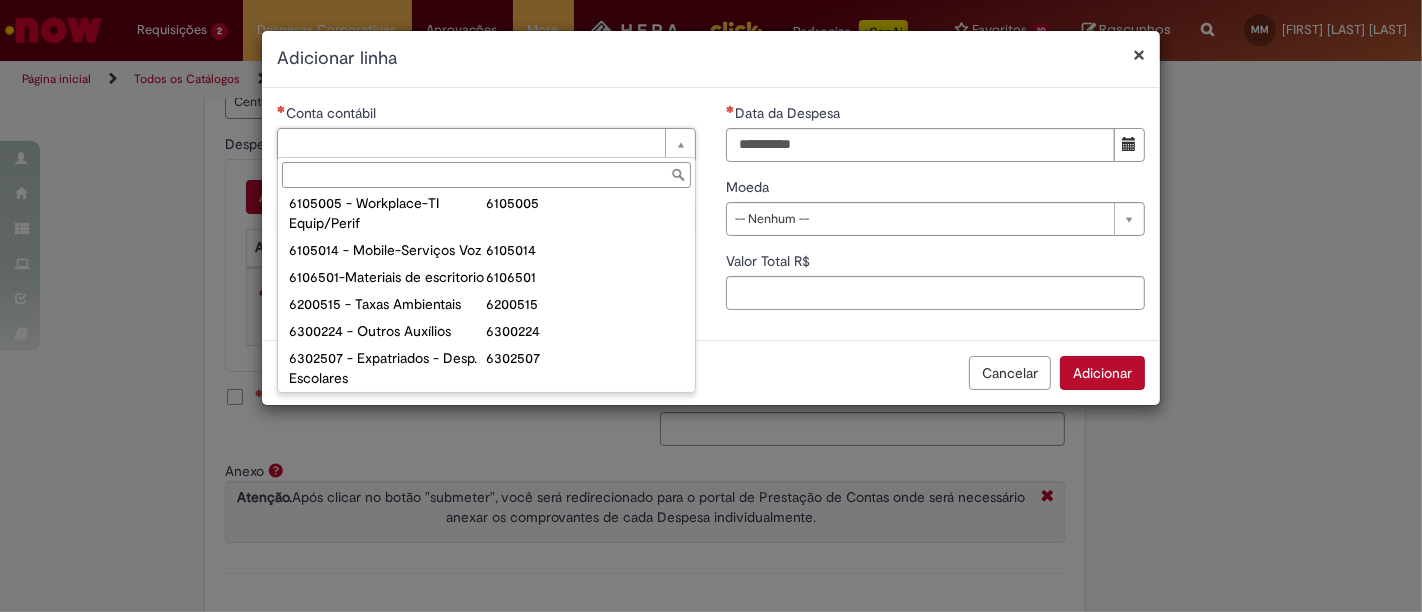 scroll, scrollTop: 1197, scrollLeft: 0, axis: vertical 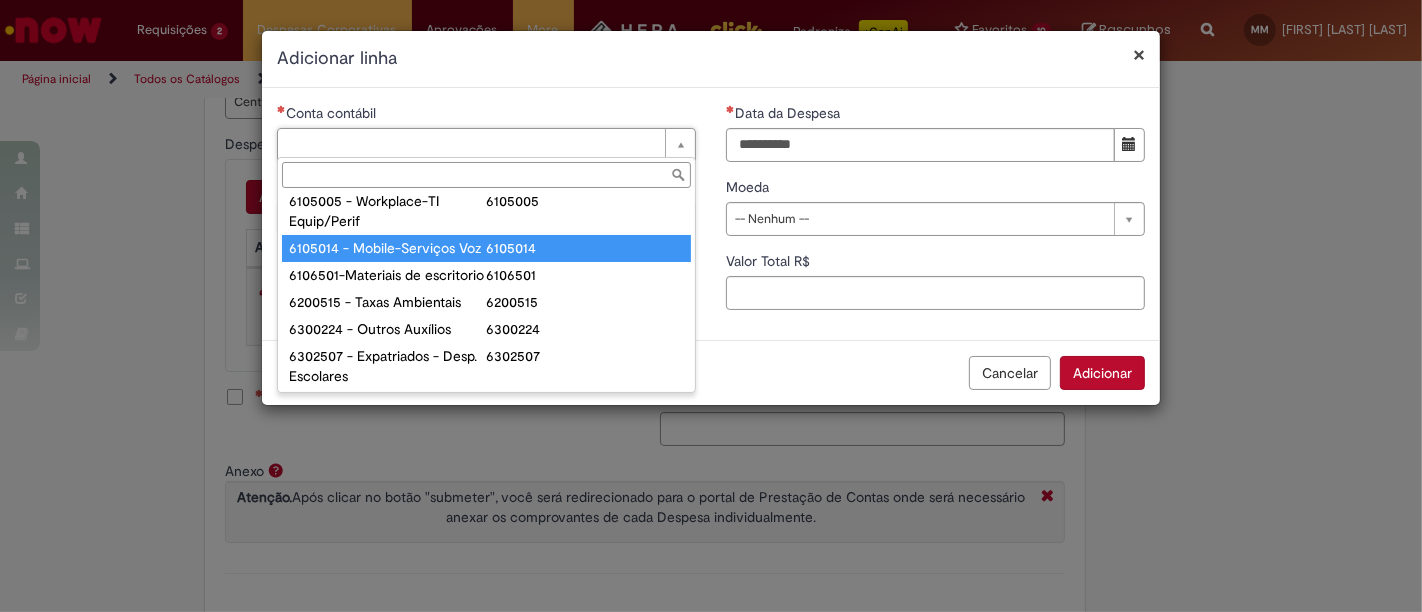 type on "**********" 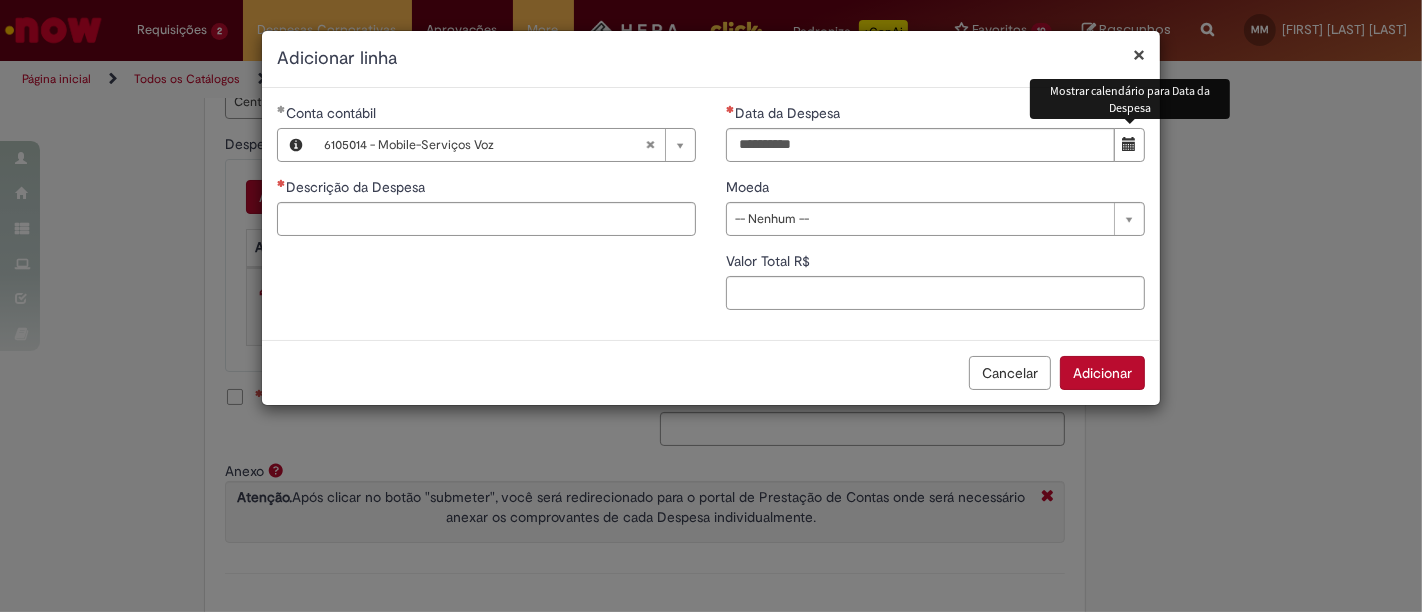 click at bounding box center [1130, 144] 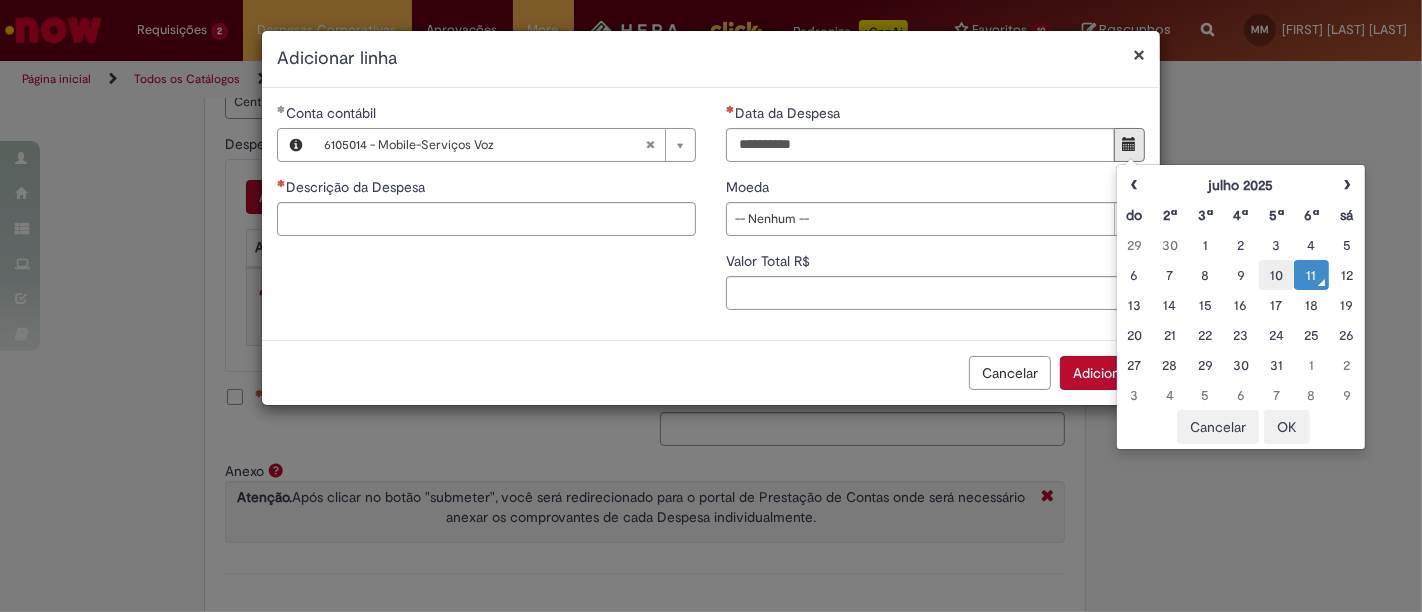 click on "10" at bounding box center [1276, 275] 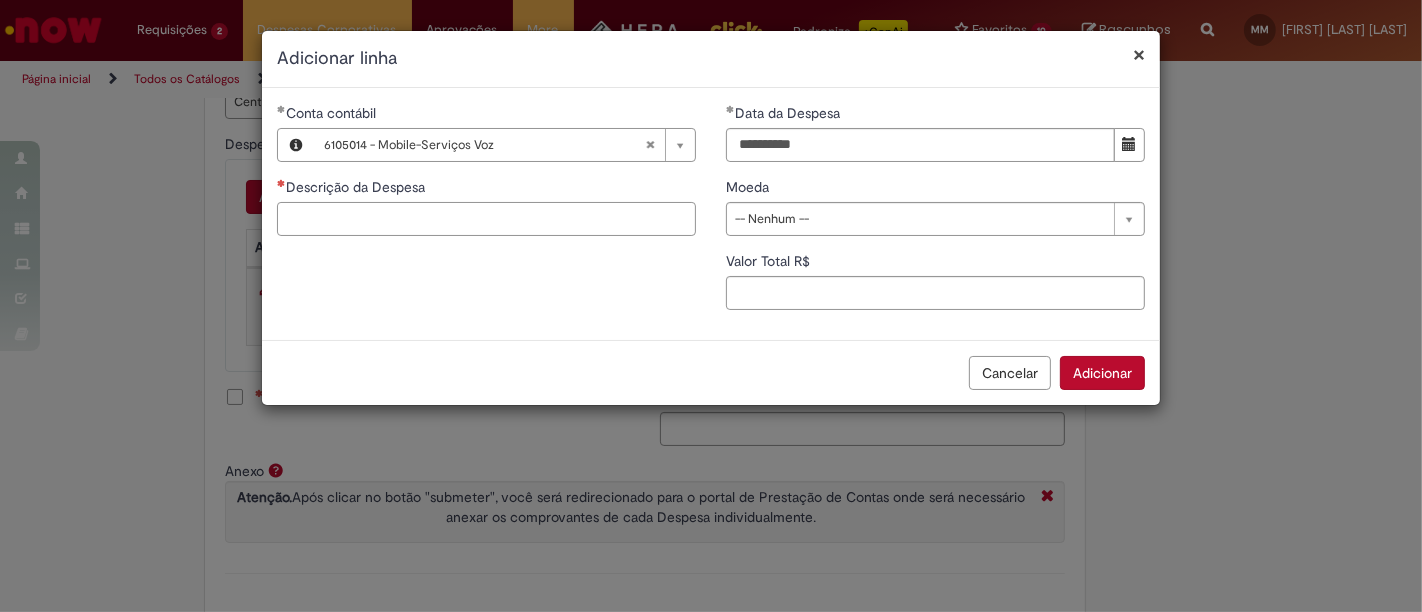 click on "Descrição da Despesa" at bounding box center [486, 219] 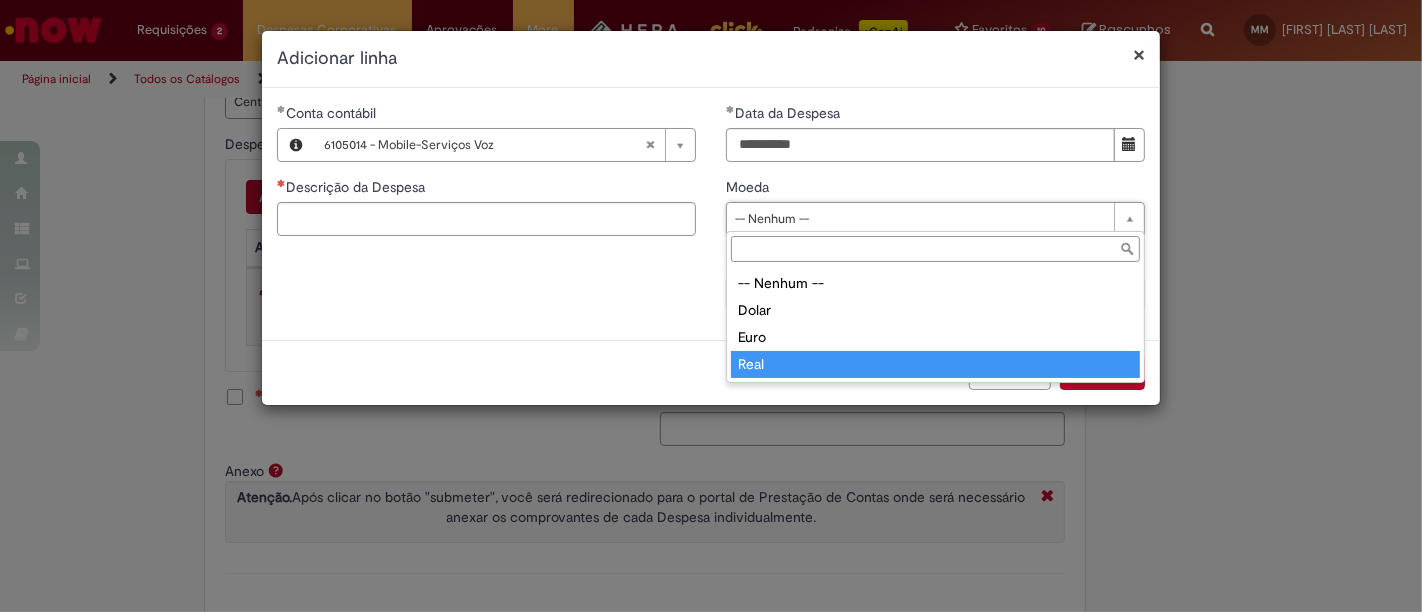 type on "****" 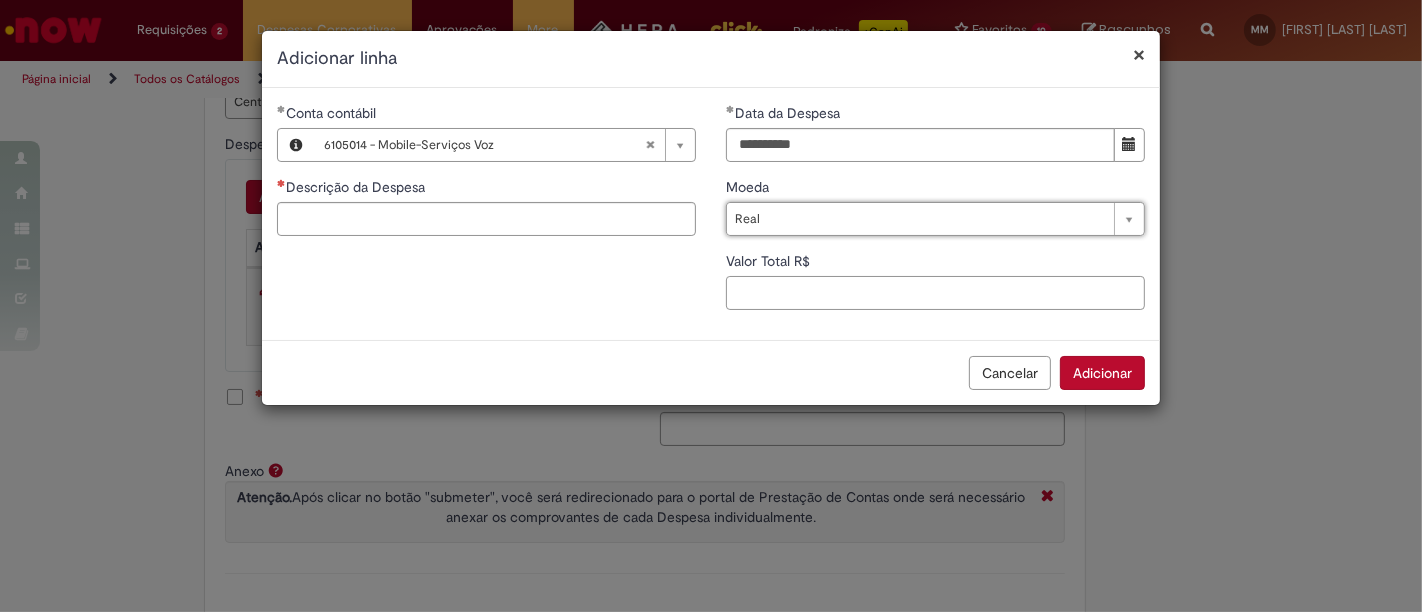click on "Valor Total R$" at bounding box center (935, 293) 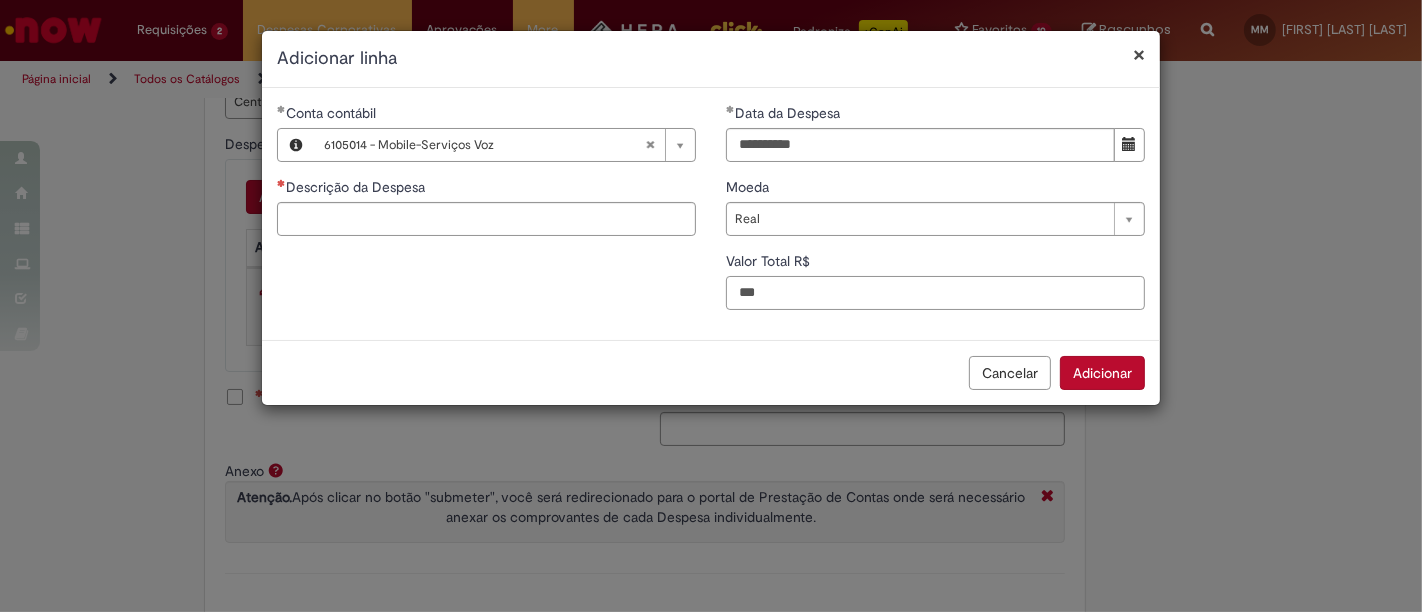 type on "***" 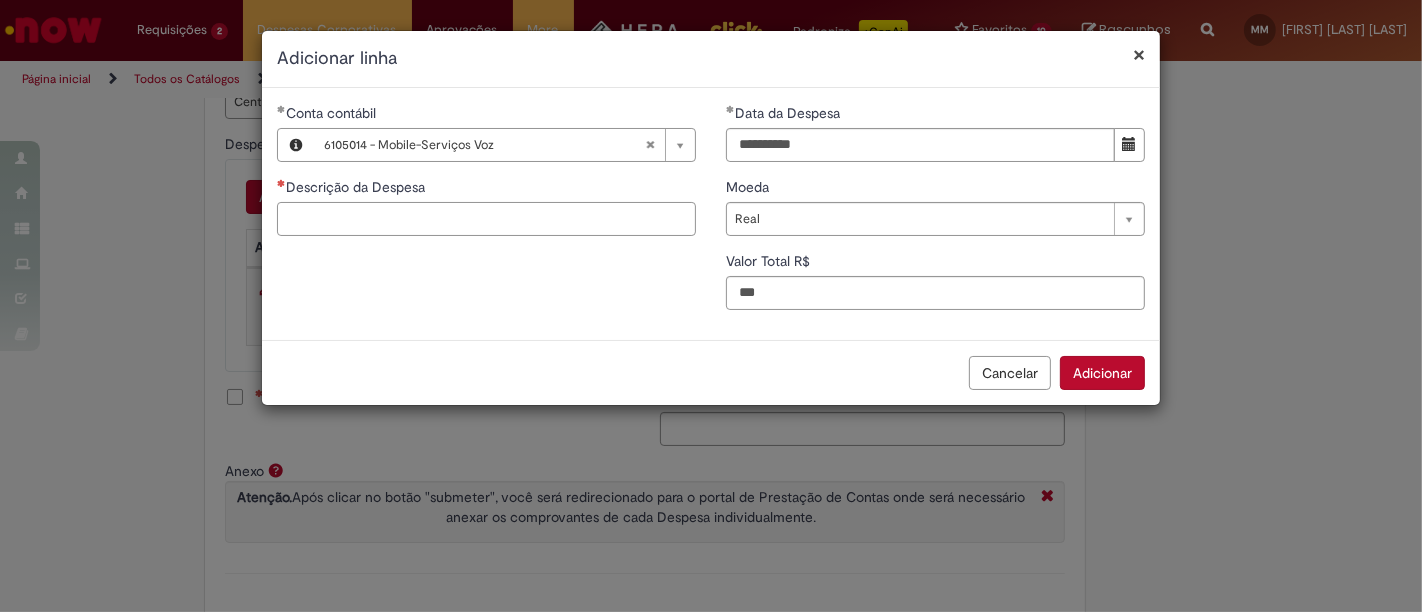 click on "Descrição da Despesa" at bounding box center [486, 219] 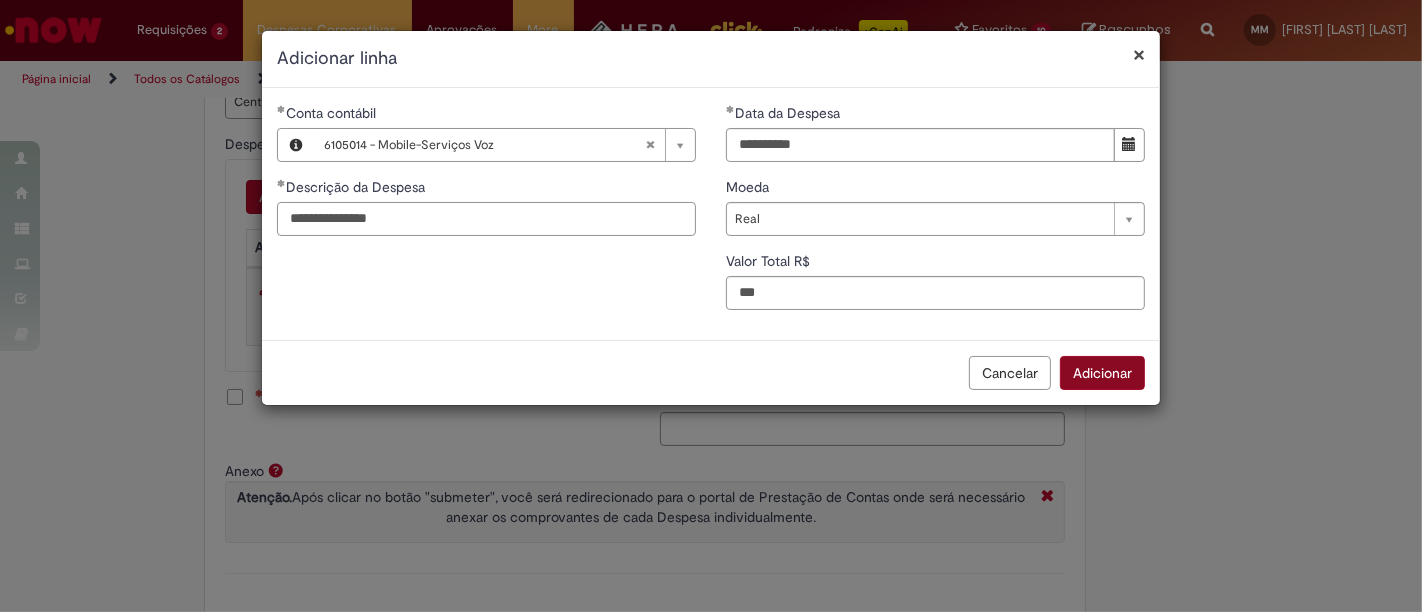 type on "**********" 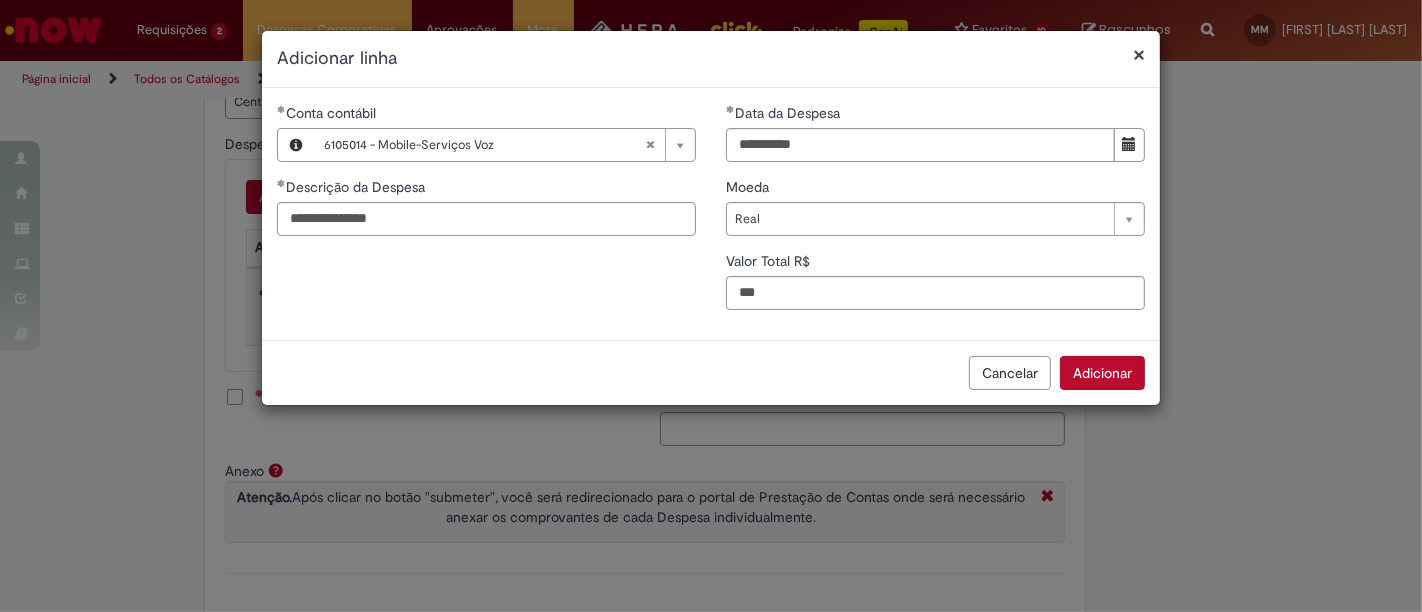click on "Adicionar" at bounding box center [1102, 373] 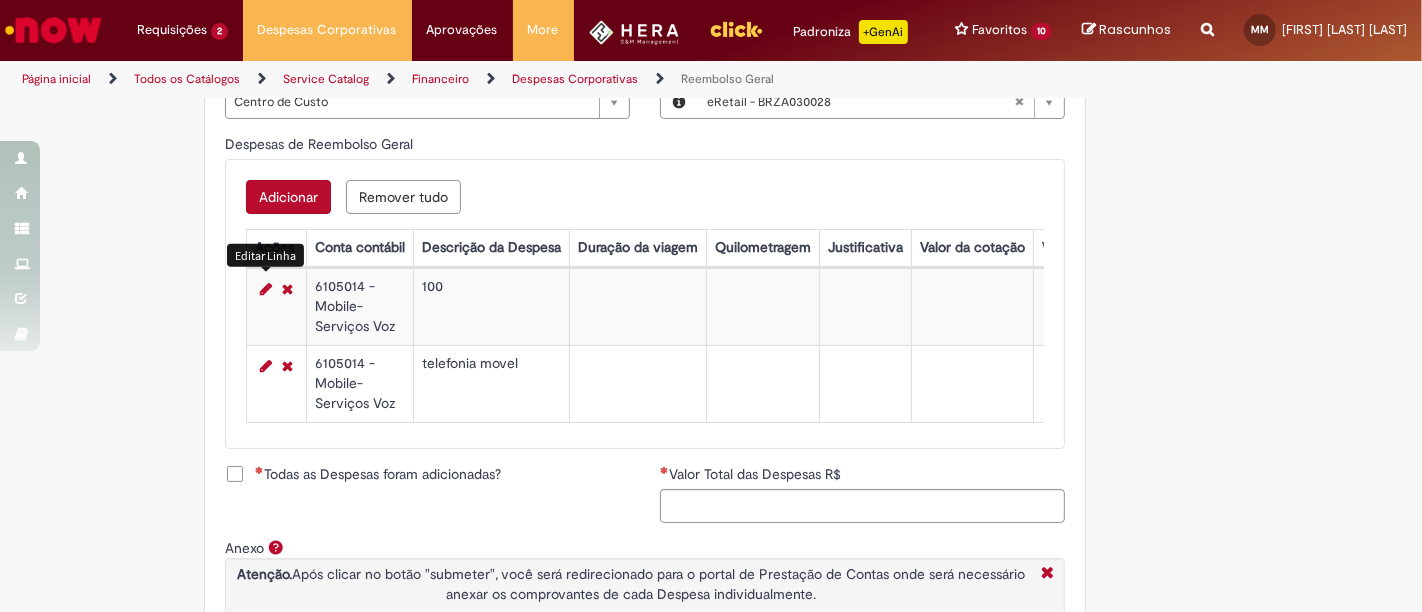 click at bounding box center [266, 289] 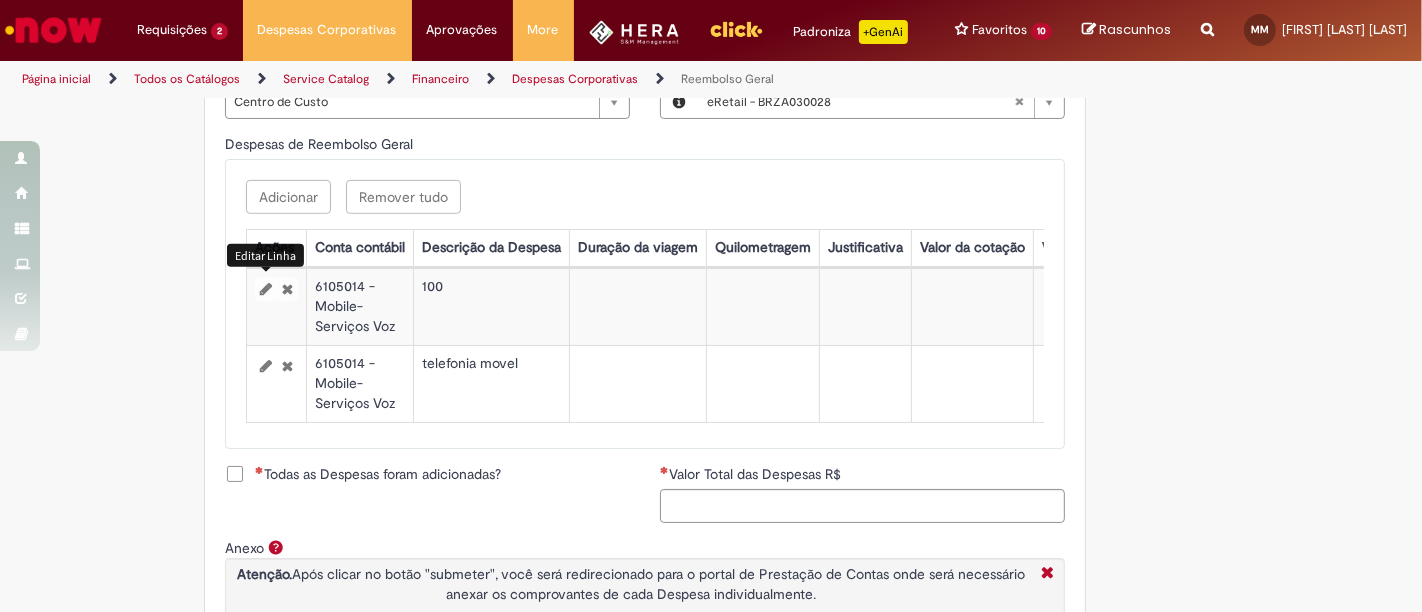 select on "****" 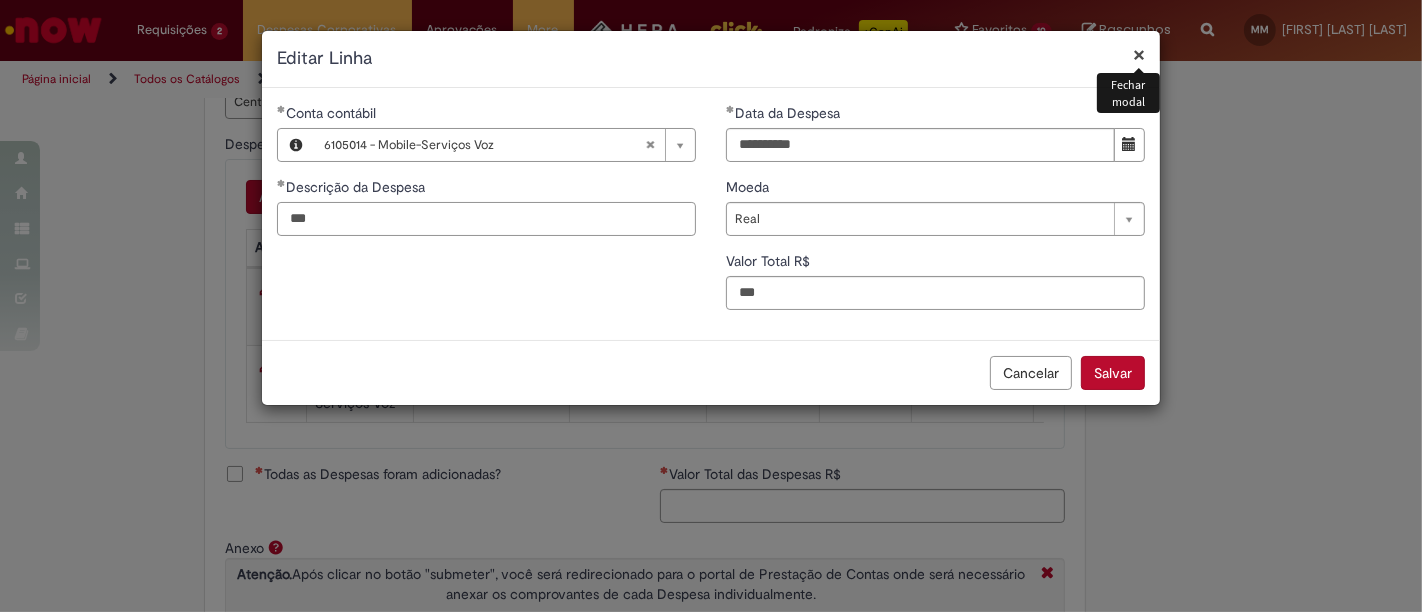drag, startPoint x: 364, startPoint y: 212, endPoint x: 36, endPoint y: 229, distance: 328.44025 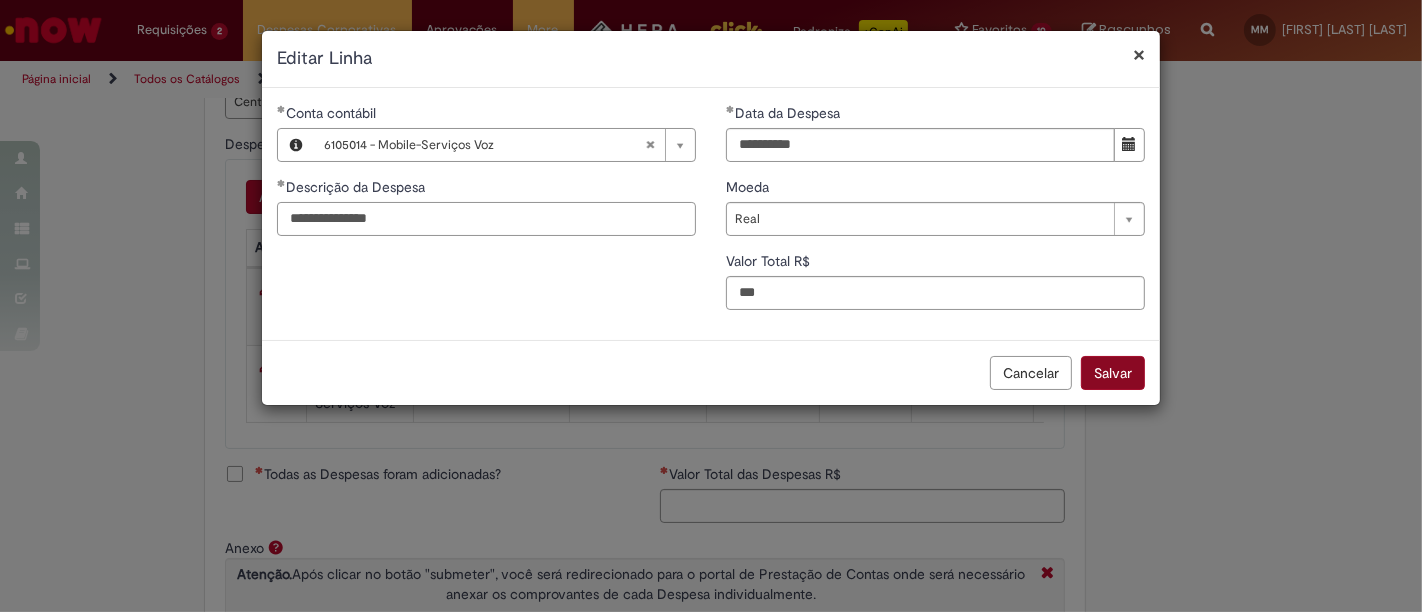 type on "**********" 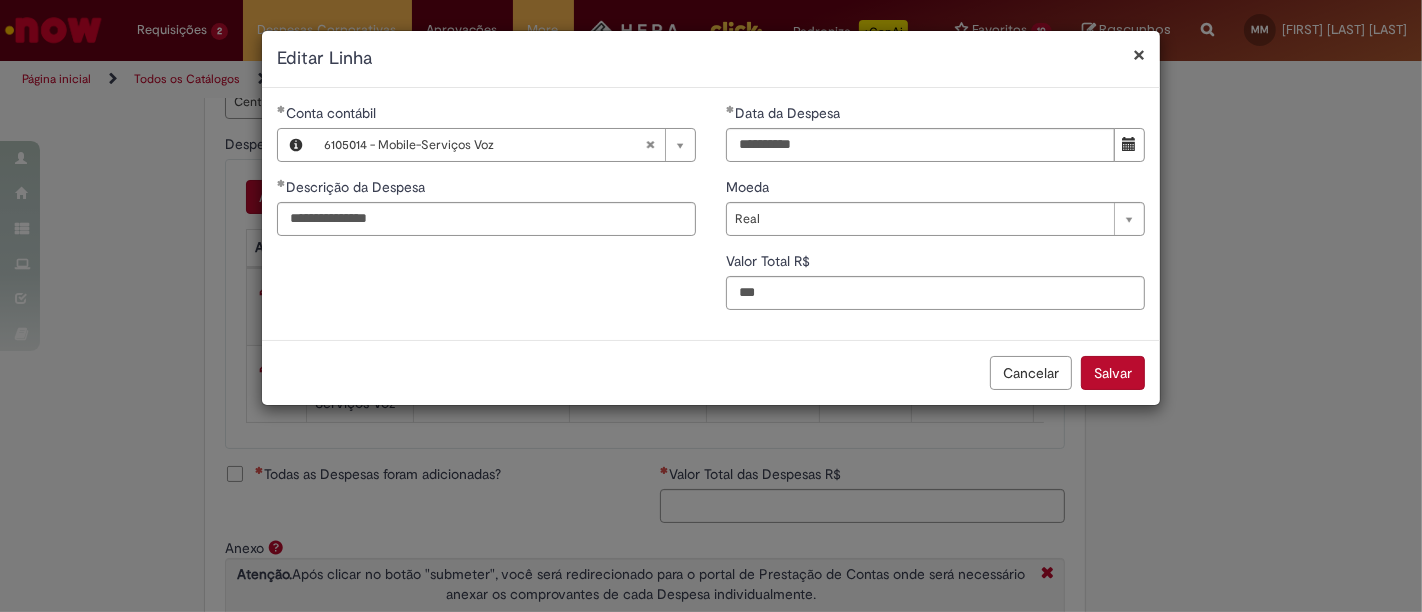 click on "Salvar" at bounding box center [1113, 373] 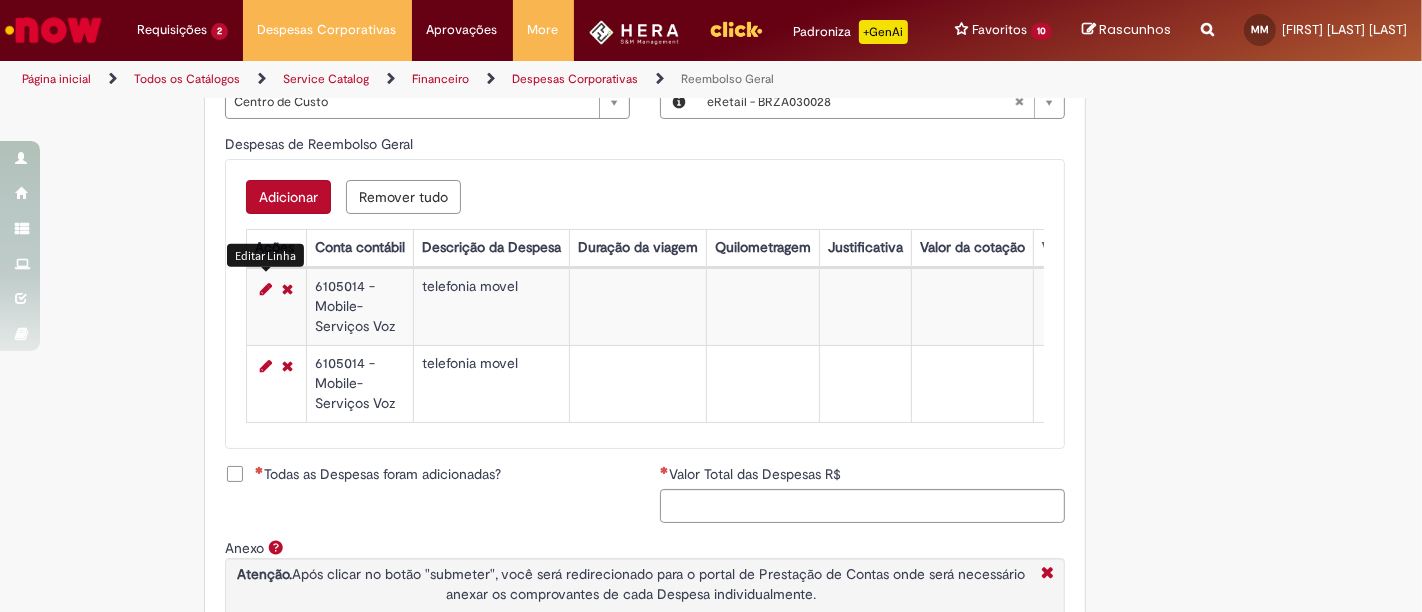 scroll, scrollTop: 908, scrollLeft: 0, axis: vertical 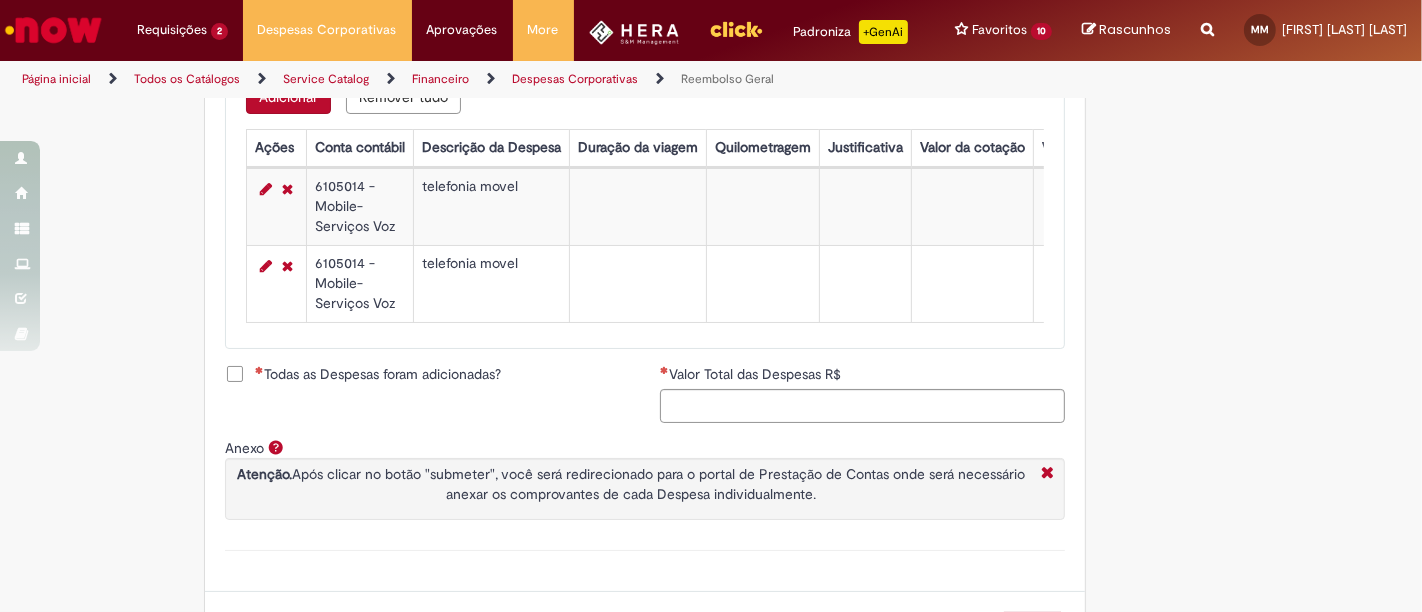 click on "Todas as Despesas foram adicionadas?" at bounding box center (378, 374) 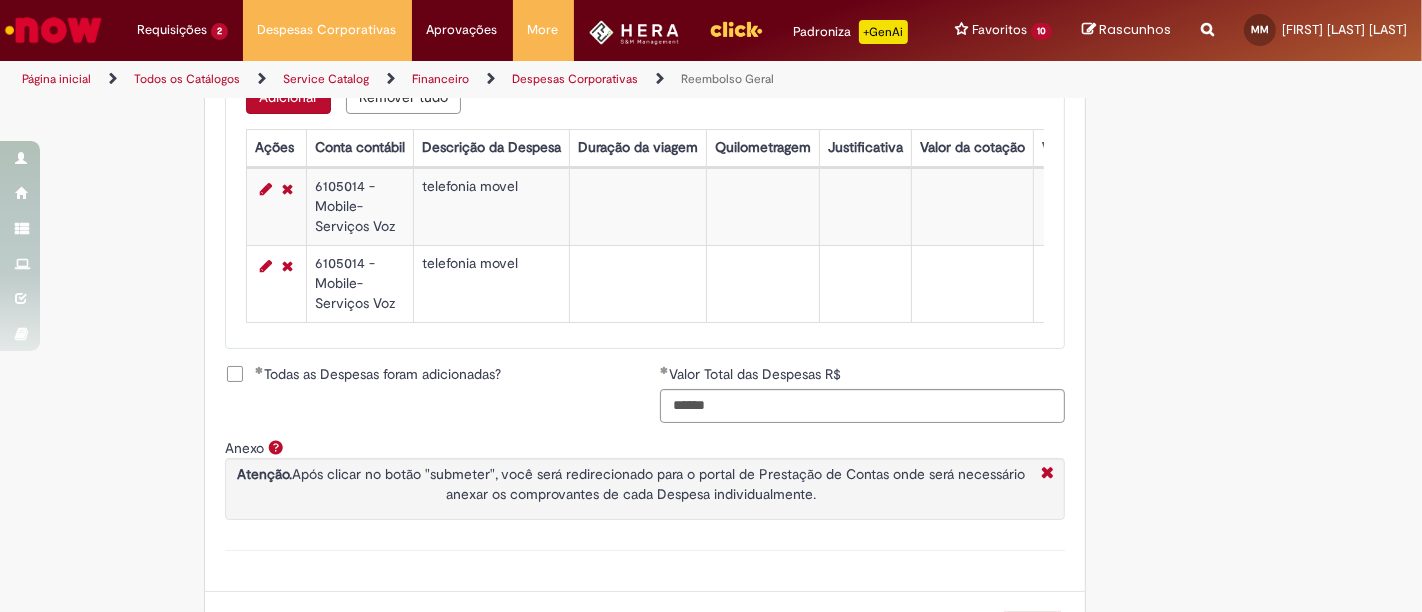 scroll, scrollTop: 1013, scrollLeft: 0, axis: vertical 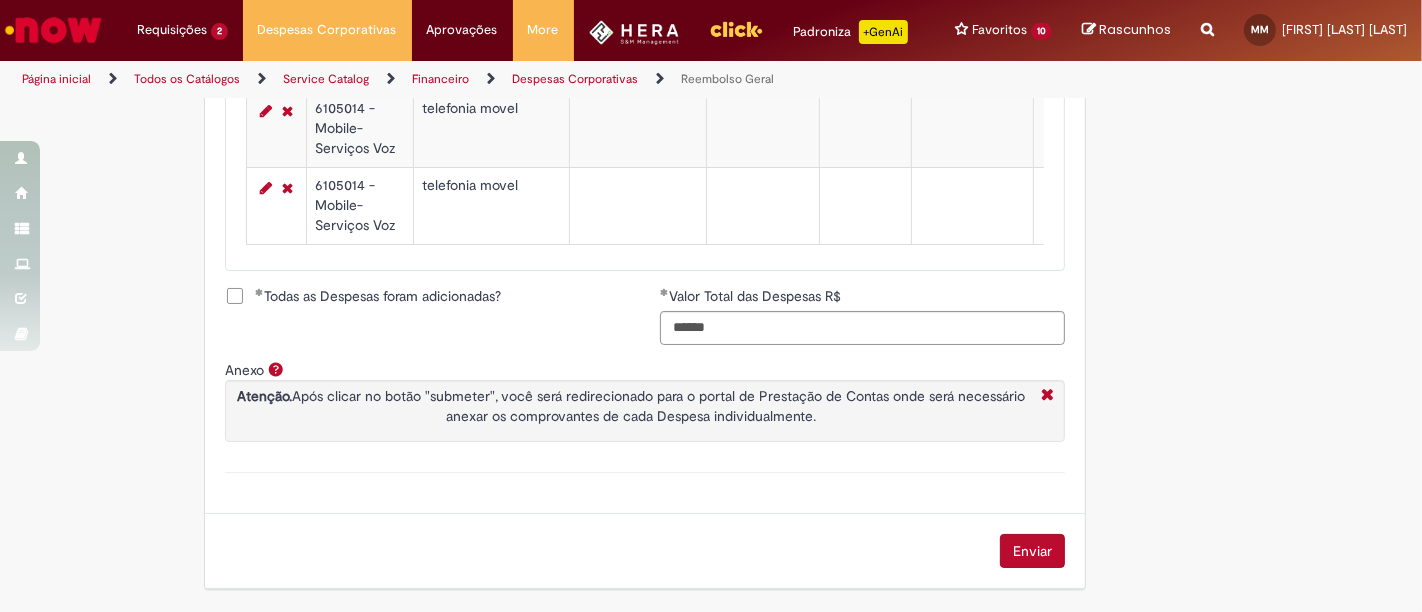 click on "Enviar" at bounding box center [1032, 551] 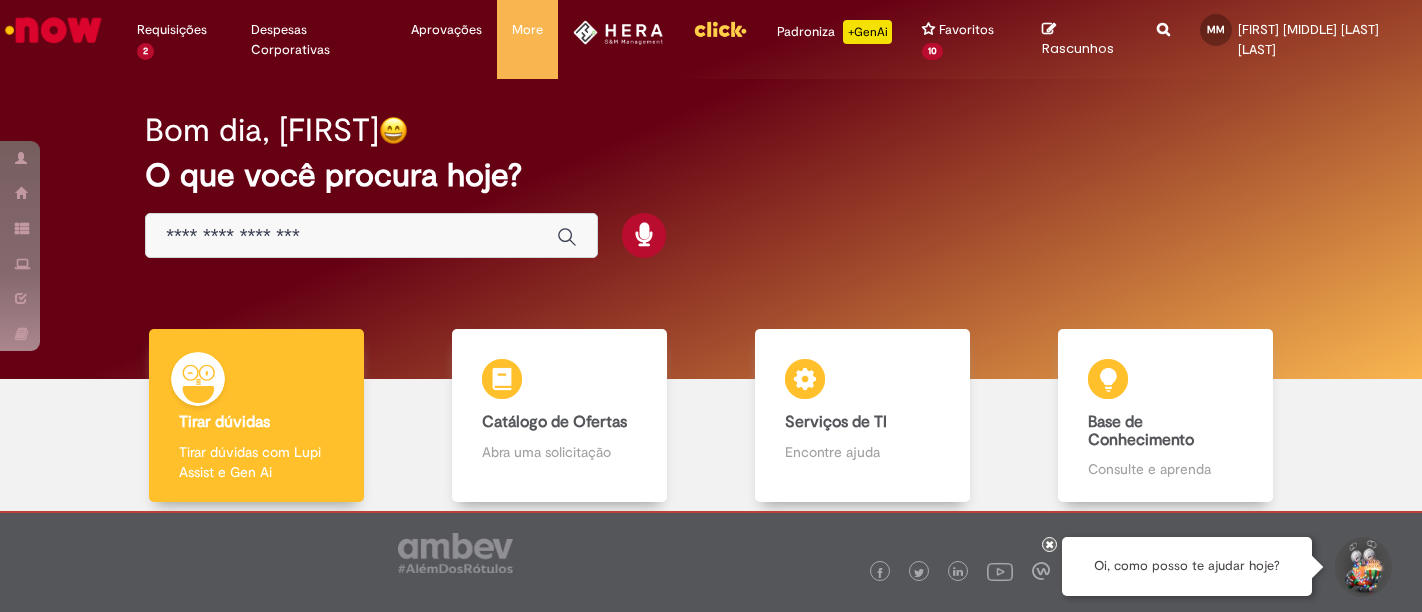 scroll, scrollTop: 0, scrollLeft: 0, axis: both 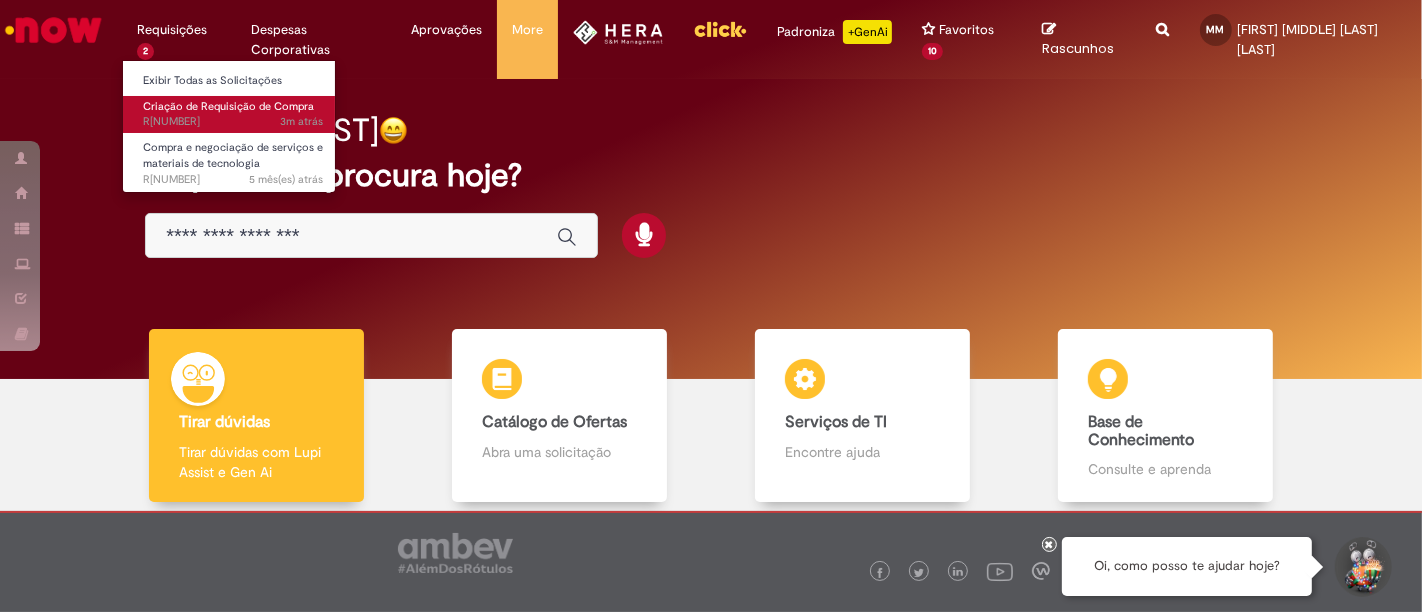 click on "Criação de Requisição de Compra" at bounding box center [228, 106] 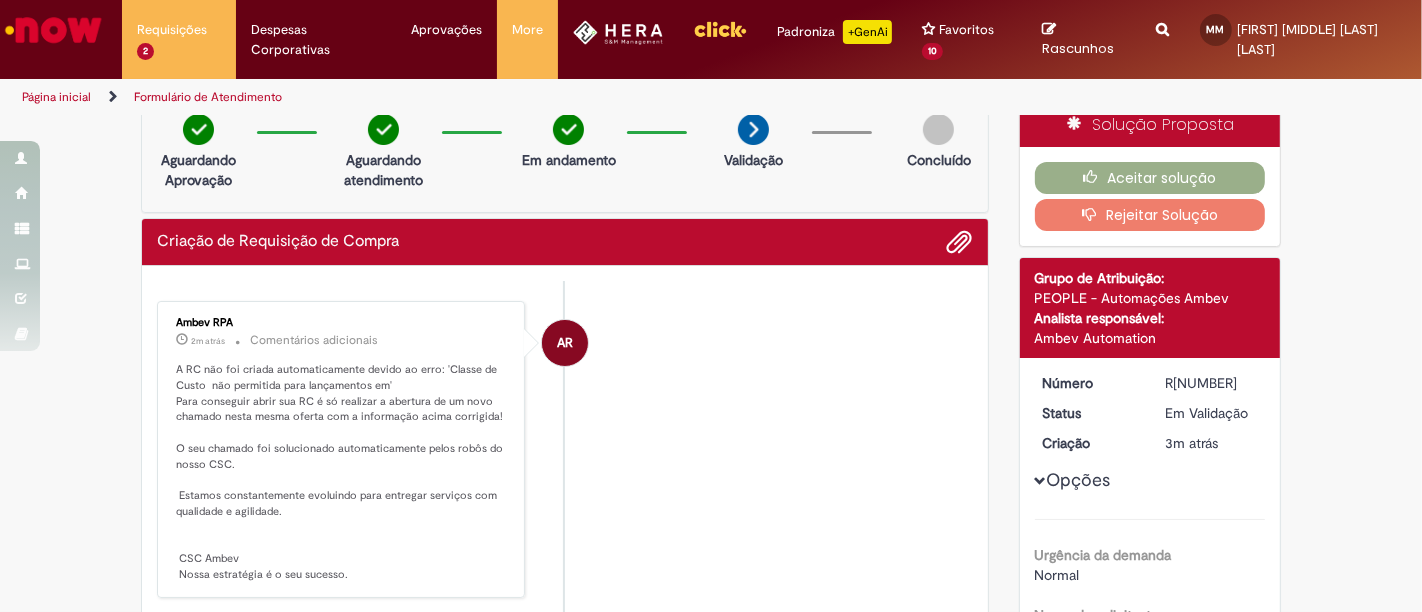 scroll, scrollTop: 14, scrollLeft: 0, axis: vertical 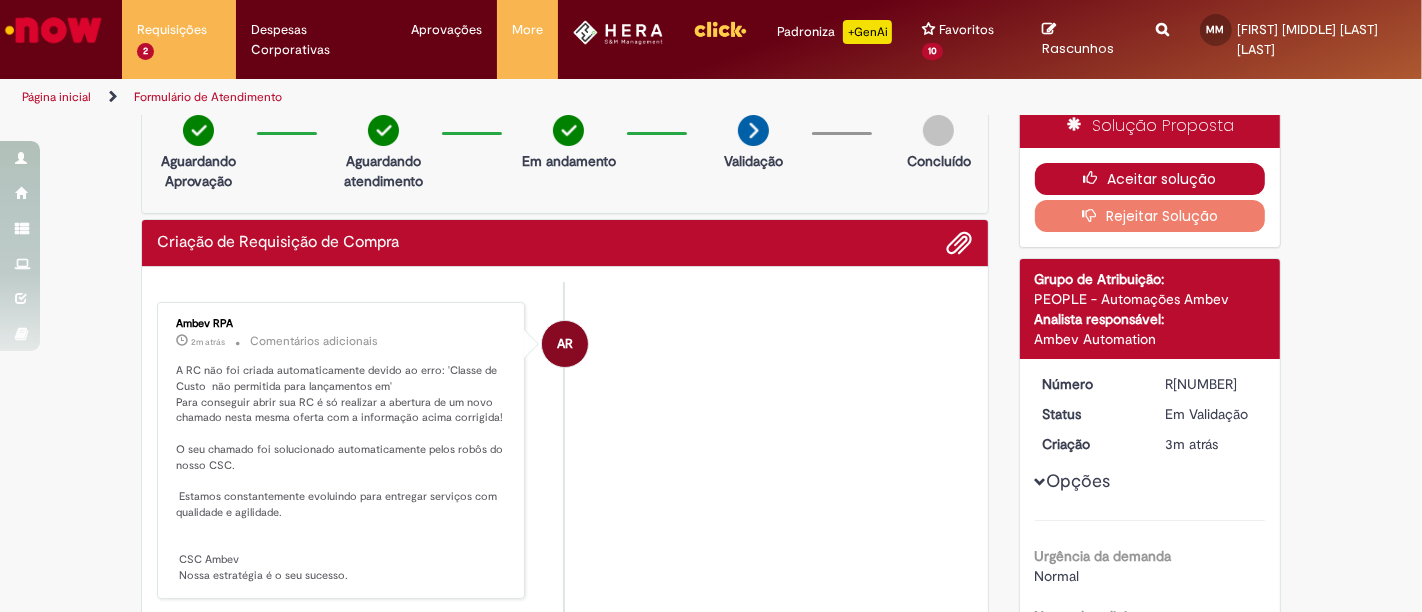 click on "Aceitar solução" at bounding box center [1150, 179] 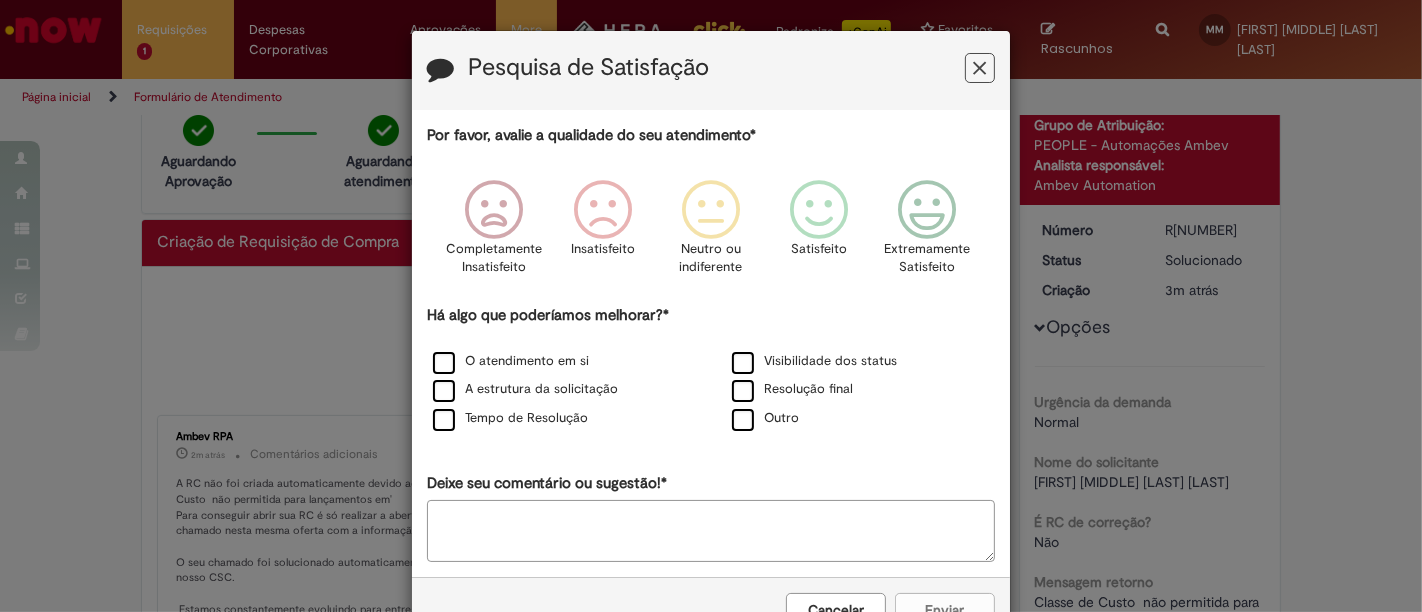 click at bounding box center [980, 68] 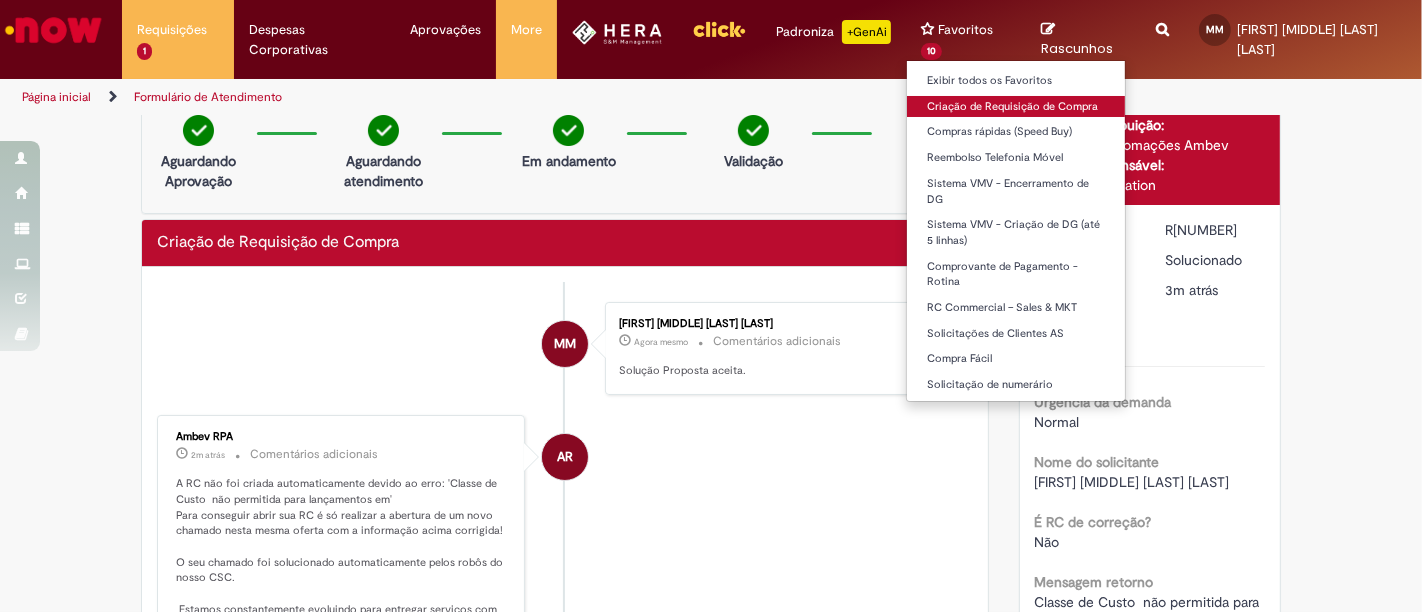 click on "Criação de Requisição de Compra" at bounding box center (1017, 107) 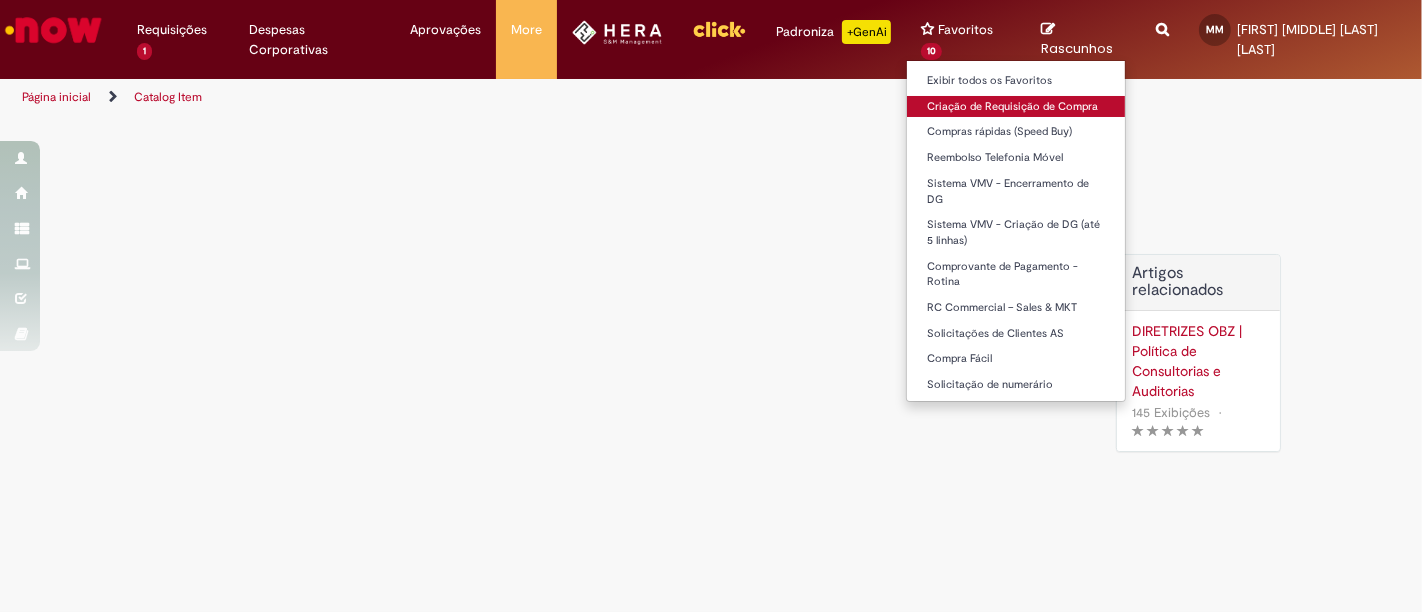 scroll, scrollTop: 0, scrollLeft: 0, axis: both 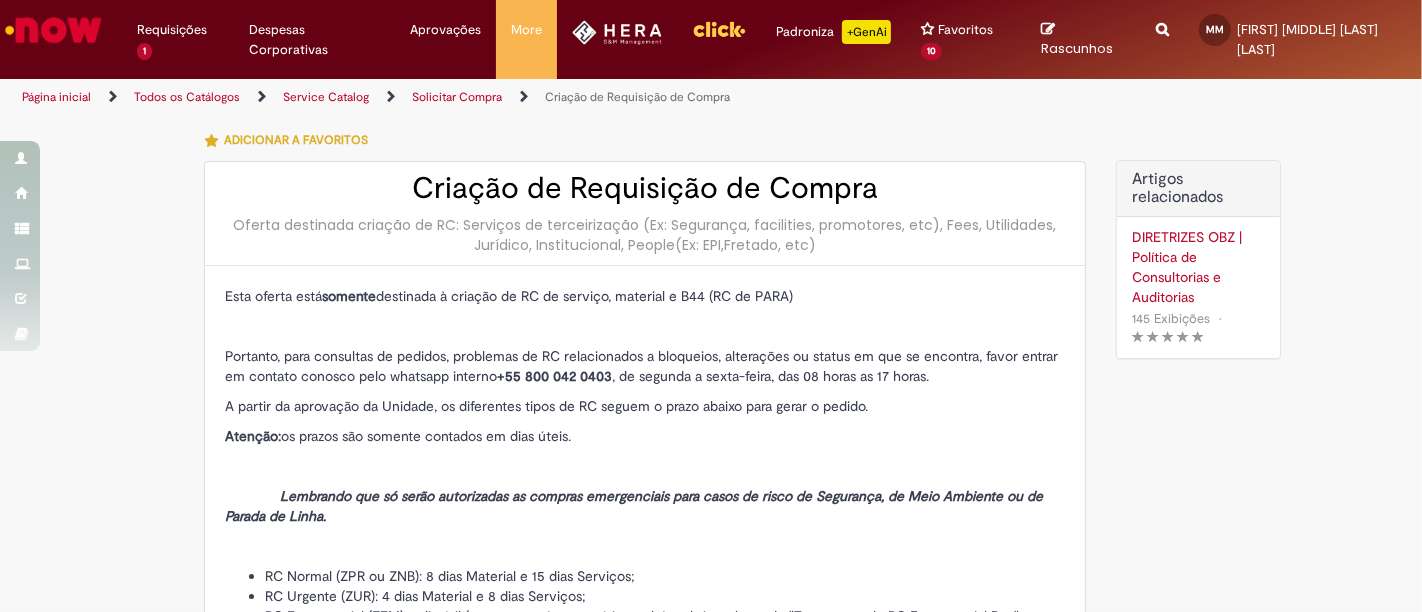 type on "********" 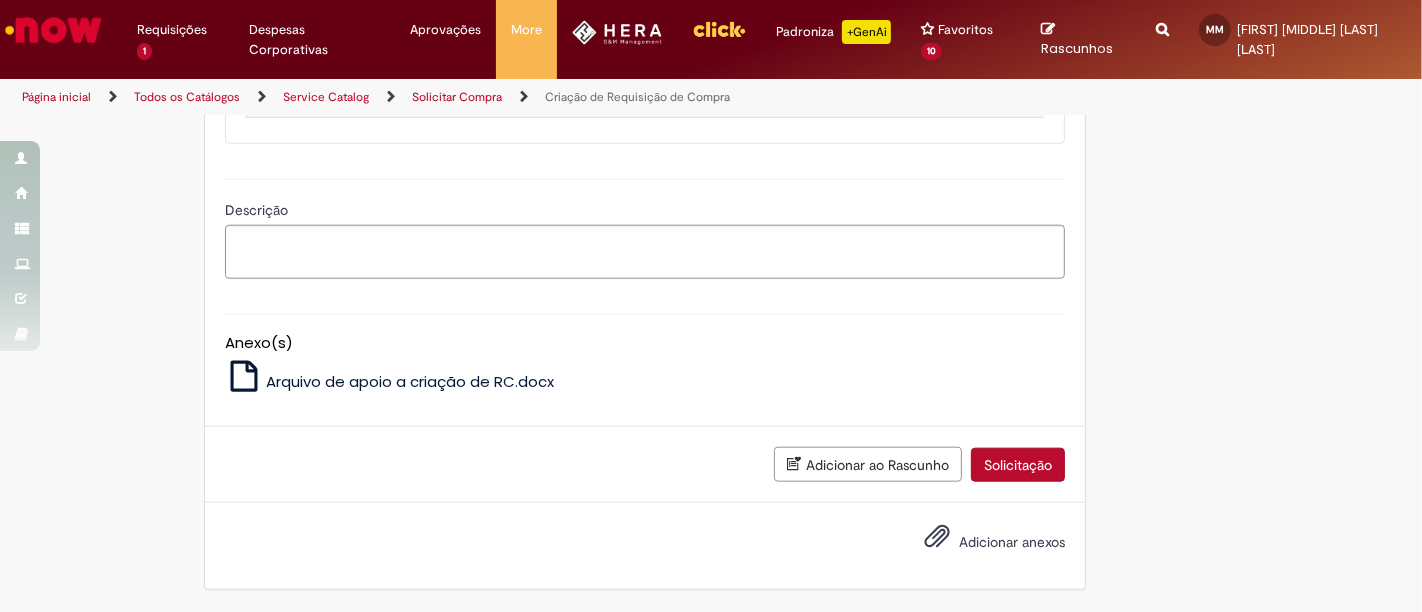 scroll, scrollTop: 2199, scrollLeft: 0, axis: vertical 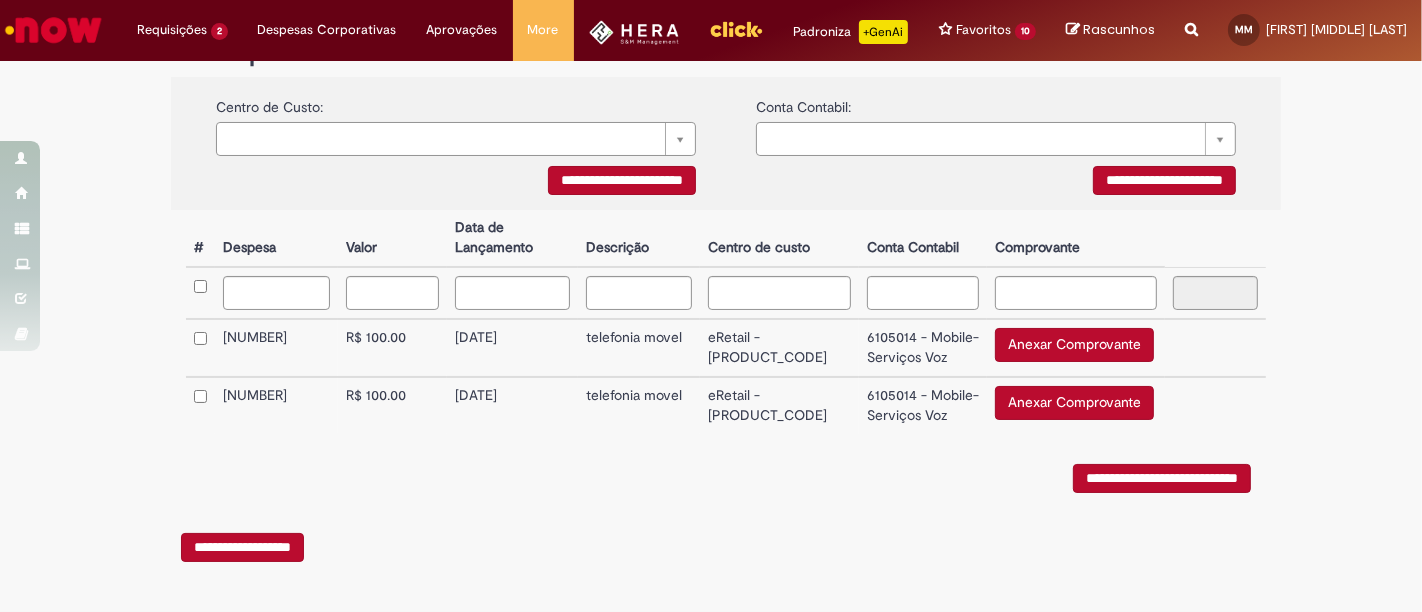 click on "Anexar Comprovante" at bounding box center [1074, 345] 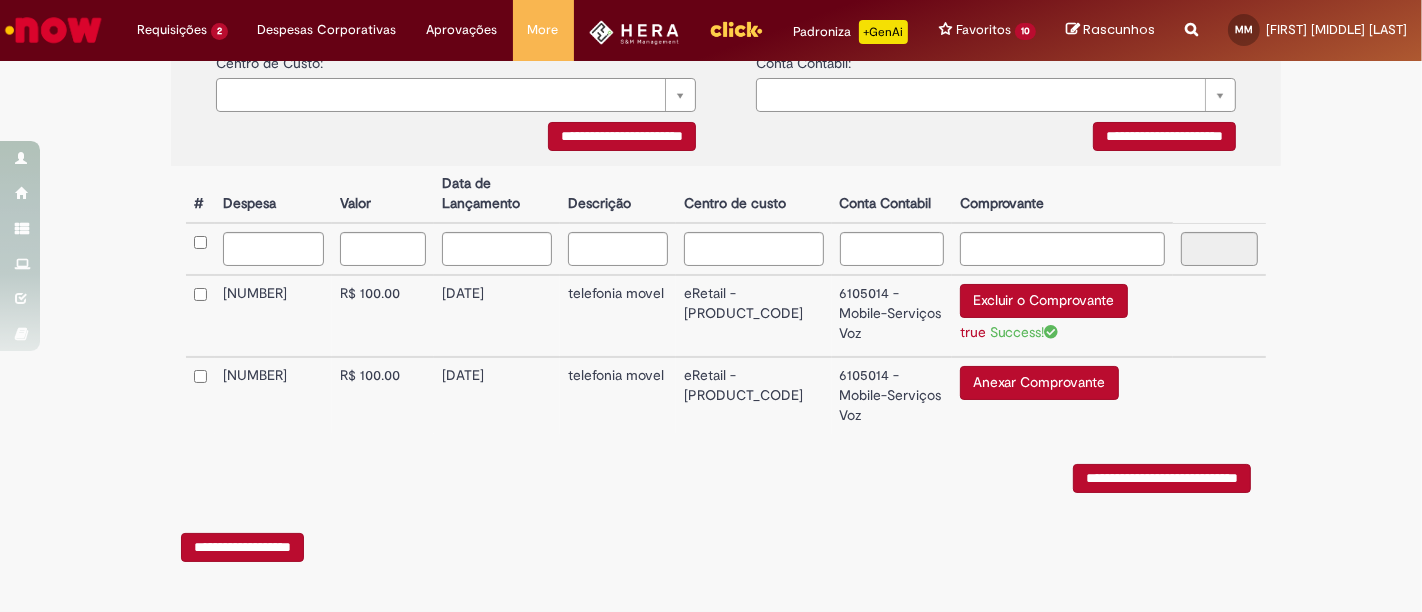 click on "Anexar Comprovante" at bounding box center [1039, 383] 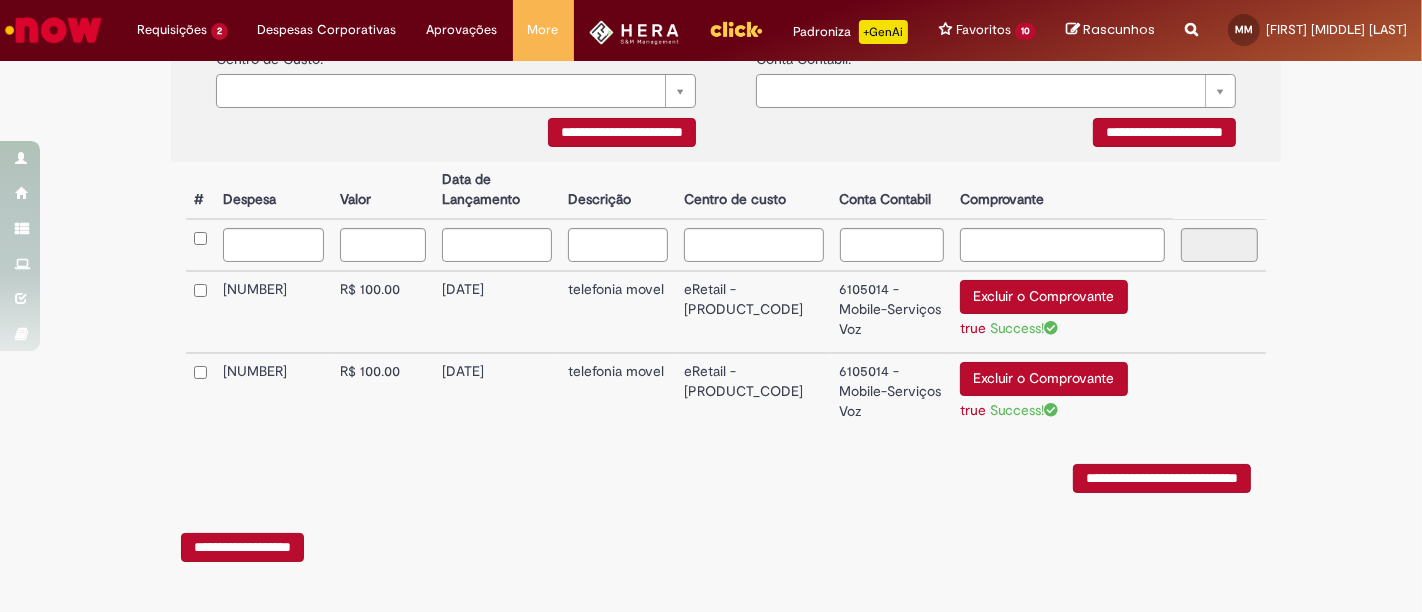 scroll, scrollTop: 467, scrollLeft: 0, axis: vertical 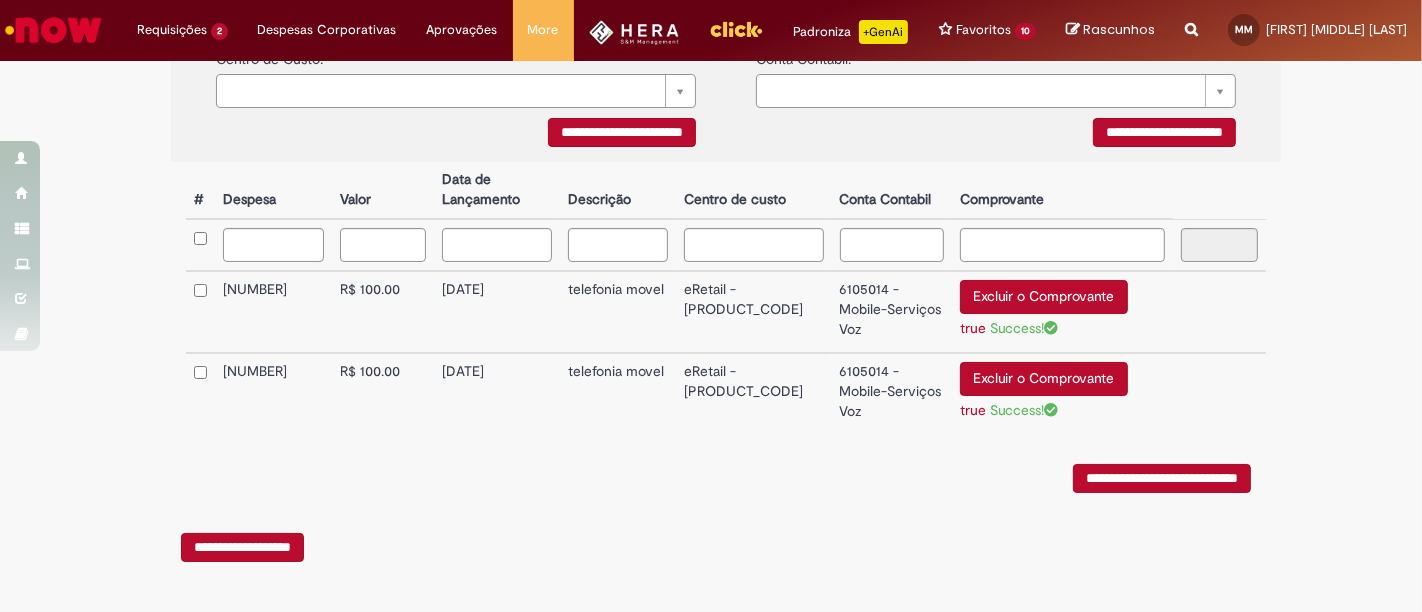 click on "**********" at bounding box center (1162, 478) 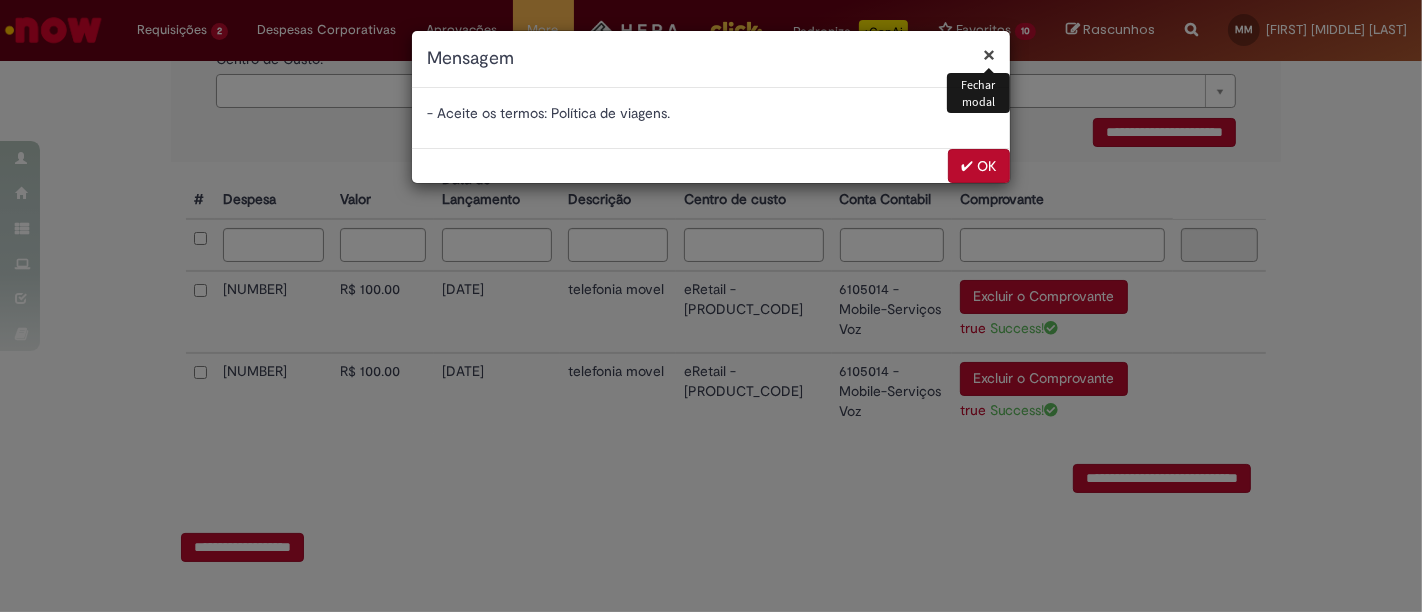 click on "✔ OK" at bounding box center (979, 166) 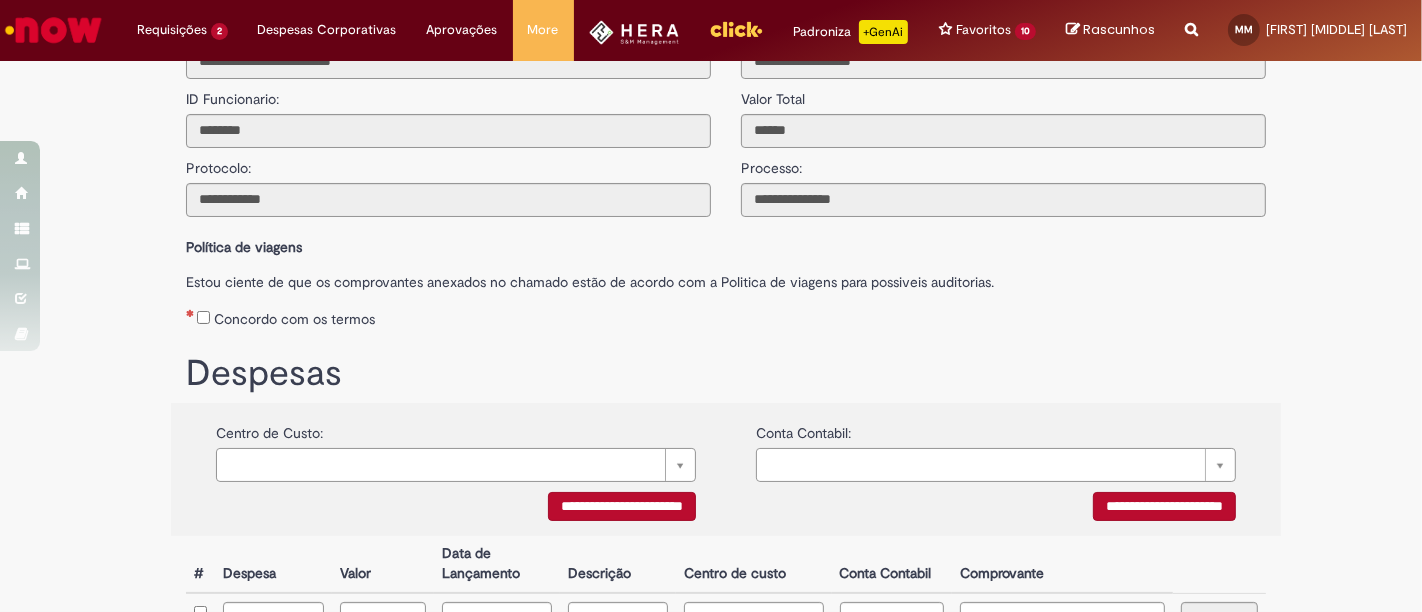 scroll, scrollTop: 71, scrollLeft: 0, axis: vertical 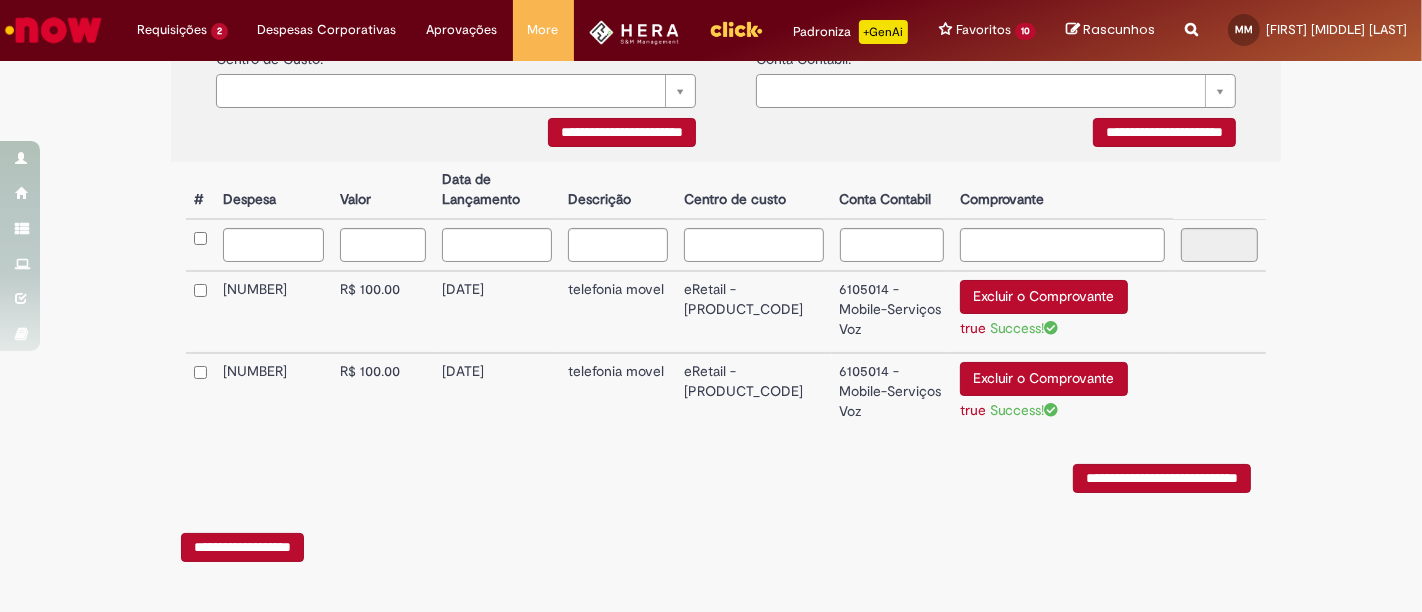 click on "**********" at bounding box center (1162, 478) 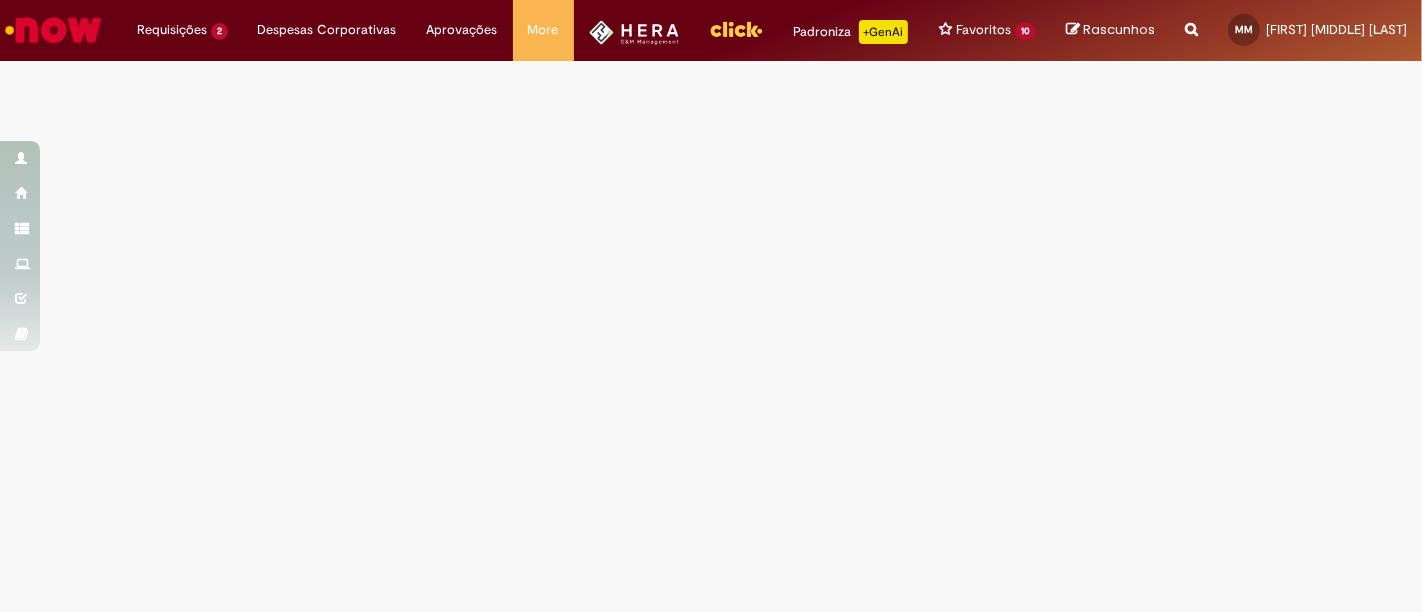 scroll, scrollTop: 0, scrollLeft: 0, axis: both 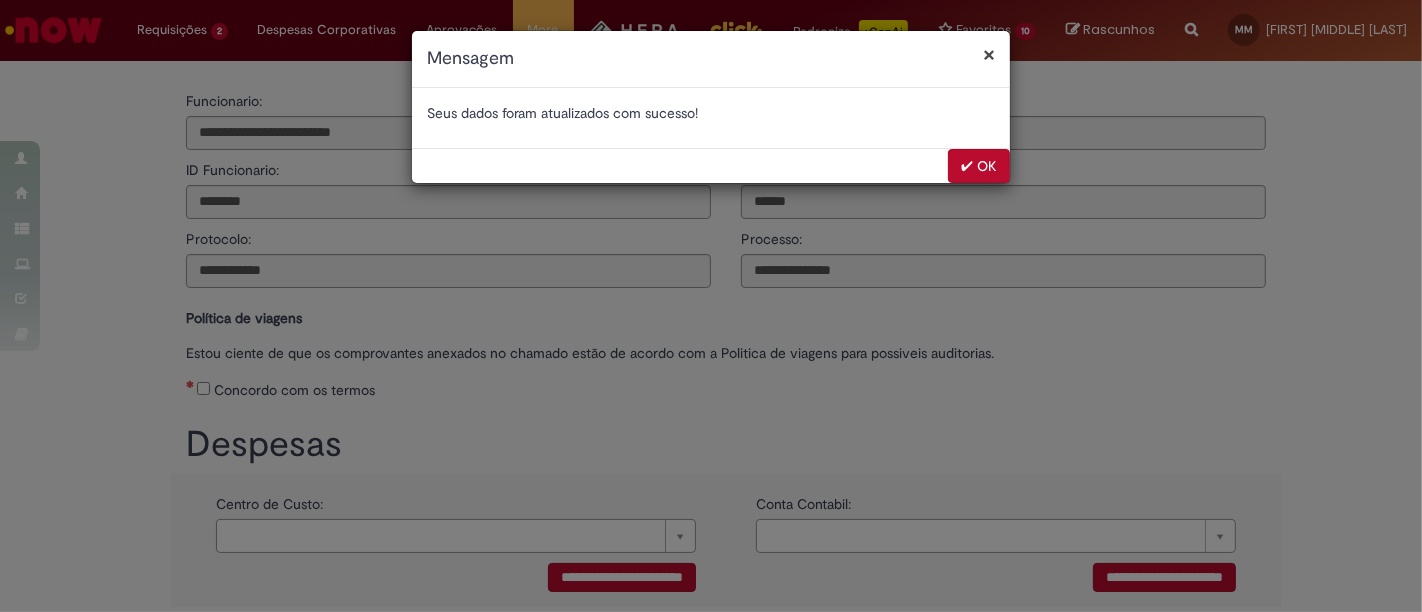 click on "✔ OK" at bounding box center [979, 166] 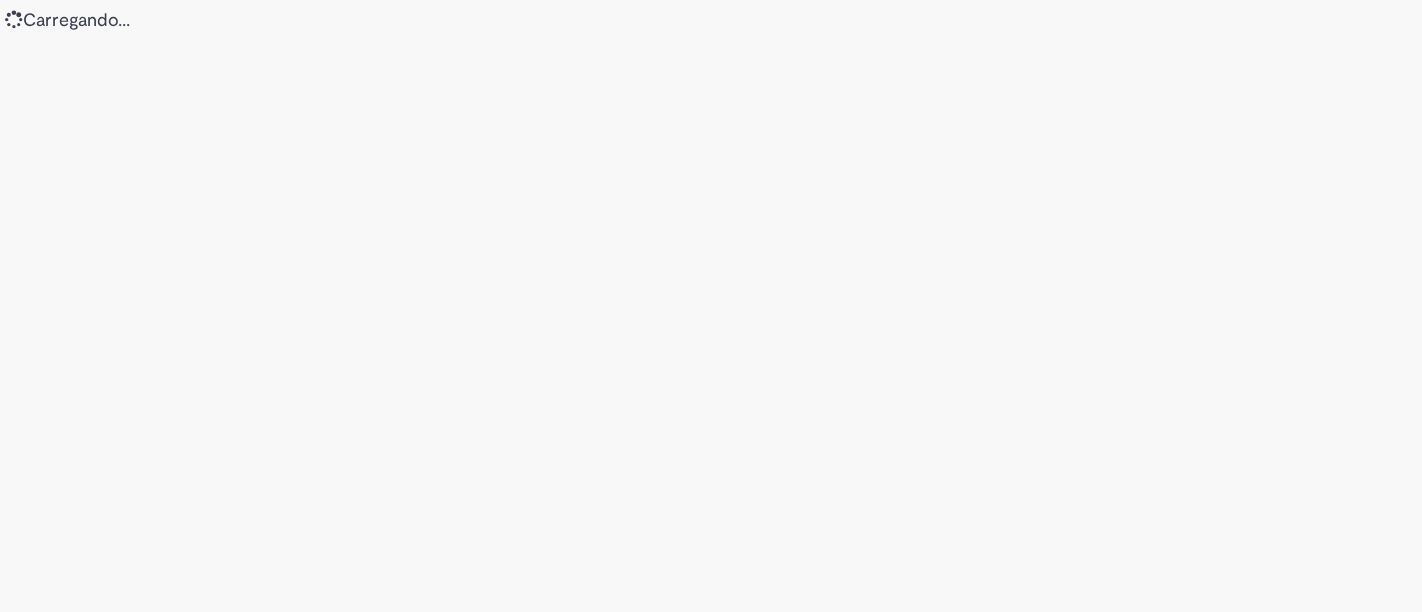 scroll, scrollTop: 0, scrollLeft: 0, axis: both 